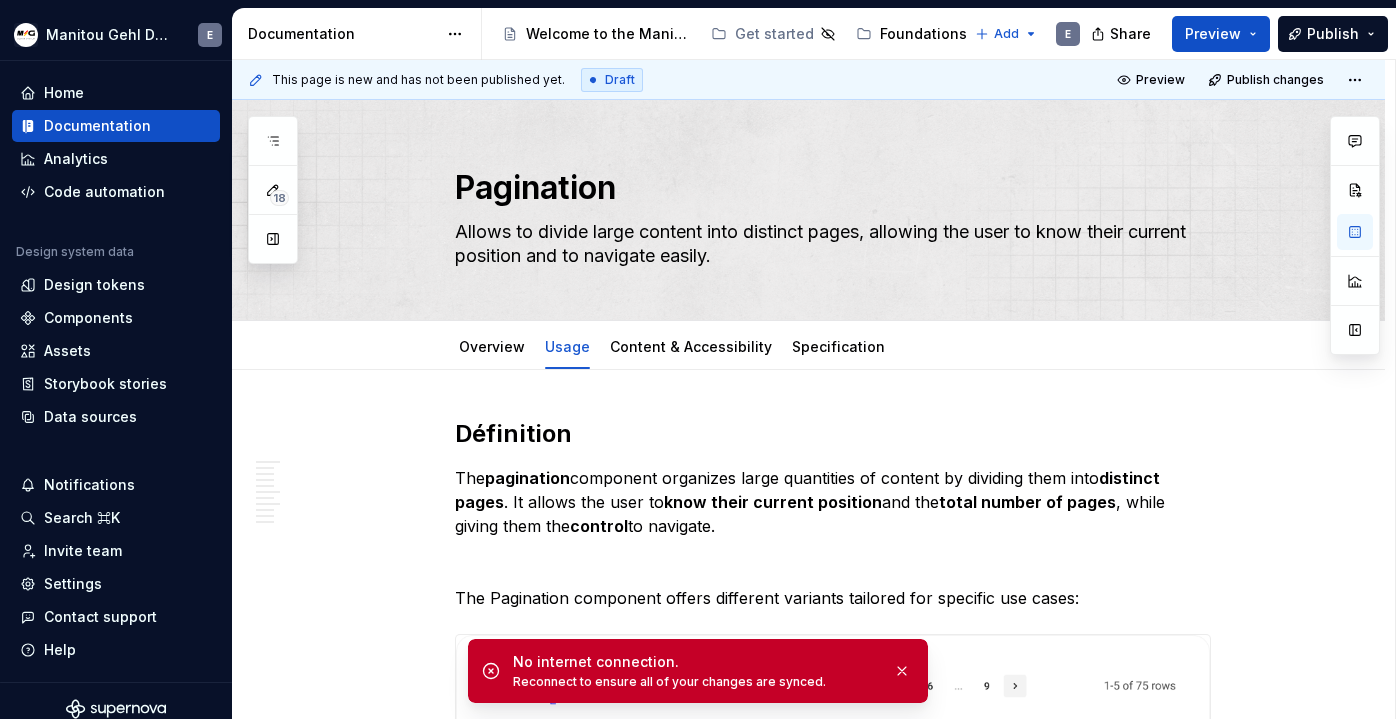 scroll, scrollTop: 0, scrollLeft: 0, axis: both 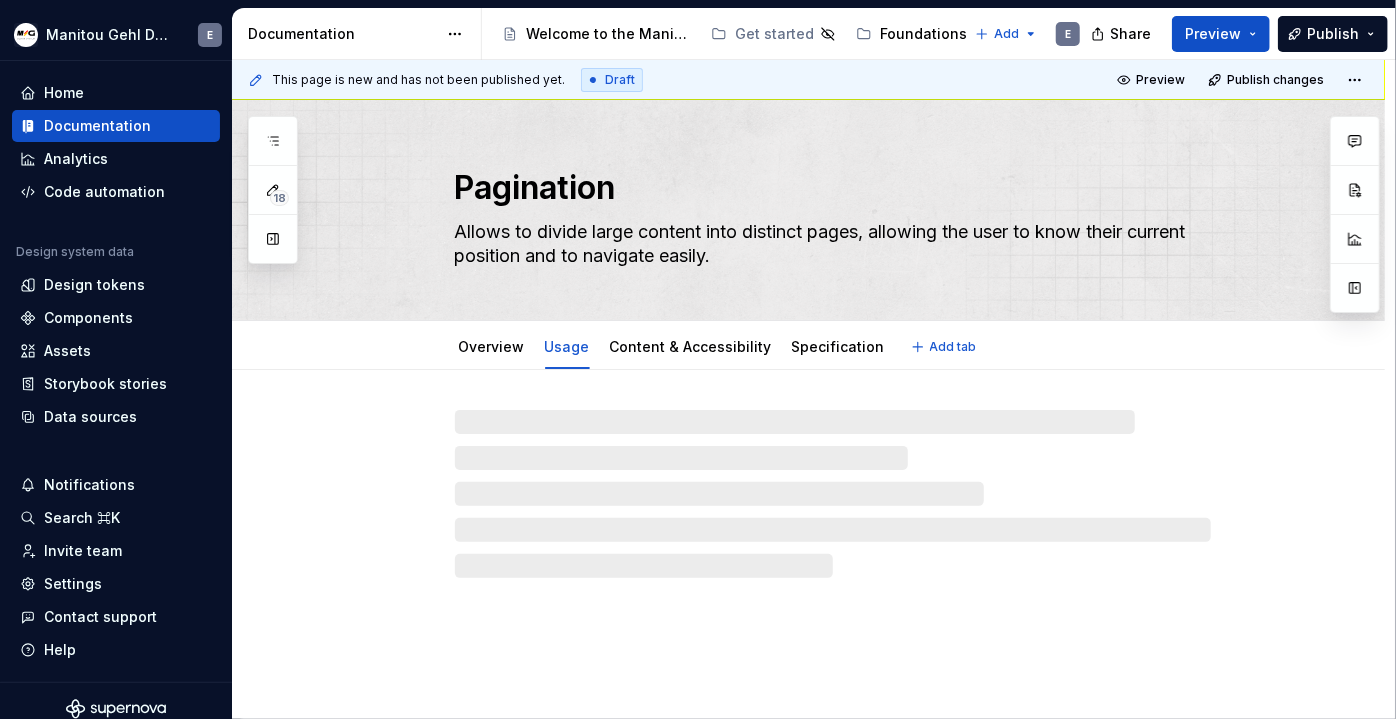type on "*" 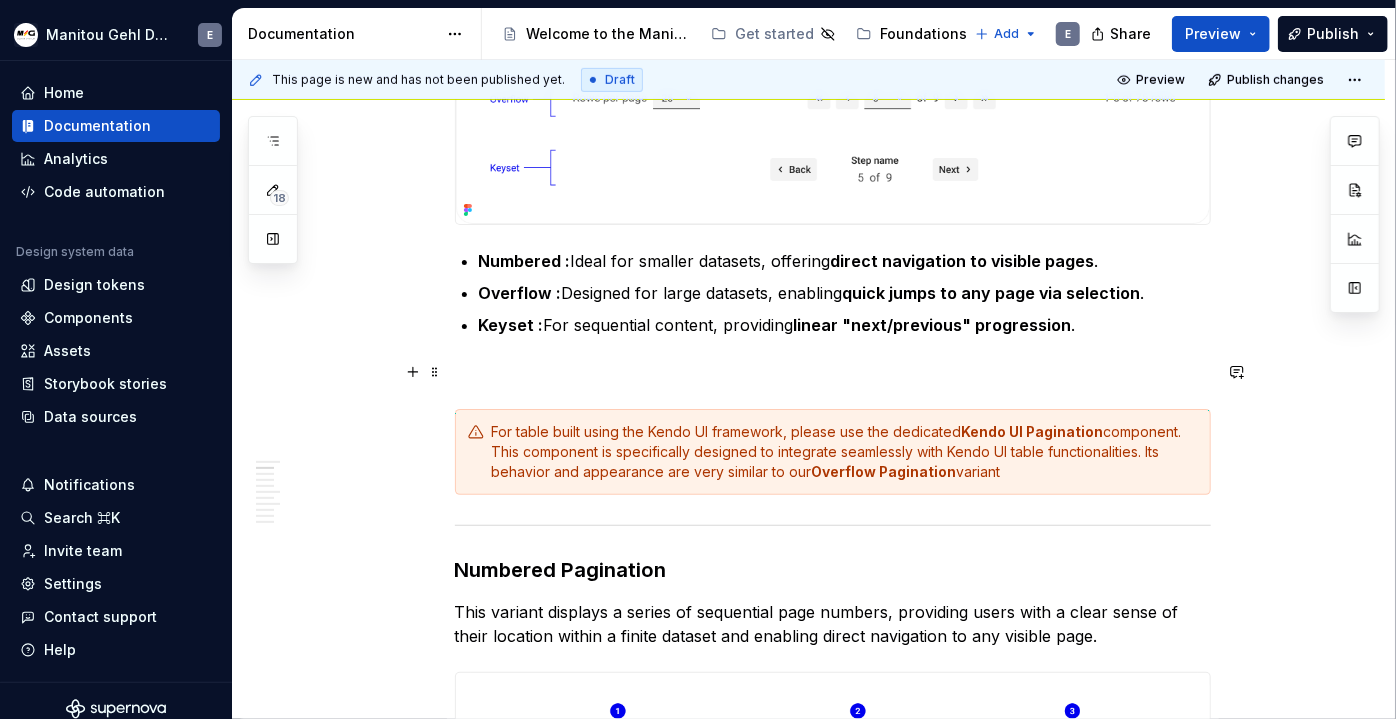 scroll, scrollTop: 706, scrollLeft: 0, axis: vertical 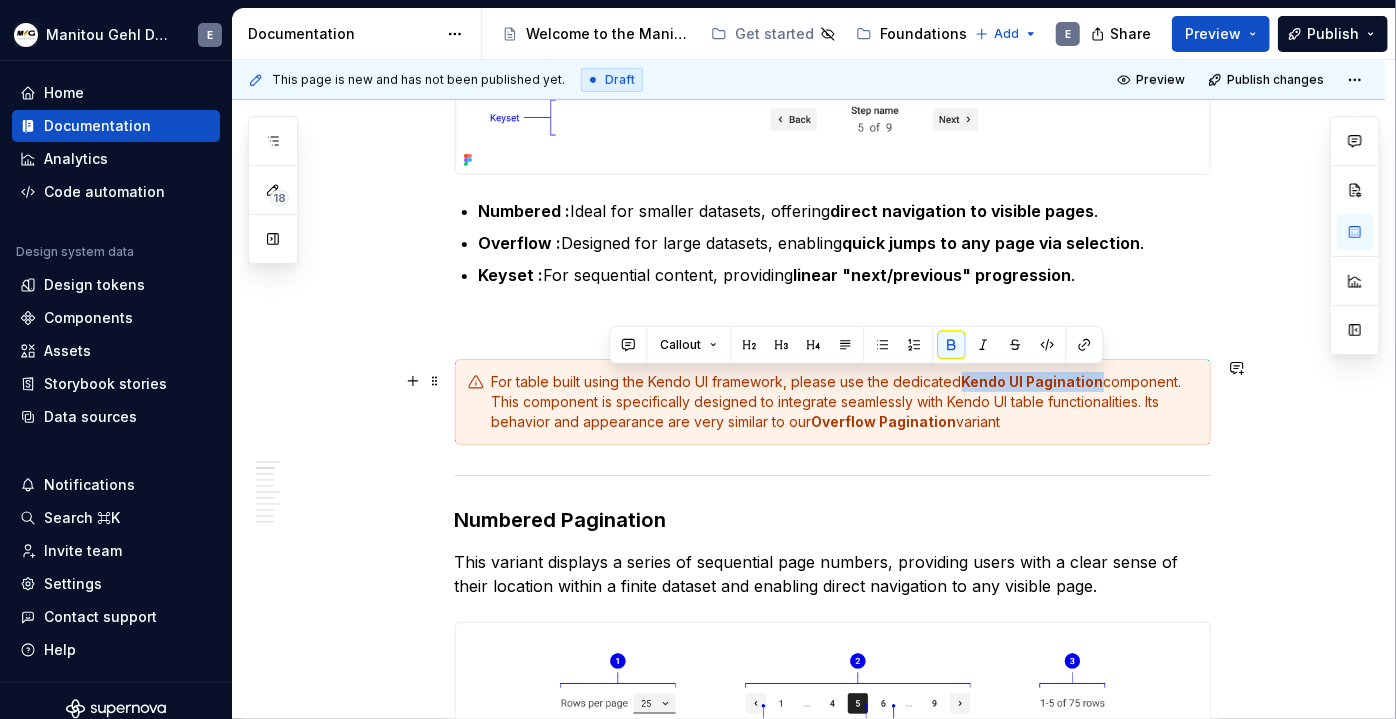 drag, startPoint x: 962, startPoint y: 377, endPoint x: 1102, endPoint y: 365, distance: 140.51335 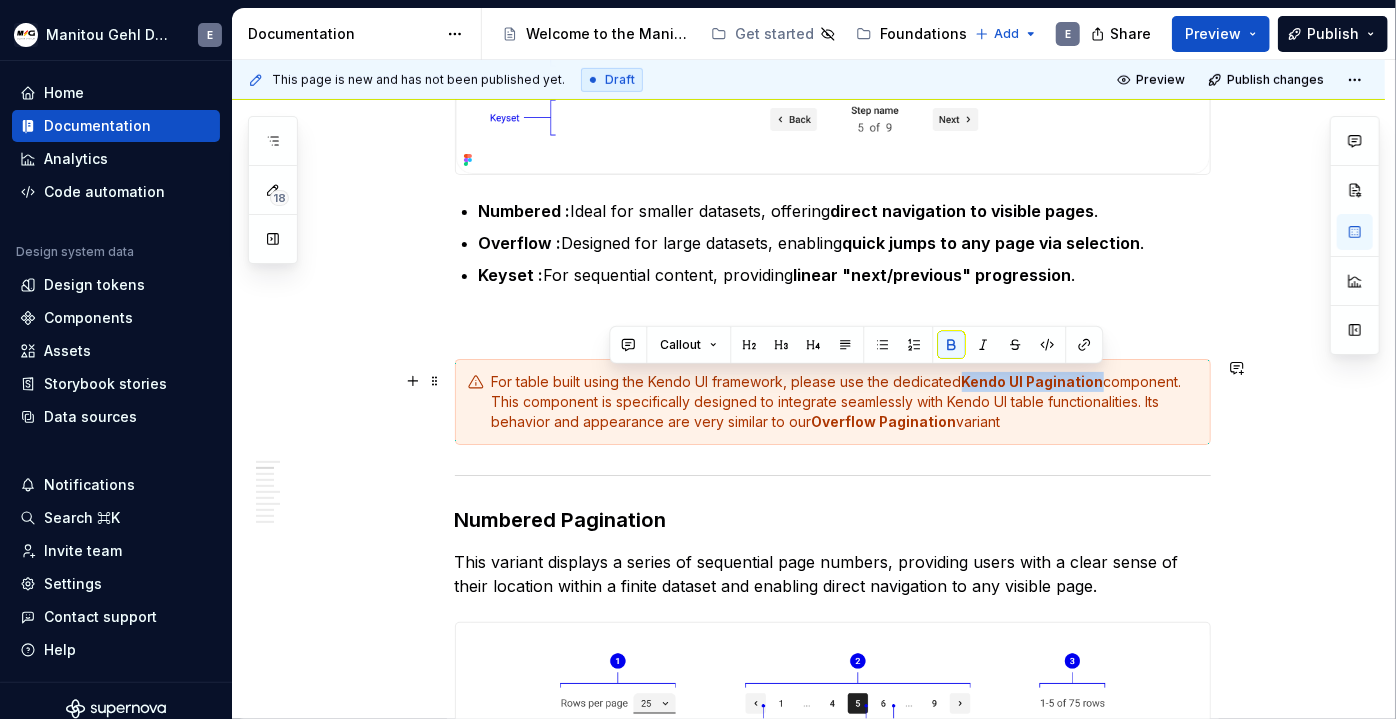 click on "For table built using the Kendo UI framework, please use the dedicated  Kendo UI Pagination  component. This component is specifically designed to integrate seamlessly with Kendo UI table functionalities. Its behavior and appearance are very similar to our  Overflow Pagination  variant" at bounding box center [833, 402] 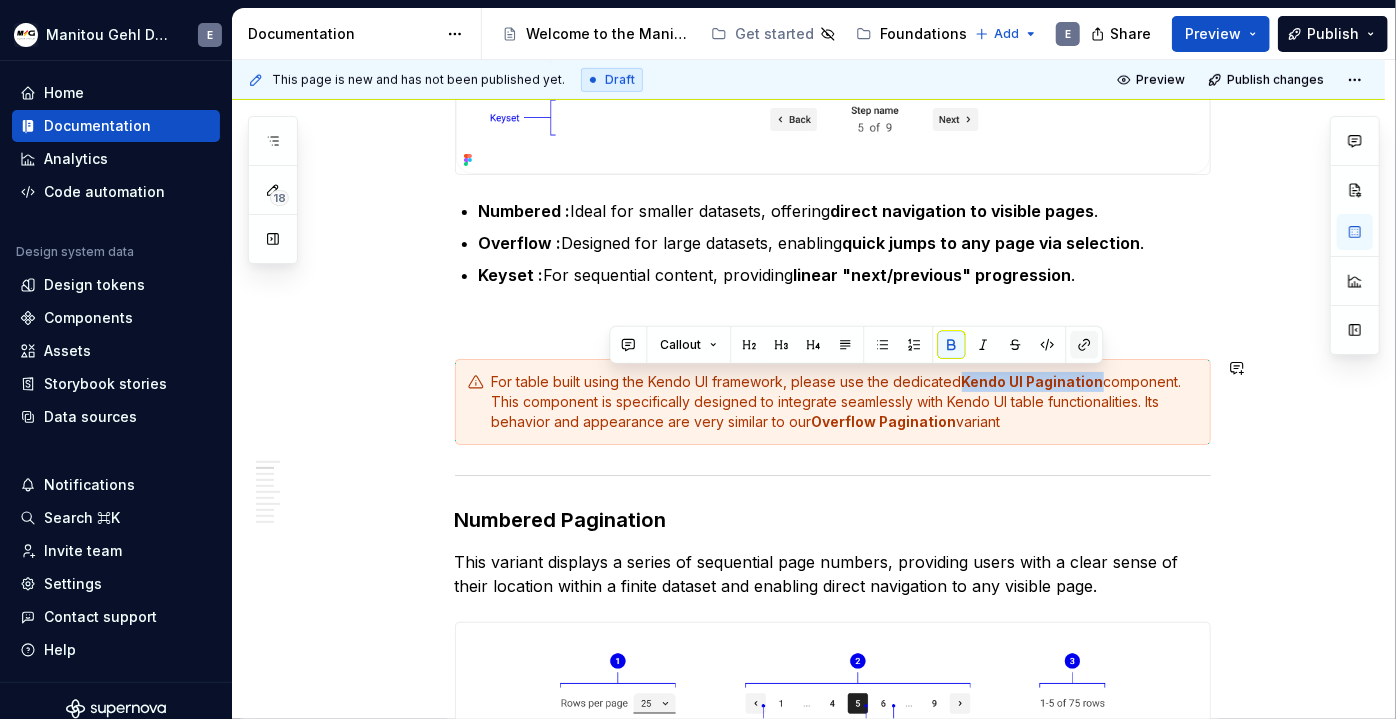 click at bounding box center (1084, 345) 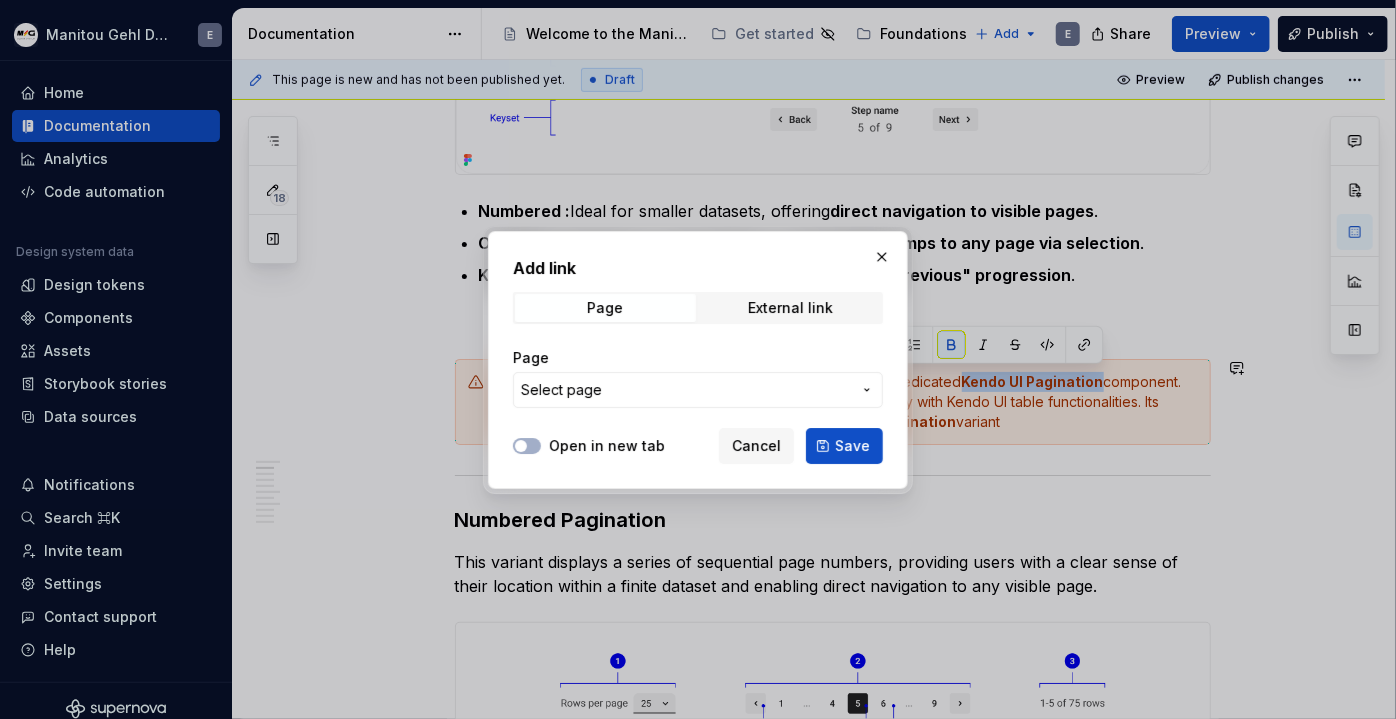 click on "Select page" at bounding box center (686, 390) 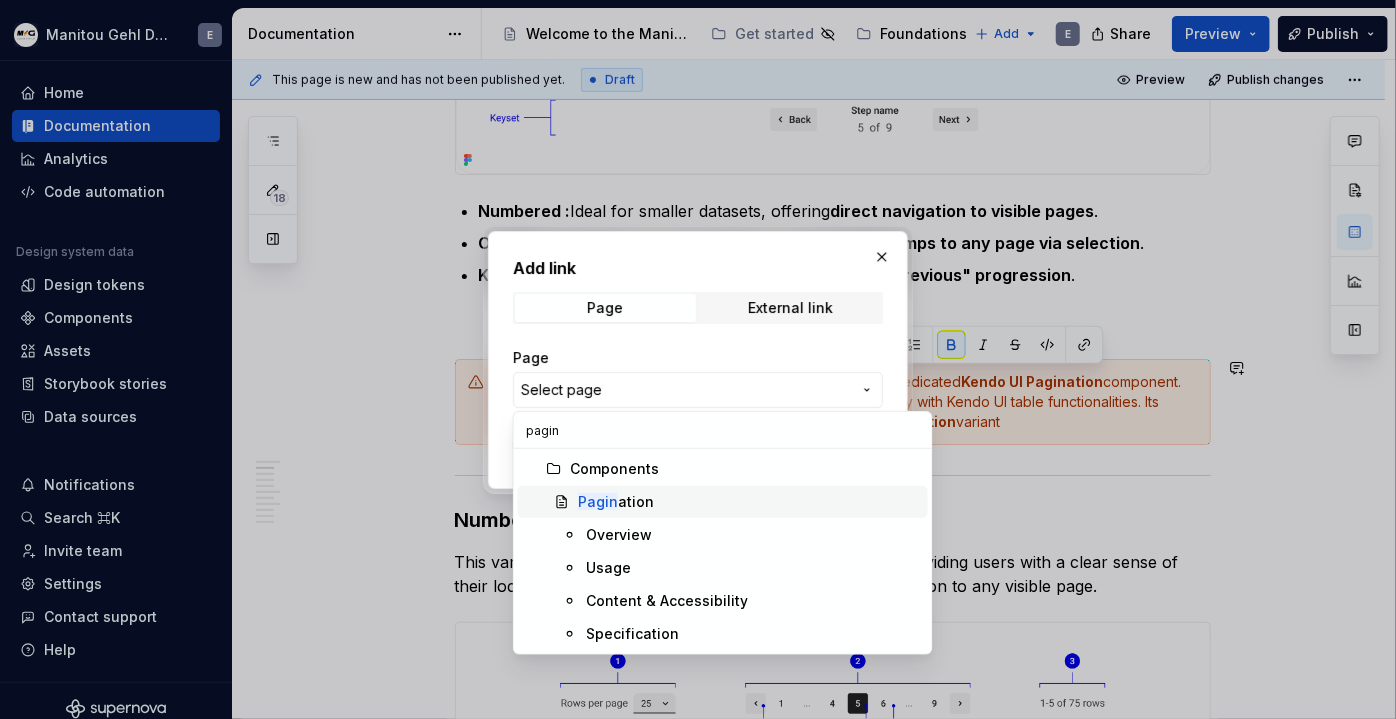 type on "pagin" 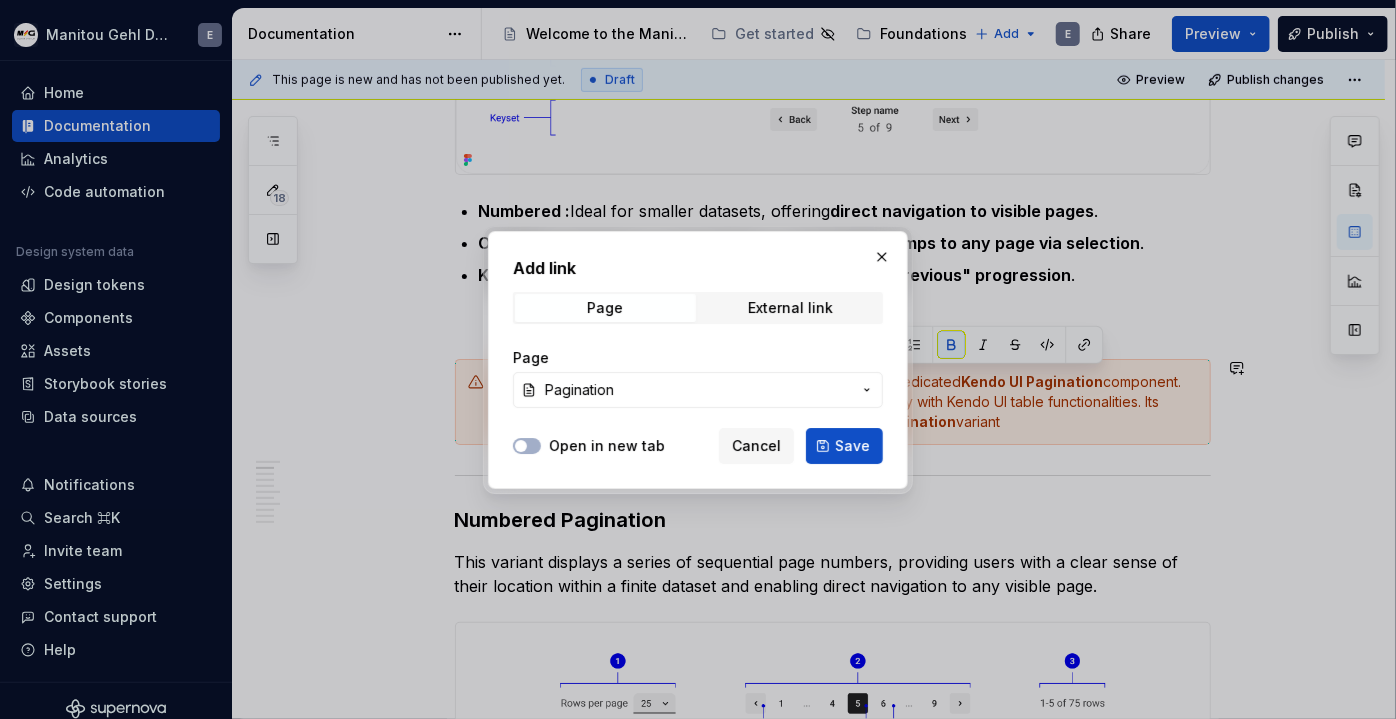 click on "Pagination" at bounding box center (698, 390) 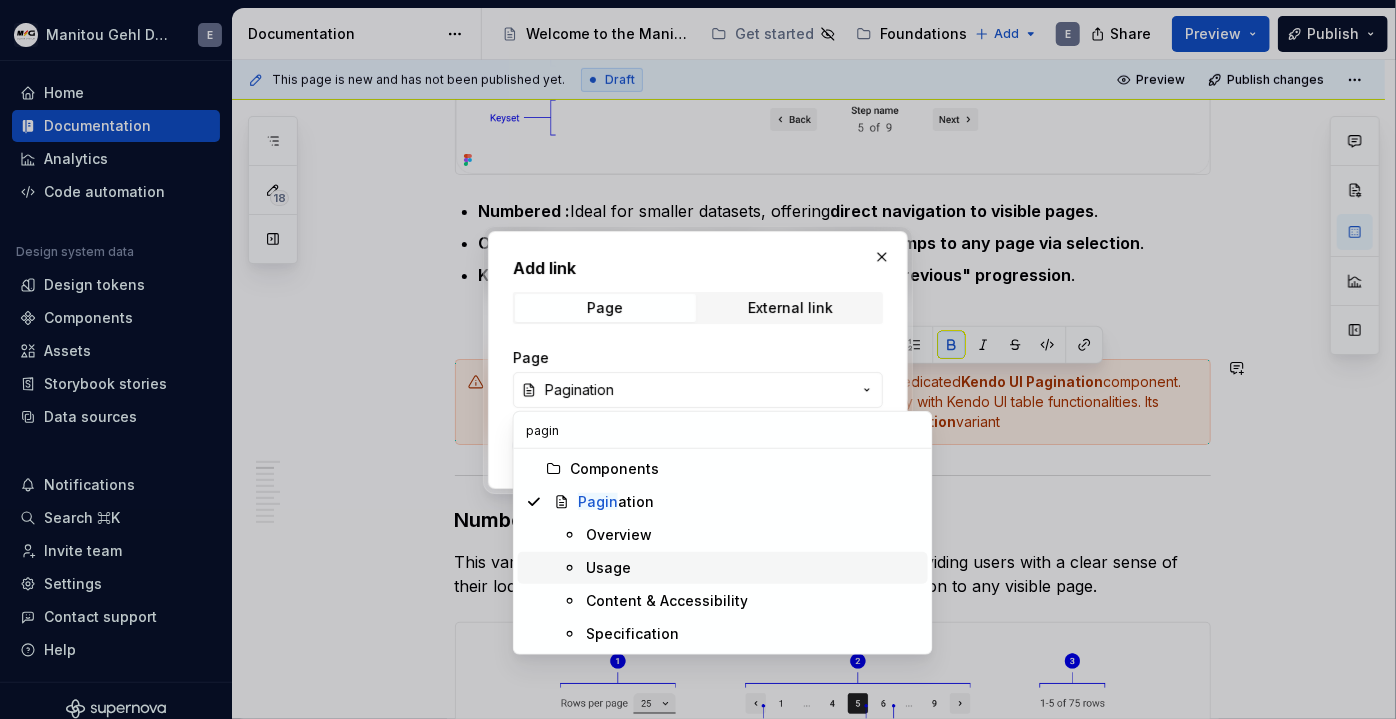 type on "pagin" 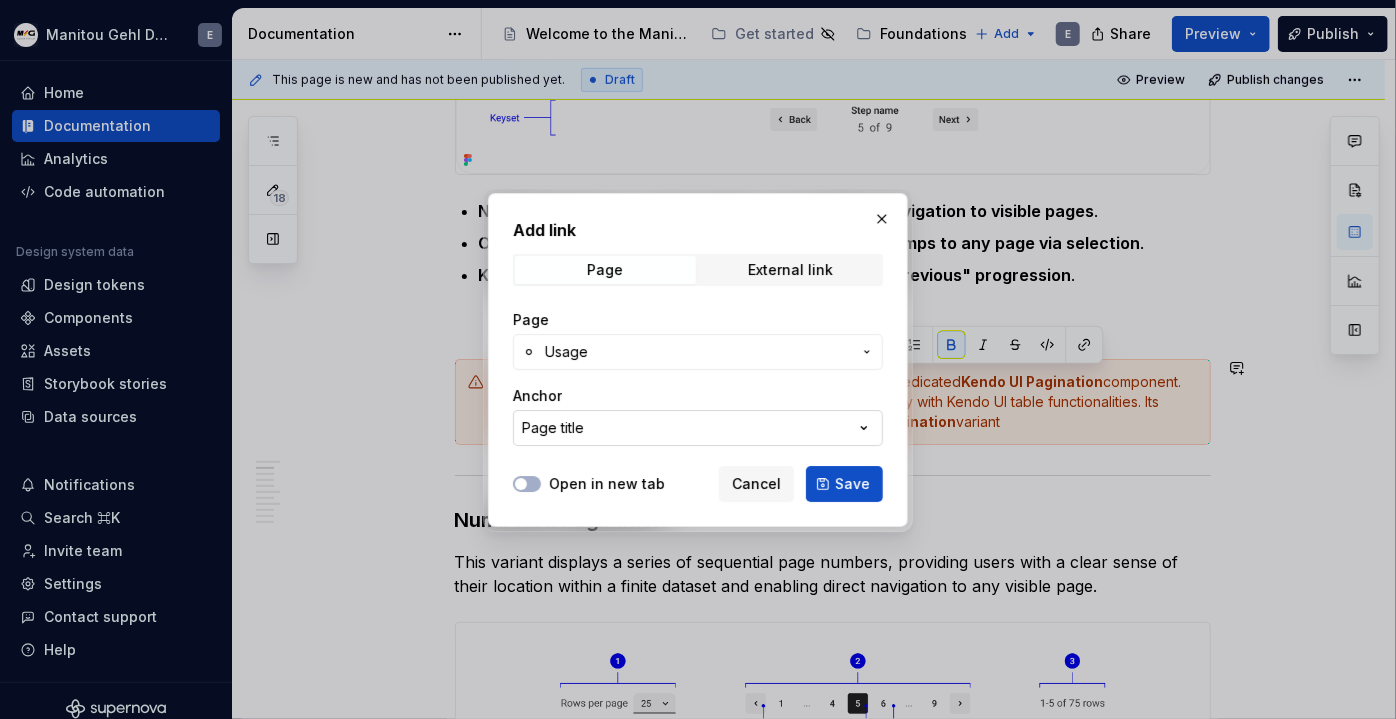 click on "Page title" at bounding box center [698, 428] 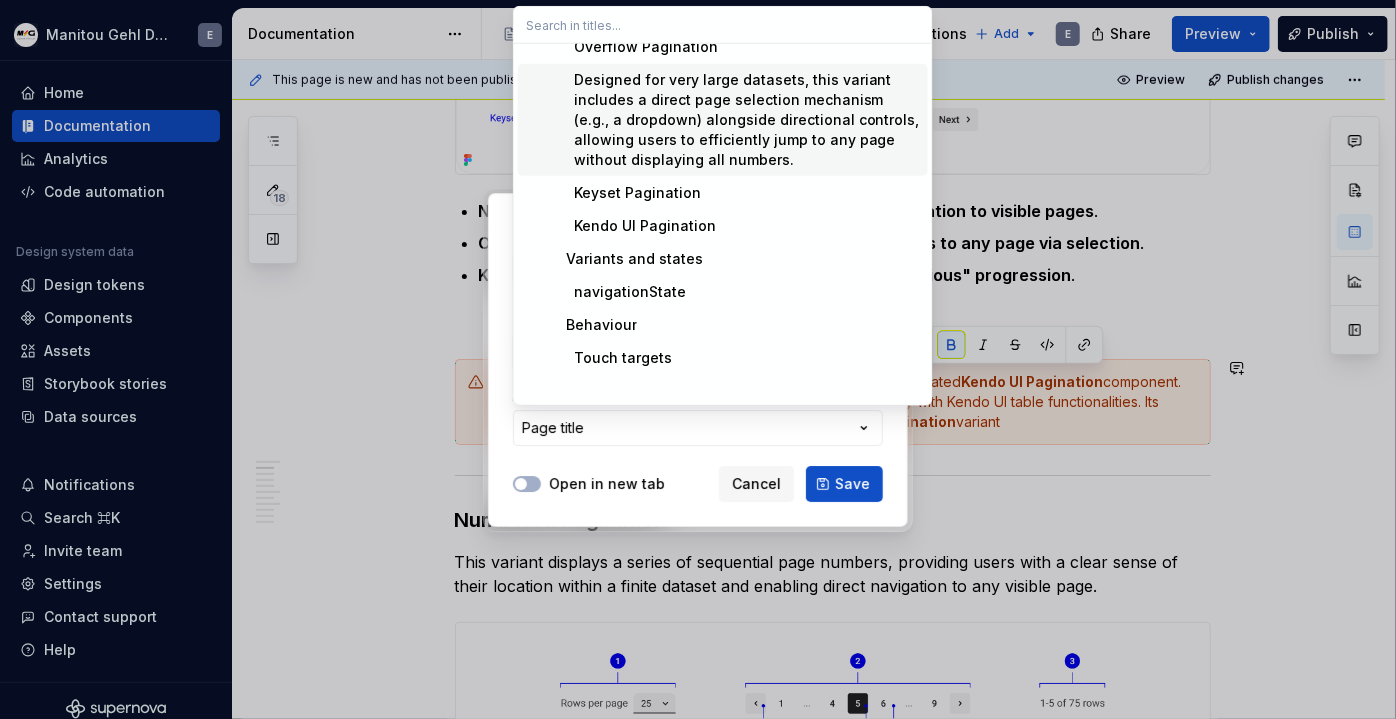 scroll, scrollTop: 117, scrollLeft: 0, axis: vertical 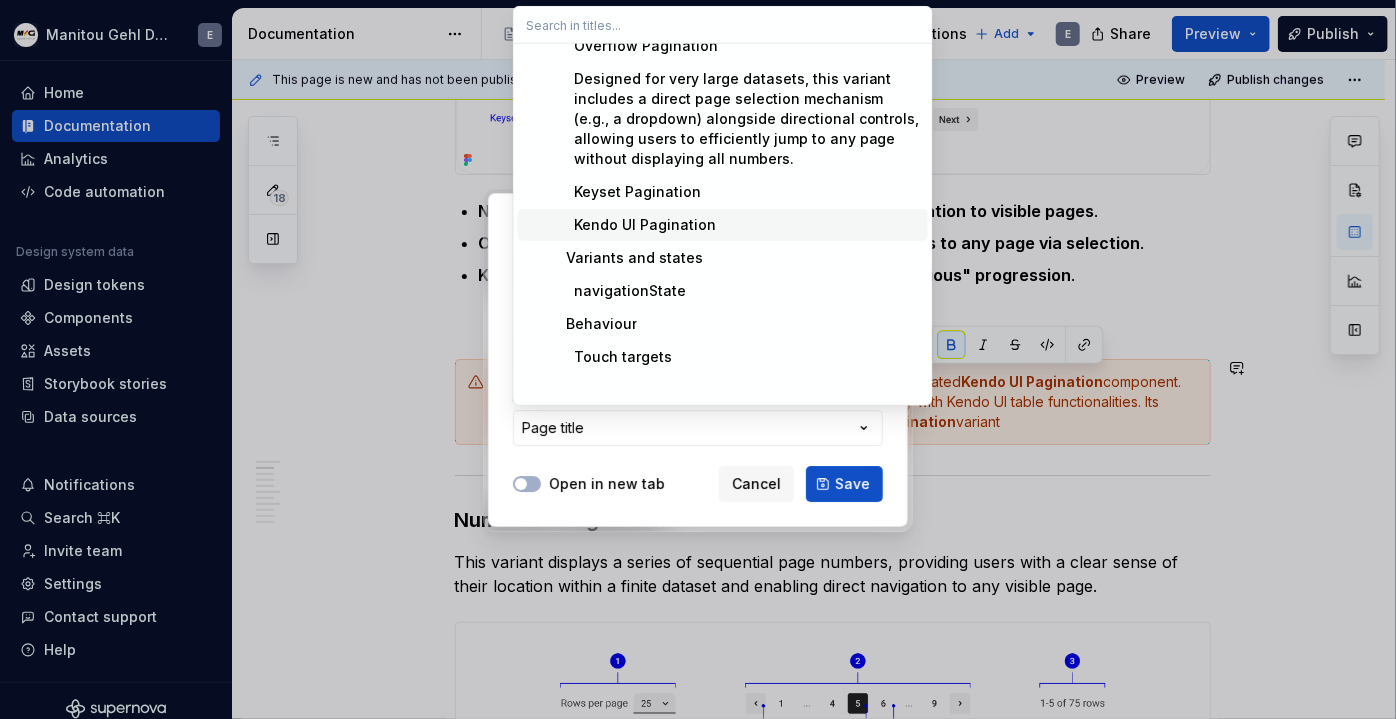 click on "Kendo UI Pagination" at bounding box center (633, 225) 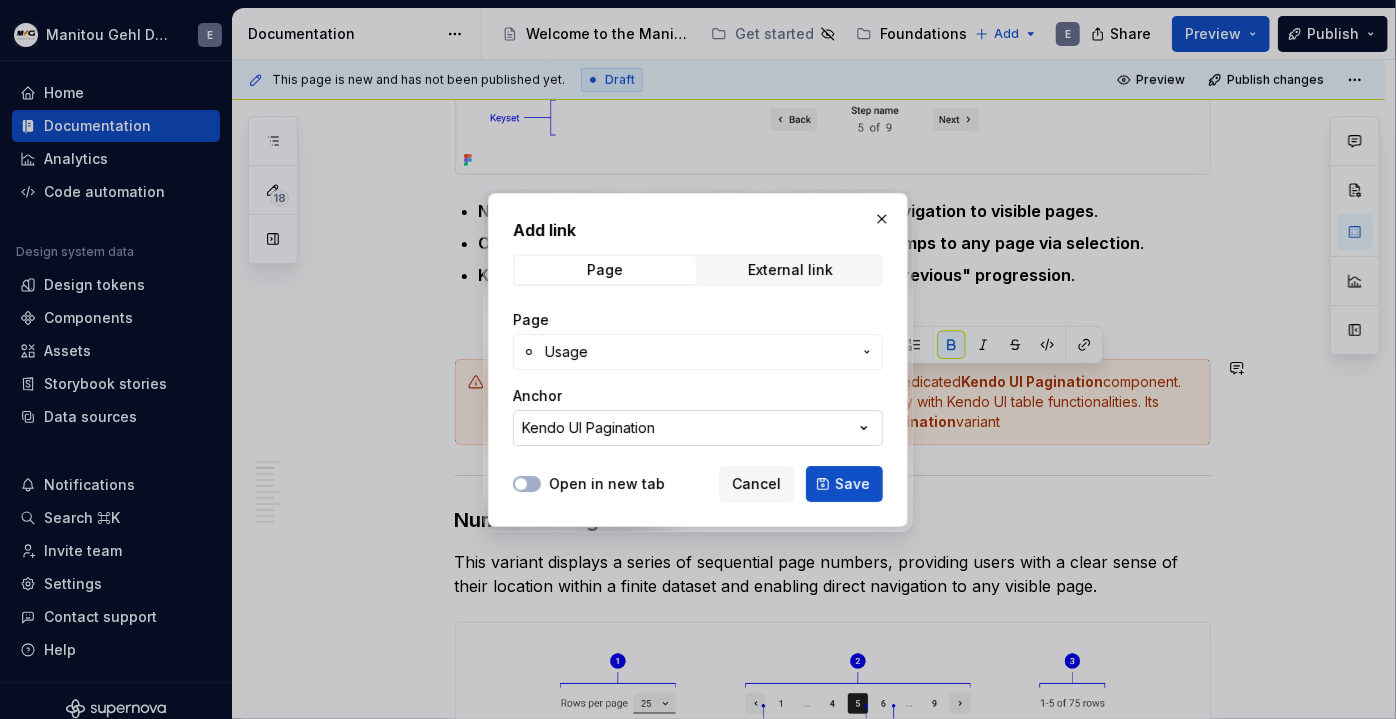 click on "Kendo UI Pagination" at bounding box center (588, 428) 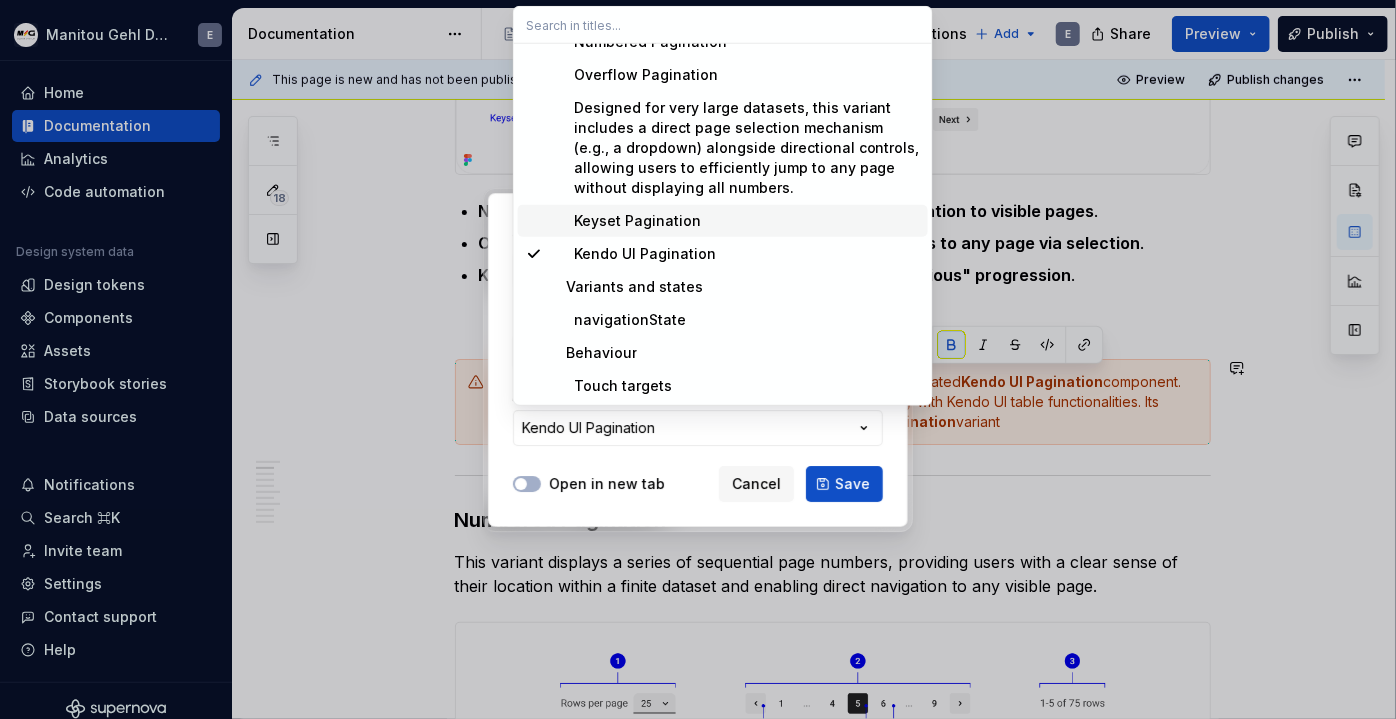 scroll, scrollTop: 85, scrollLeft: 0, axis: vertical 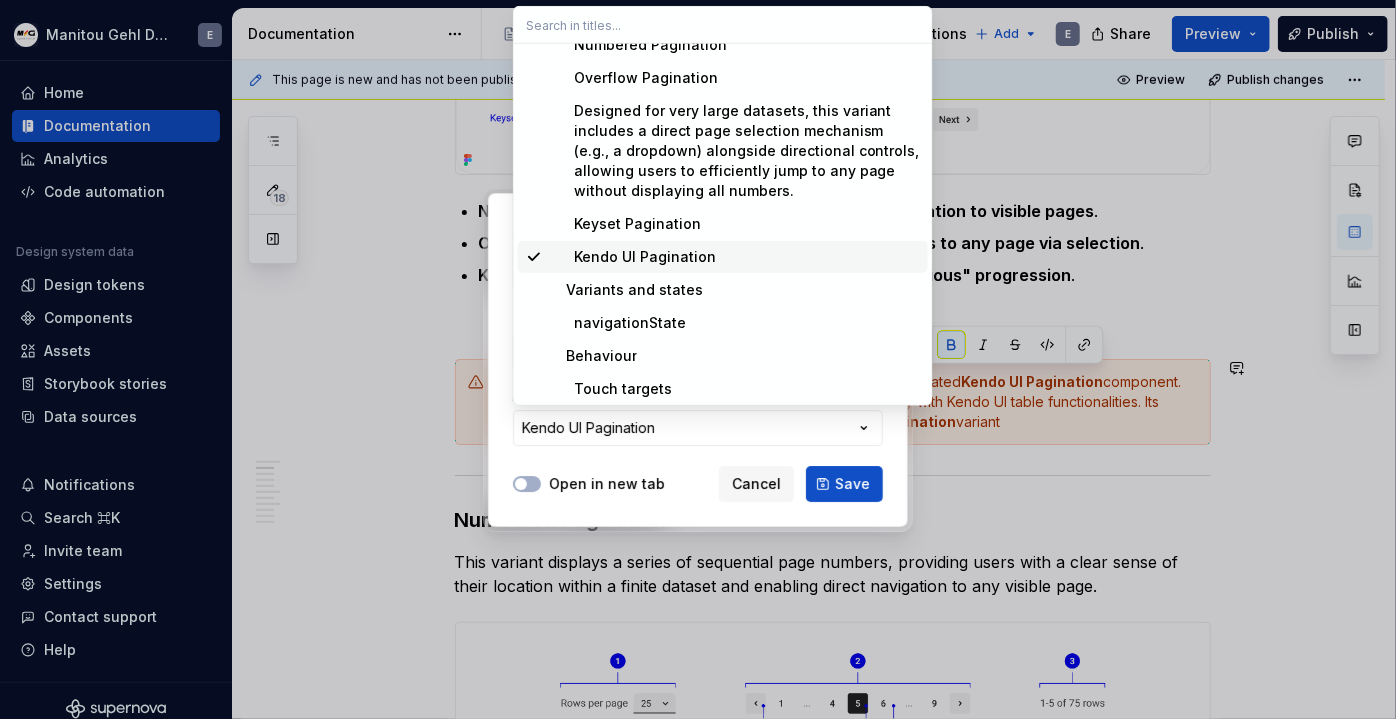 click on "Kendo UI Pagination" at bounding box center [633, 257] 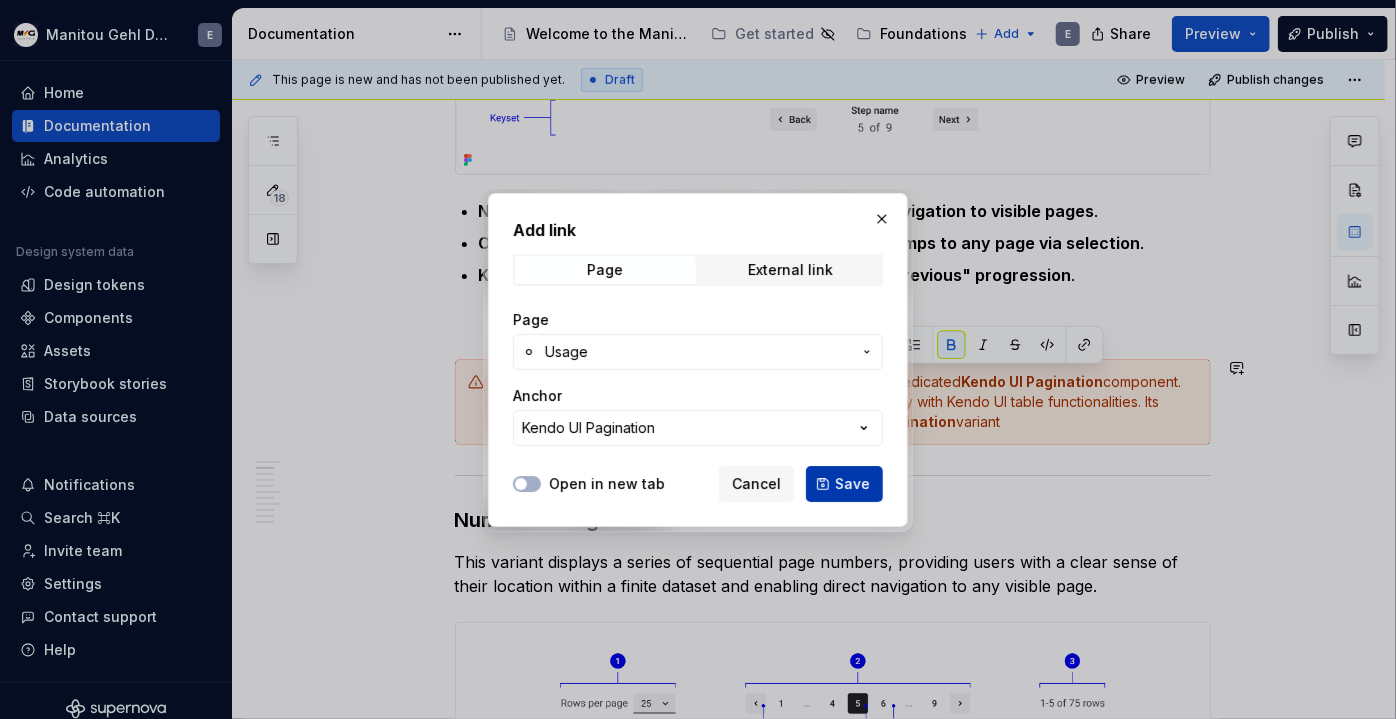 click on "Save" at bounding box center (852, 484) 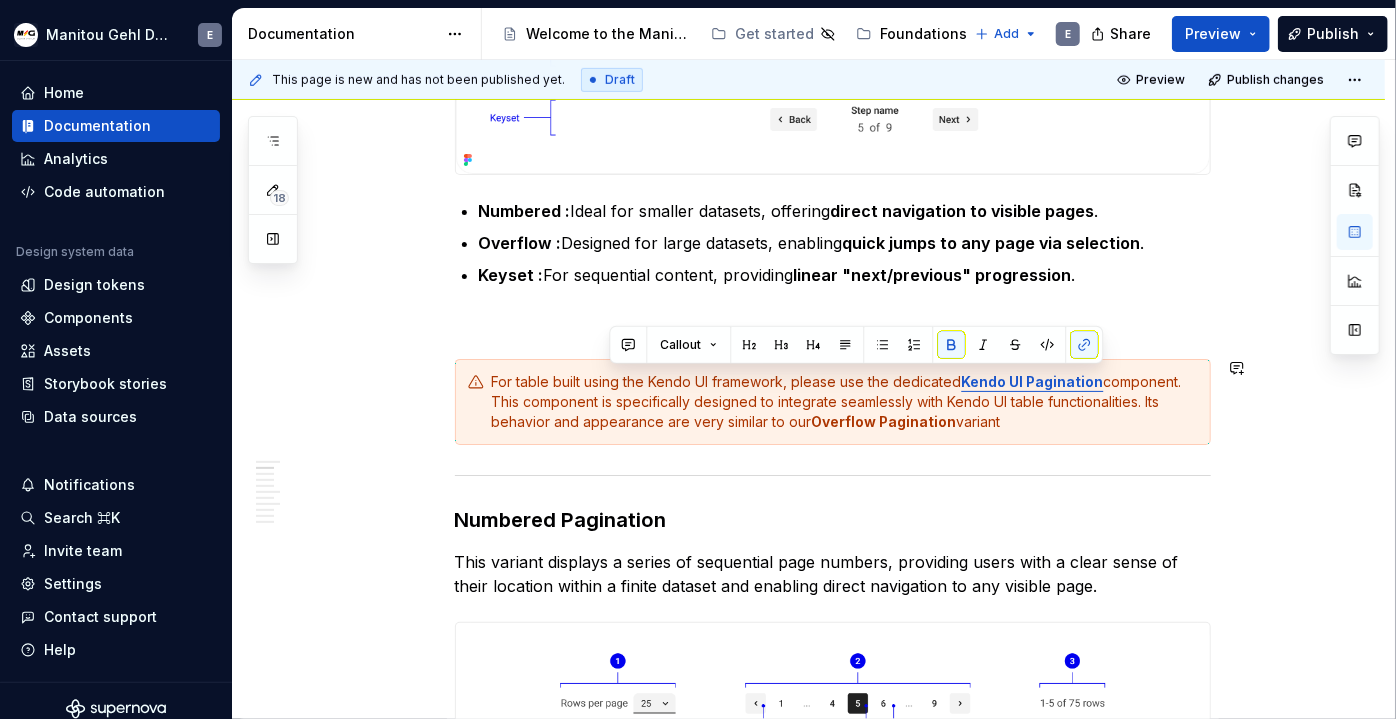 click at bounding box center [833, 323] 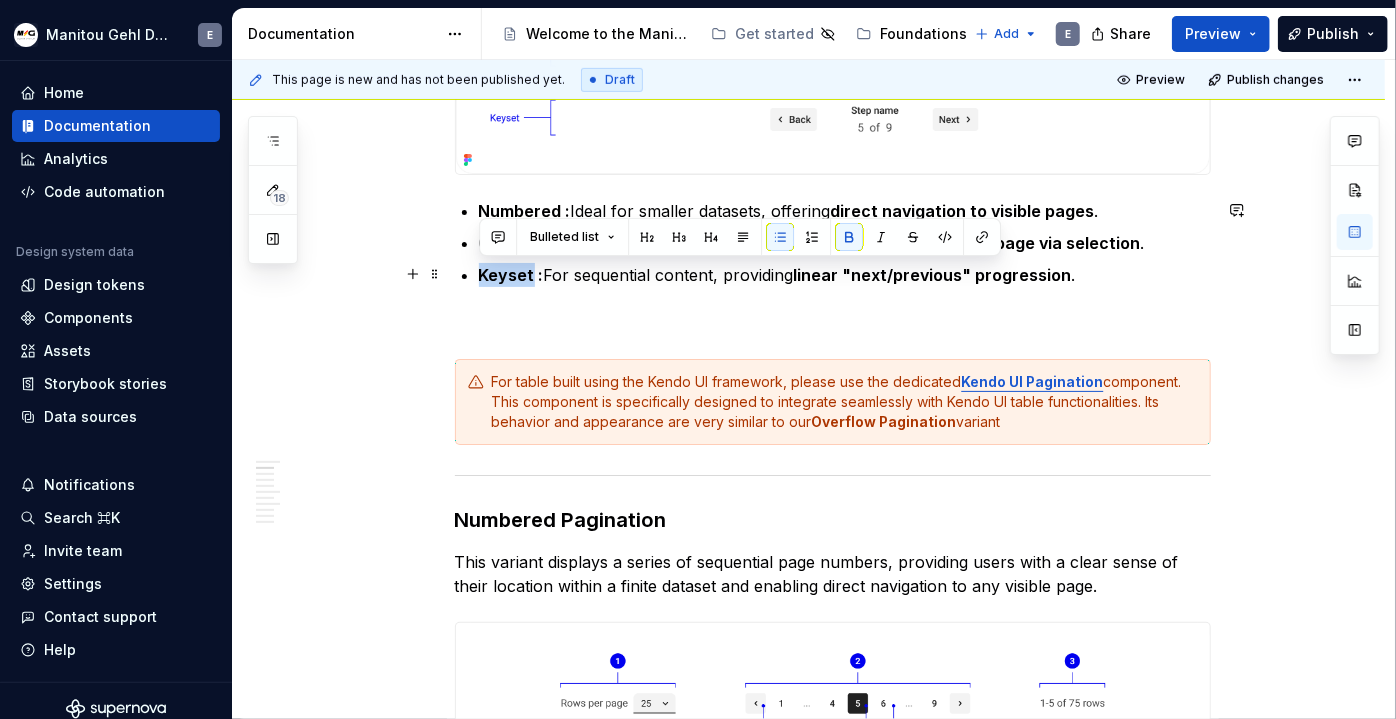 drag, startPoint x: 478, startPoint y: 276, endPoint x: 530, endPoint y: 278, distance: 52.03845 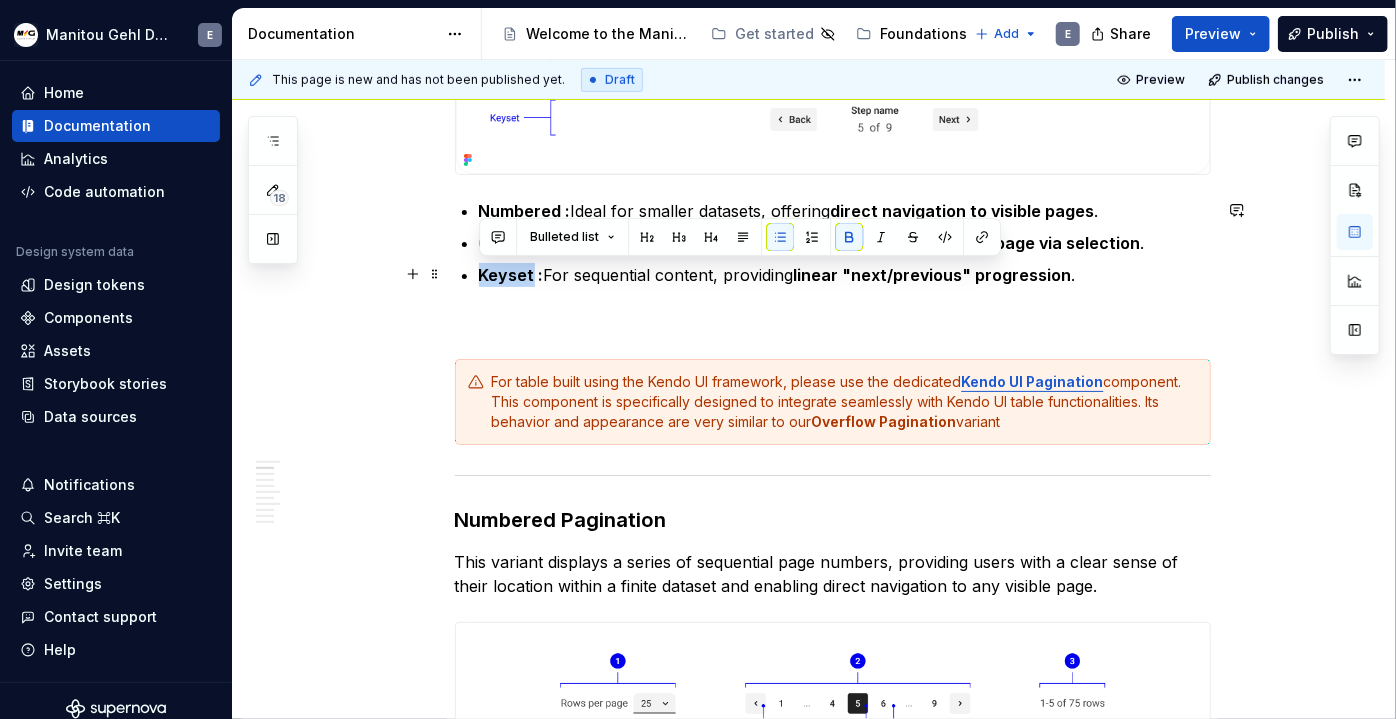 click on "Keyset :" at bounding box center [511, 275] 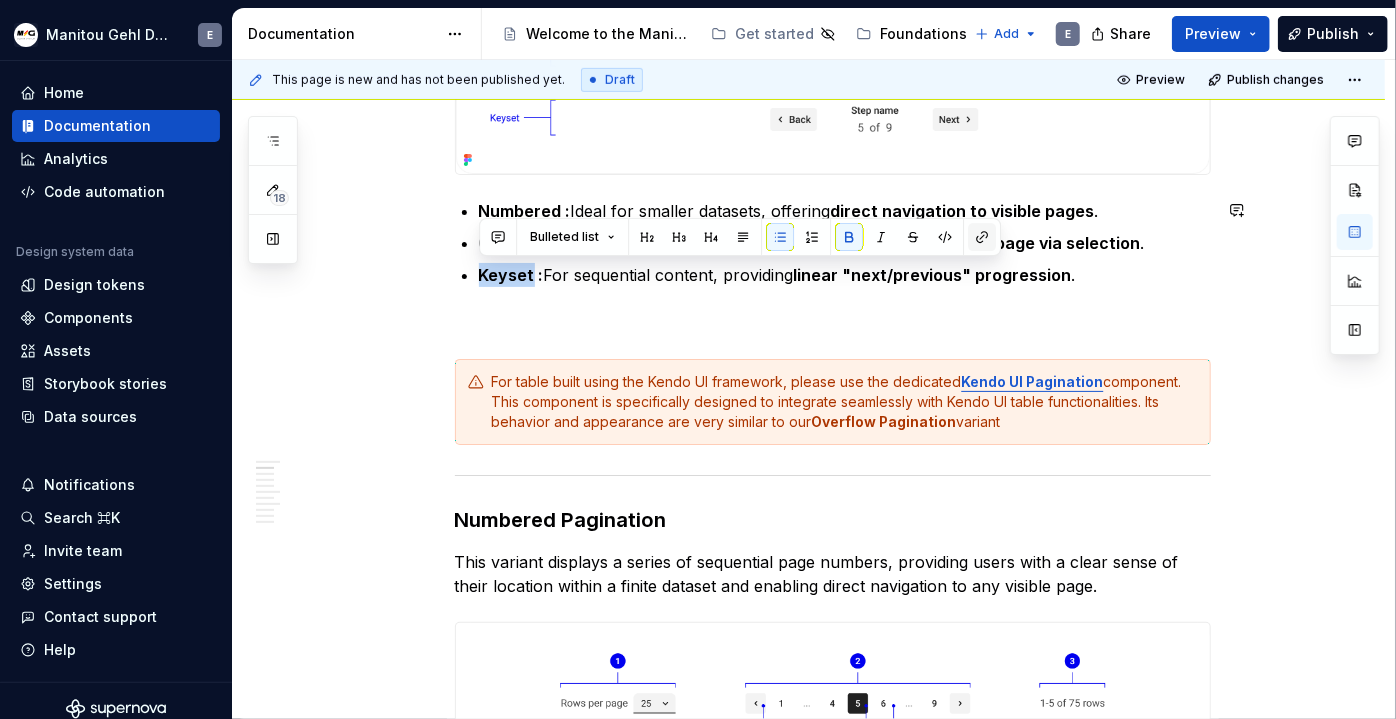 click at bounding box center [982, 237] 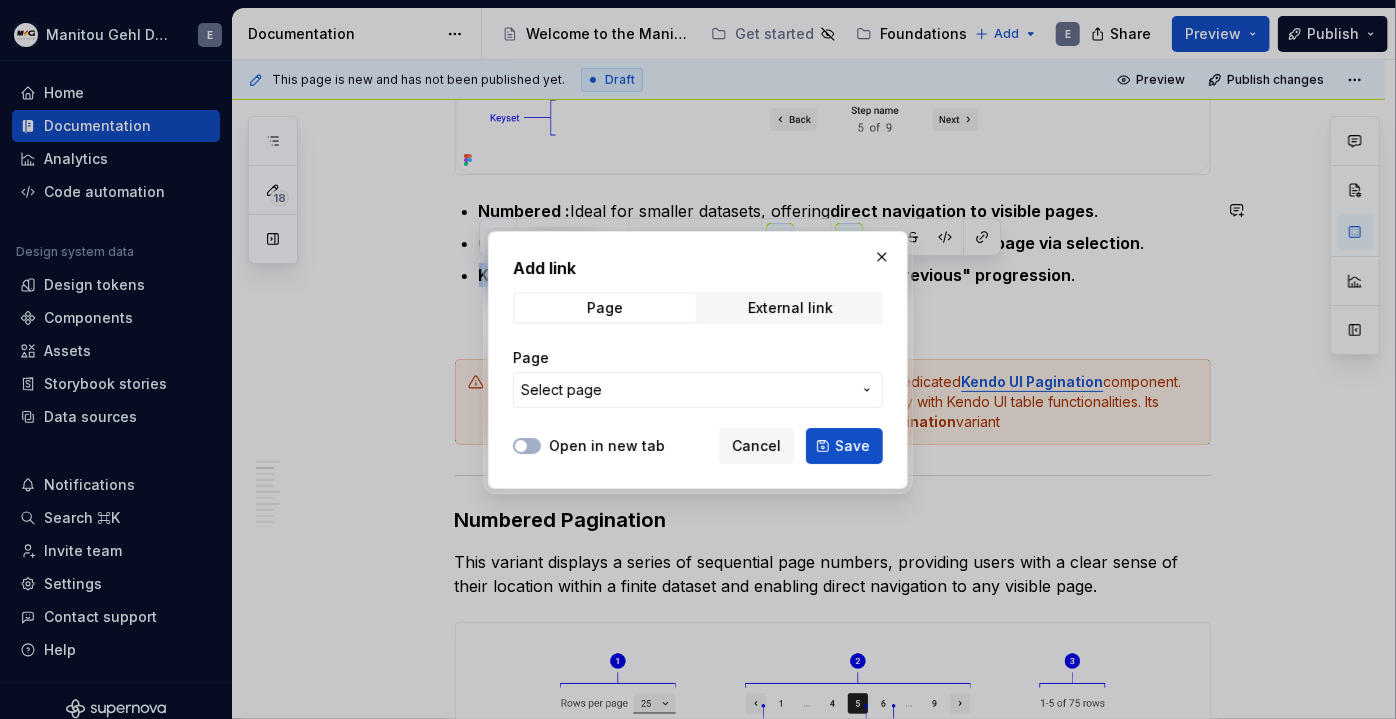 click on "Select page" at bounding box center [686, 390] 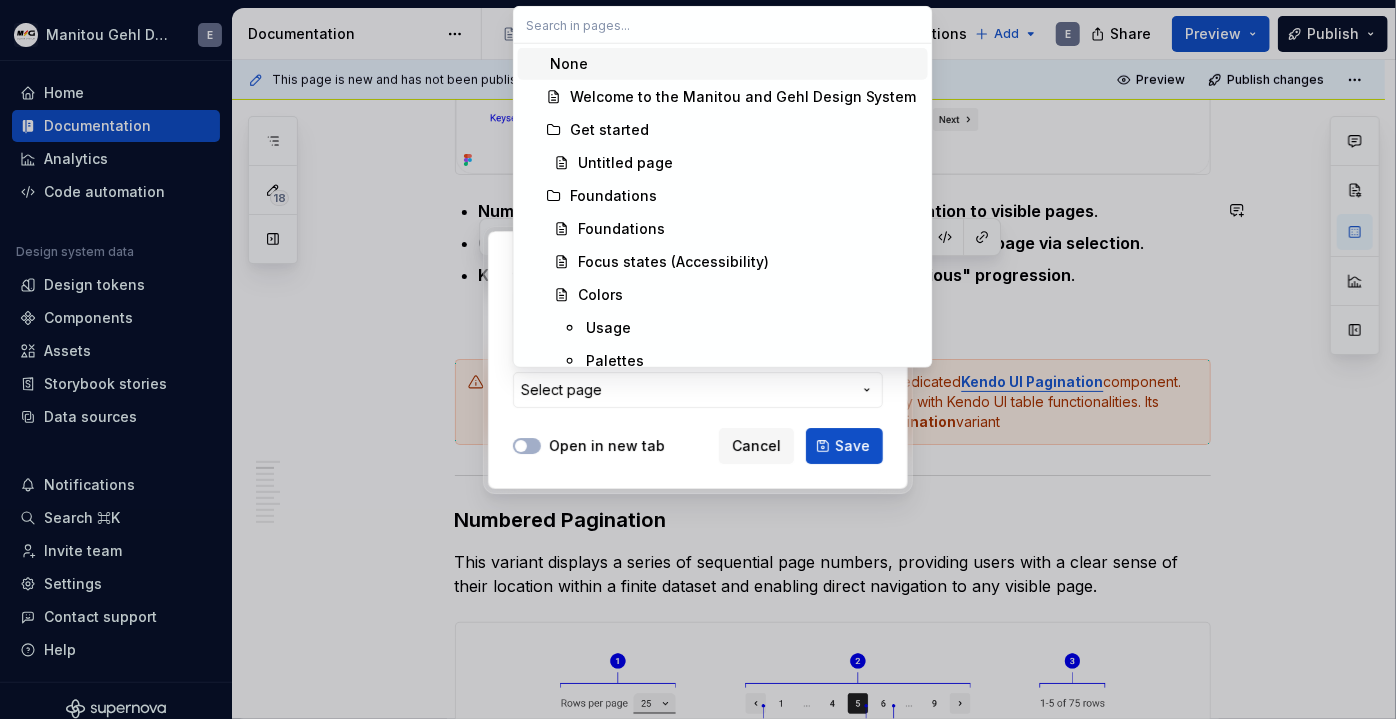 type on "a" 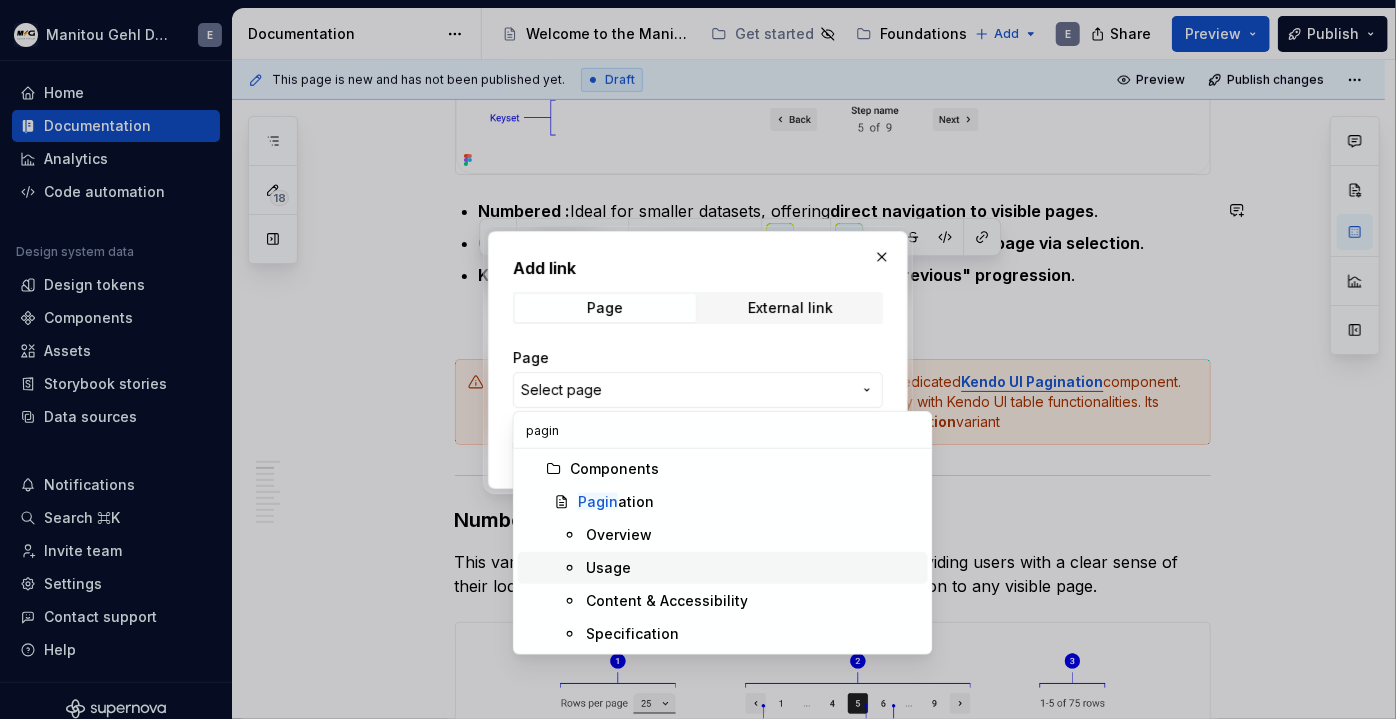 type on "pagin" 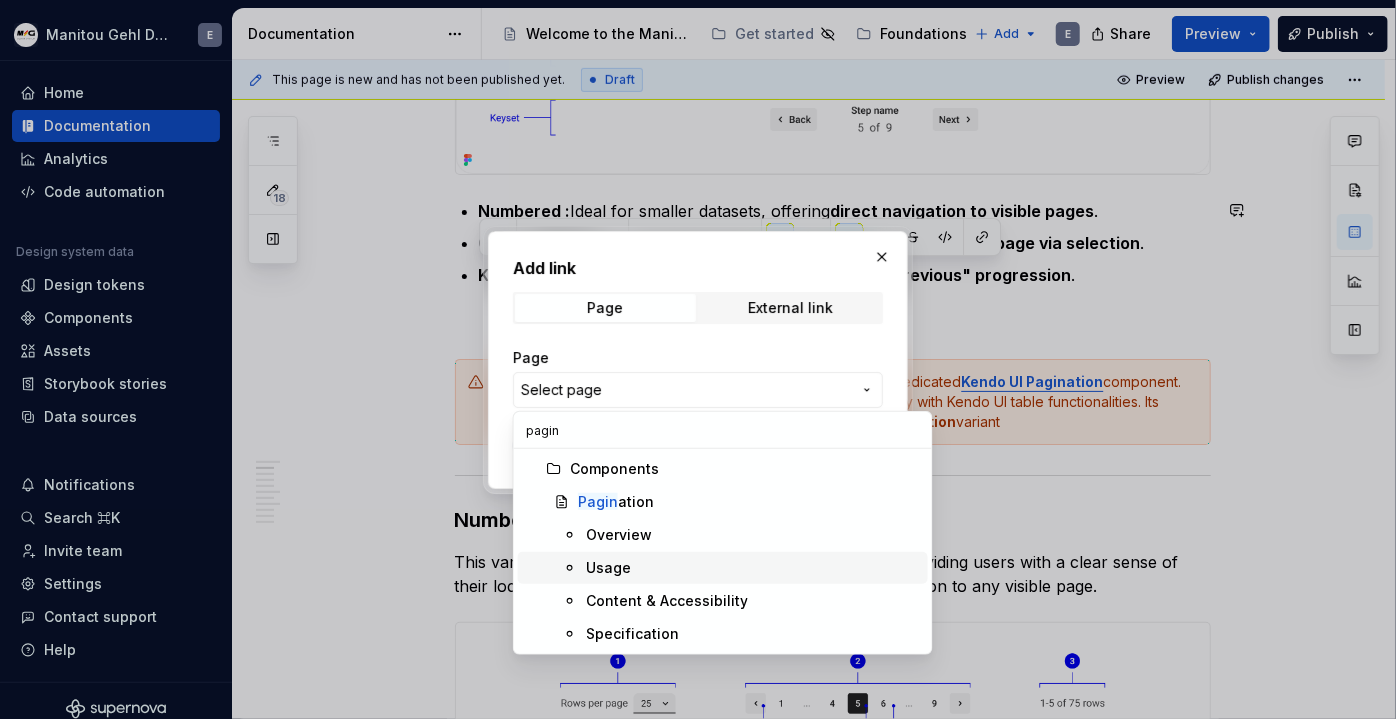 click on "Usage" at bounding box center (608, 568) 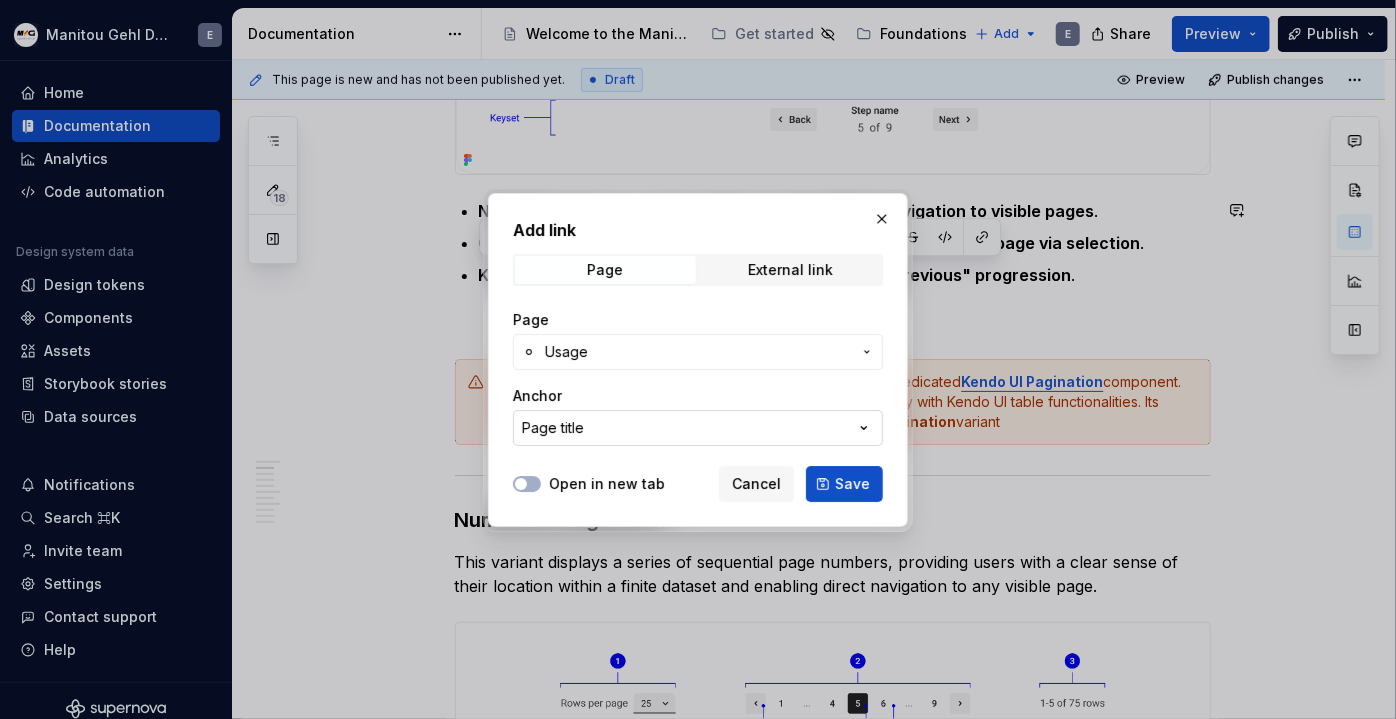 click on "Page title" at bounding box center [698, 428] 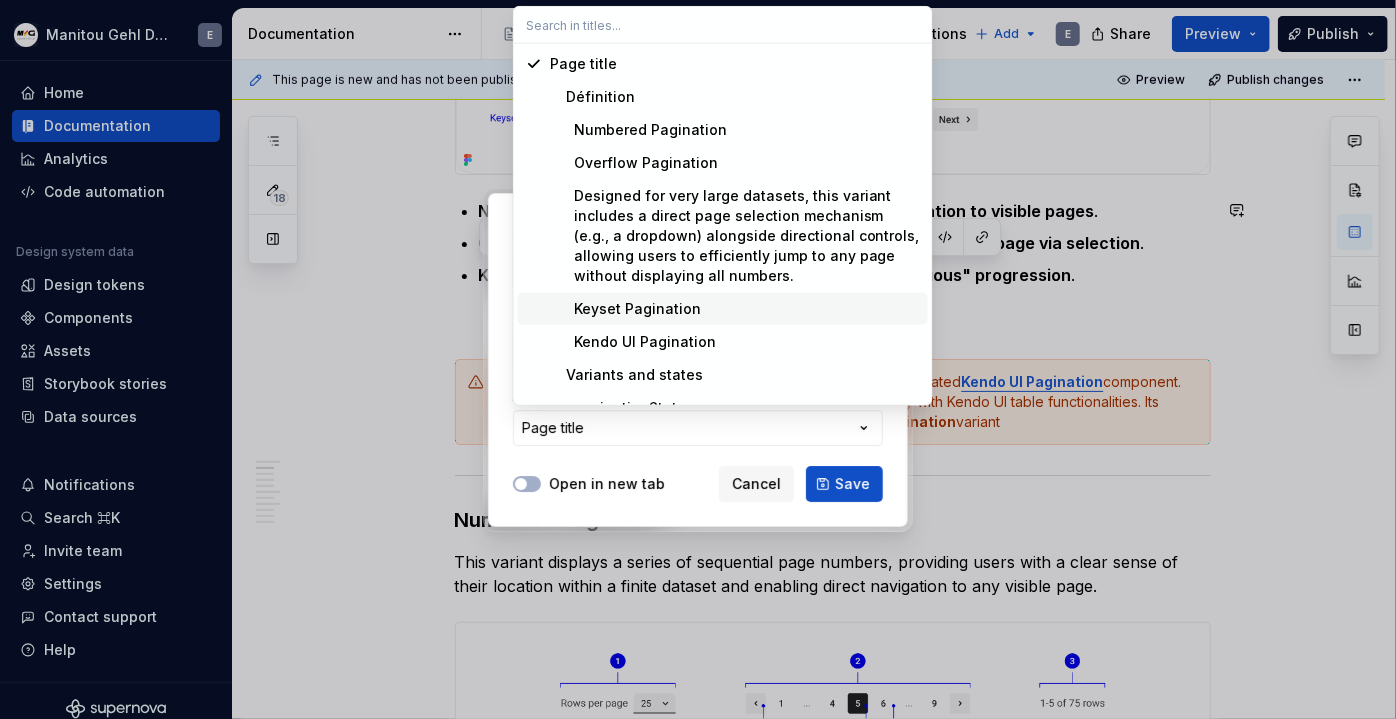 click on "Keyset Pagination" at bounding box center (625, 309) 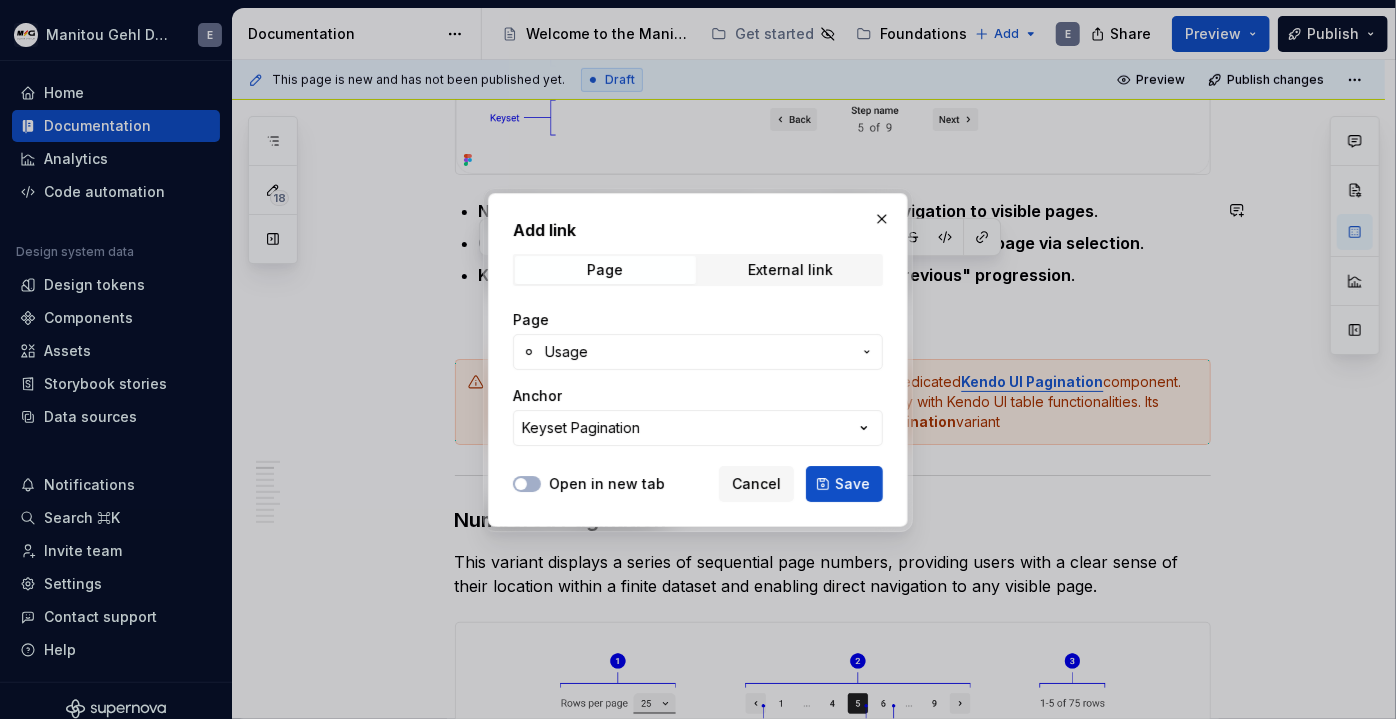 click on "Save" at bounding box center (852, 484) 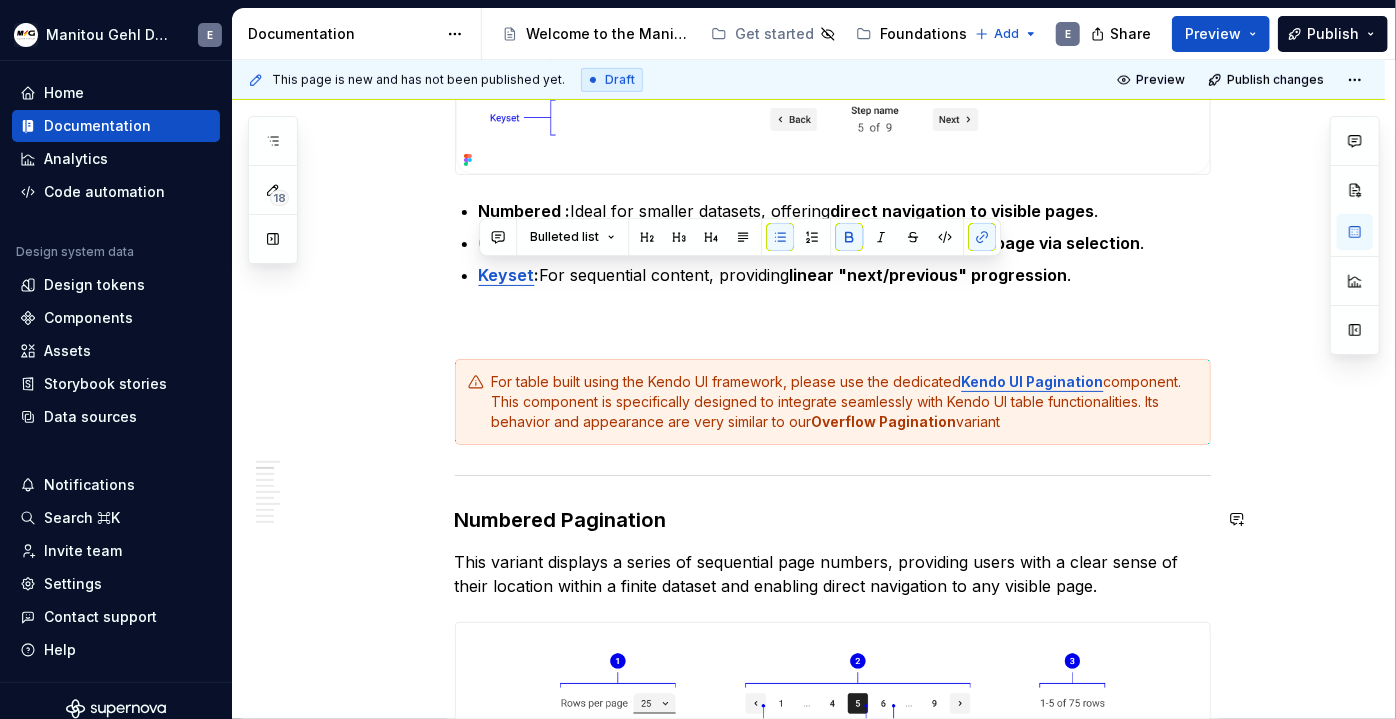 click on "Définition The  pagination  component organizes large quantities of content by dividing them into  distinct pages . It allows the user to  know their current position  and the  total number of pages , while giving them the  control  to navigate. The Pagination component offers different variants tailored for specific use cases: Numbered :  Ideal for smaller datasets, offering  direct navigation to visible pages . Overflow :  Designed for large datasets, enabling  quick jumps to any page via selection . Keyset  :  For sequential content, providing  linear "next/previous" progression . For table built using the Kendo UI framework, please use the dedicated  Kendo UI Pagination  component. This component is specifically designed to integrate seamlessly with Kendo UI table functionalities. Its behavior and appearance are very similar to our  Overflow Pagination  variant Numbered Pagination Rows per page:  A control (e.g., dropdown) allowing users to select the number of items displayed per page. Pager: Pages: . ." at bounding box center (833, 3353) 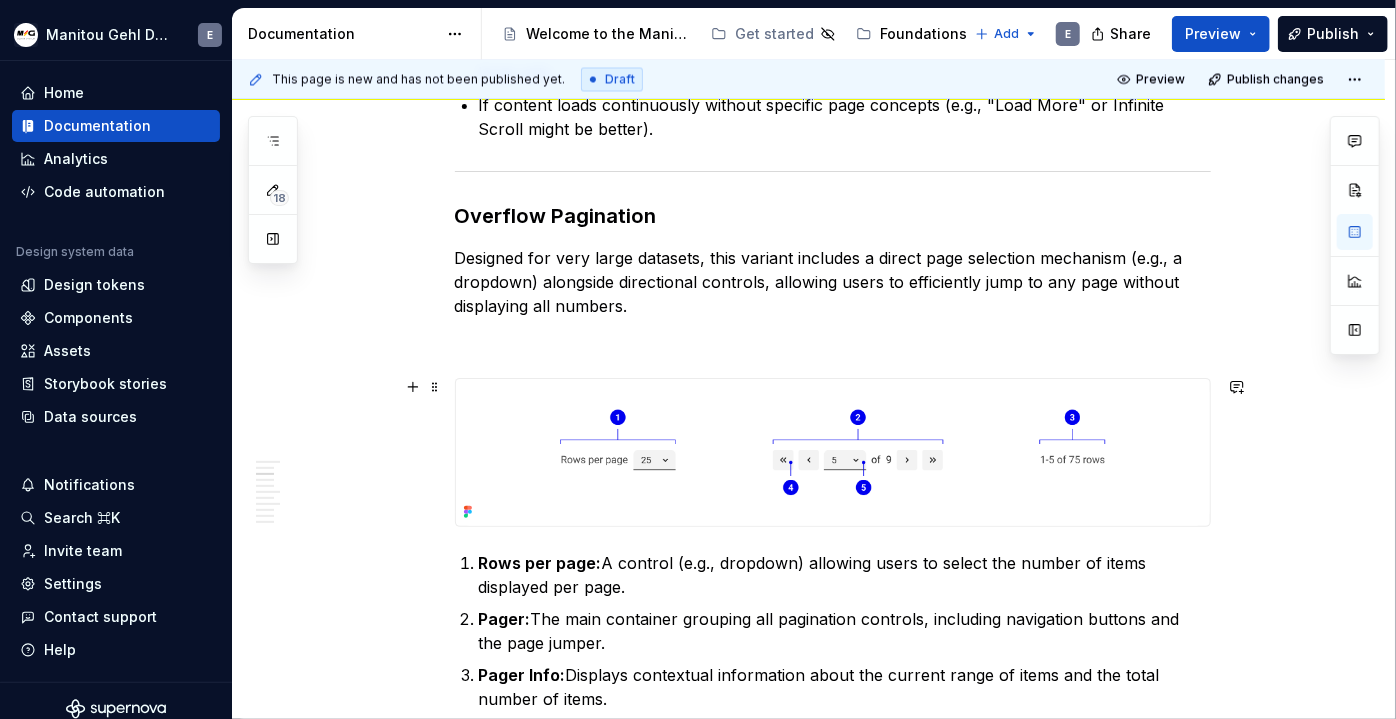 scroll, scrollTop: 1974, scrollLeft: 0, axis: vertical 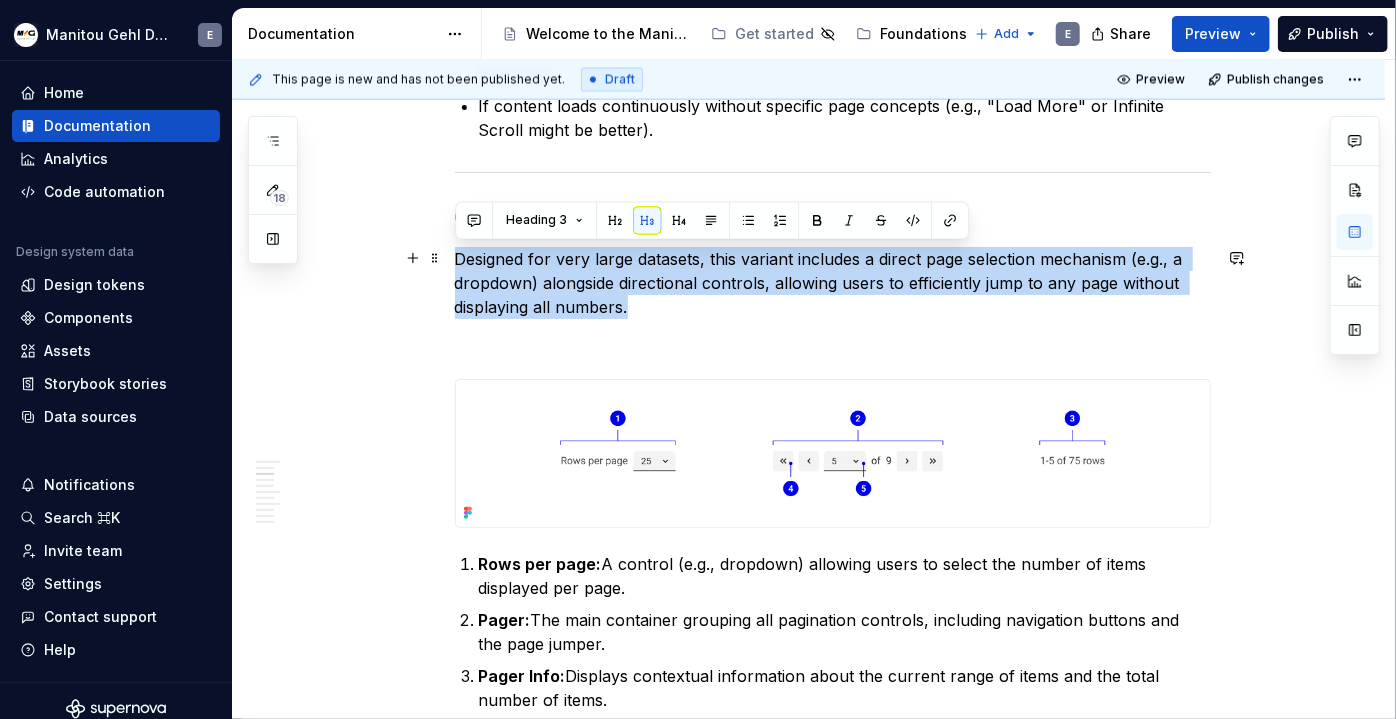 drag, startPoint x: 636, startPoint y: 303, endPoint x: 454, endPoint y: 252, distance: 189.01057 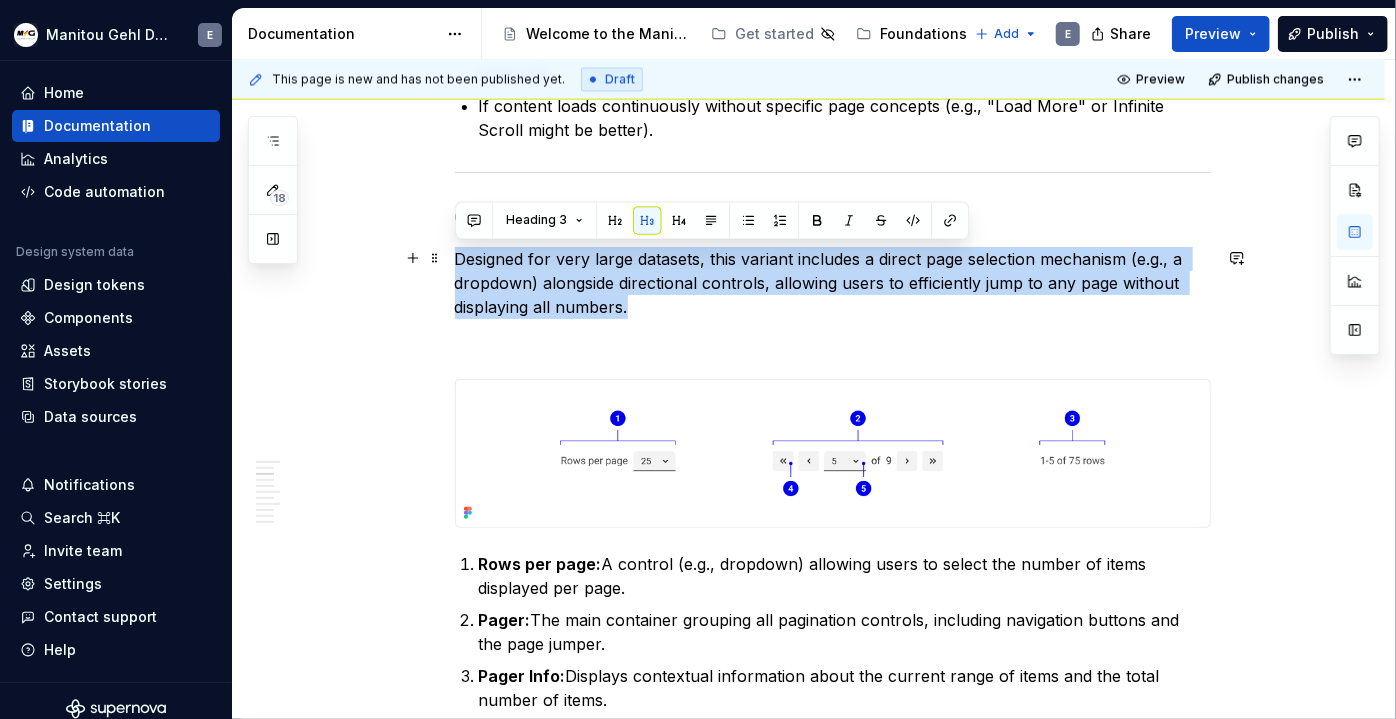 click on "Définition The  pagination  component organizes large quantities of content by dividing them into  distinct pages . It allows the user to  know their current position  and the  total number of pages , while giving them the  control  to navigate. The Pagination component offers different variants tailored for specific use cases: Numbered :  Ideal for smaller datasets, offering  direct navigation to visible pages . Overflow :  Designed for large datasets, enabling  quick jumps to any page via selection . Keyset  :  For sequential content, providing  linear "next/previous" progression . For table built using the Kendo UI framework, please use the dedicated  Kendo UI Pagination  component. This component is specifically designed to integrate seamlessly with Kendo UI table functionalities. Its behavior and appearance are very similar to our  Overflow Pagination  variant Numbered Pagination Rows per page:  A control (e.g., dropdown) allowing users to select the number of items displayed per page. Pager: Pages: . ." at bounding box center (833, 2085) 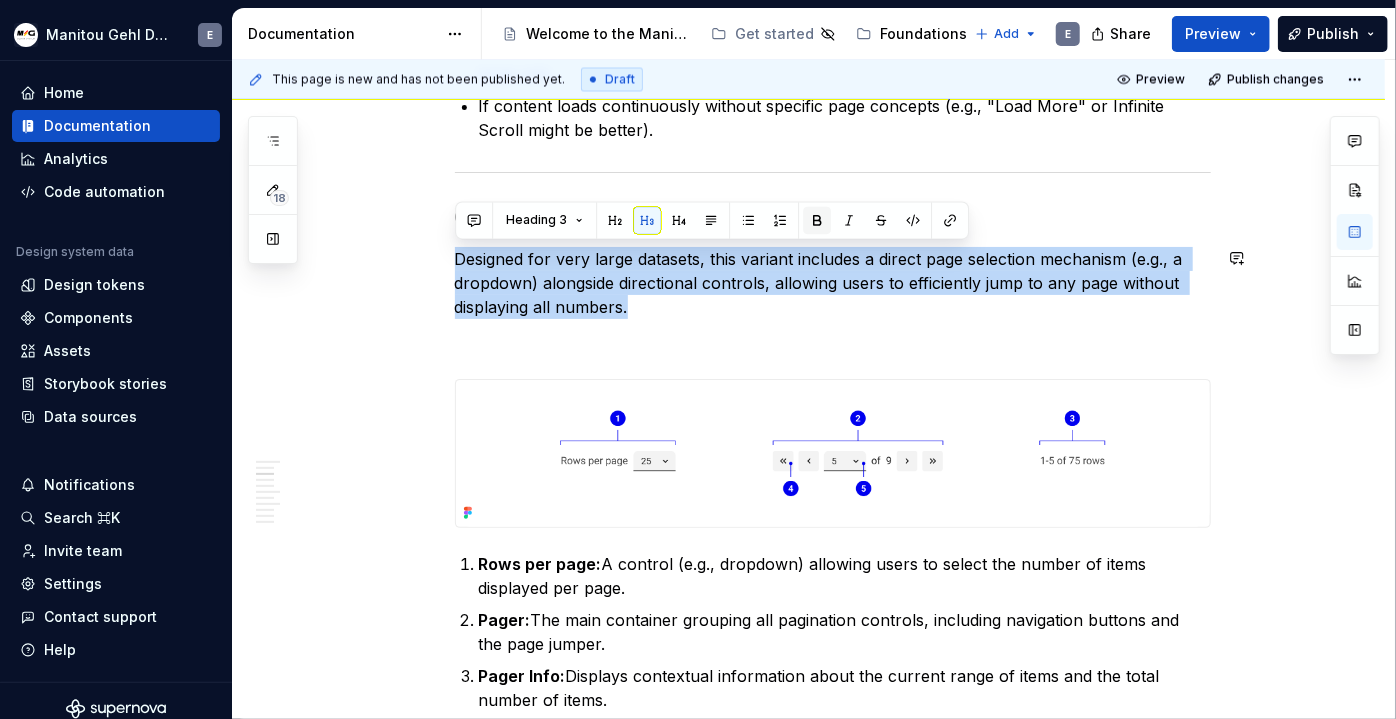 click at bounding box center [817, 220] 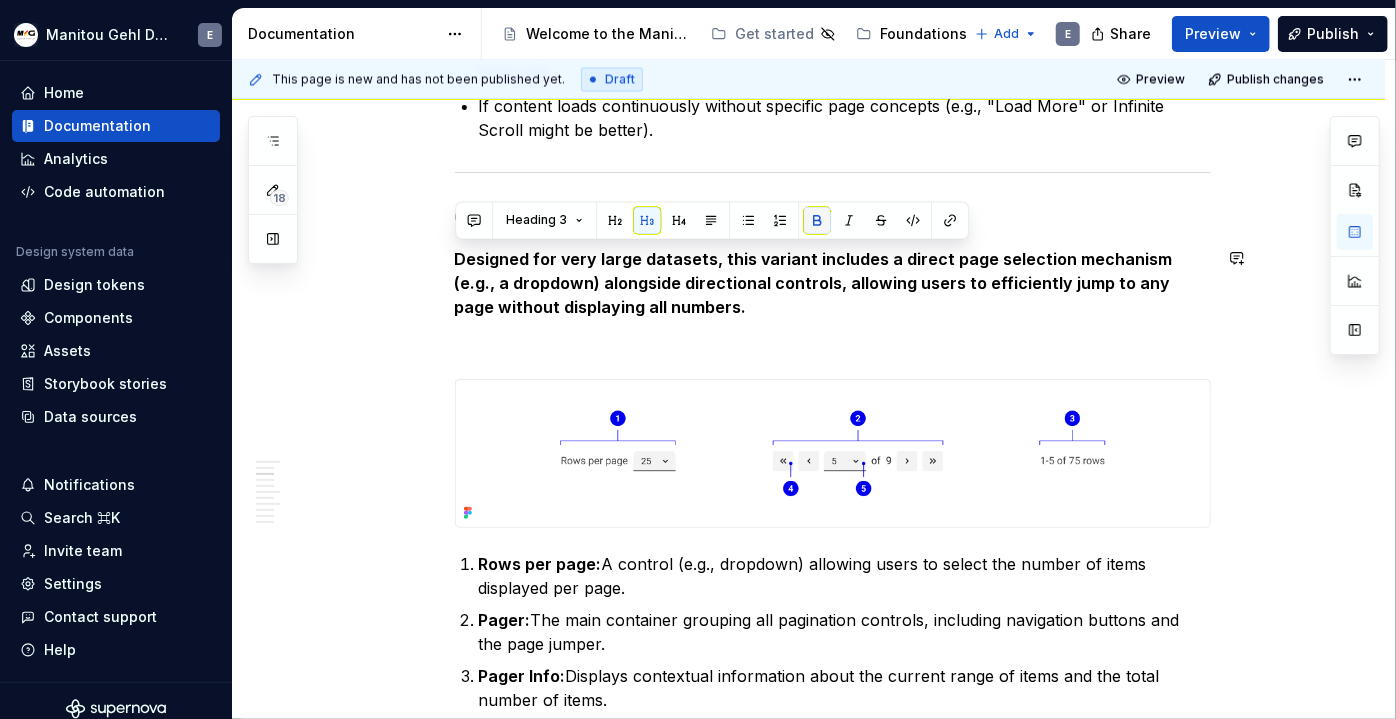 click at bounding box center (817, 220) 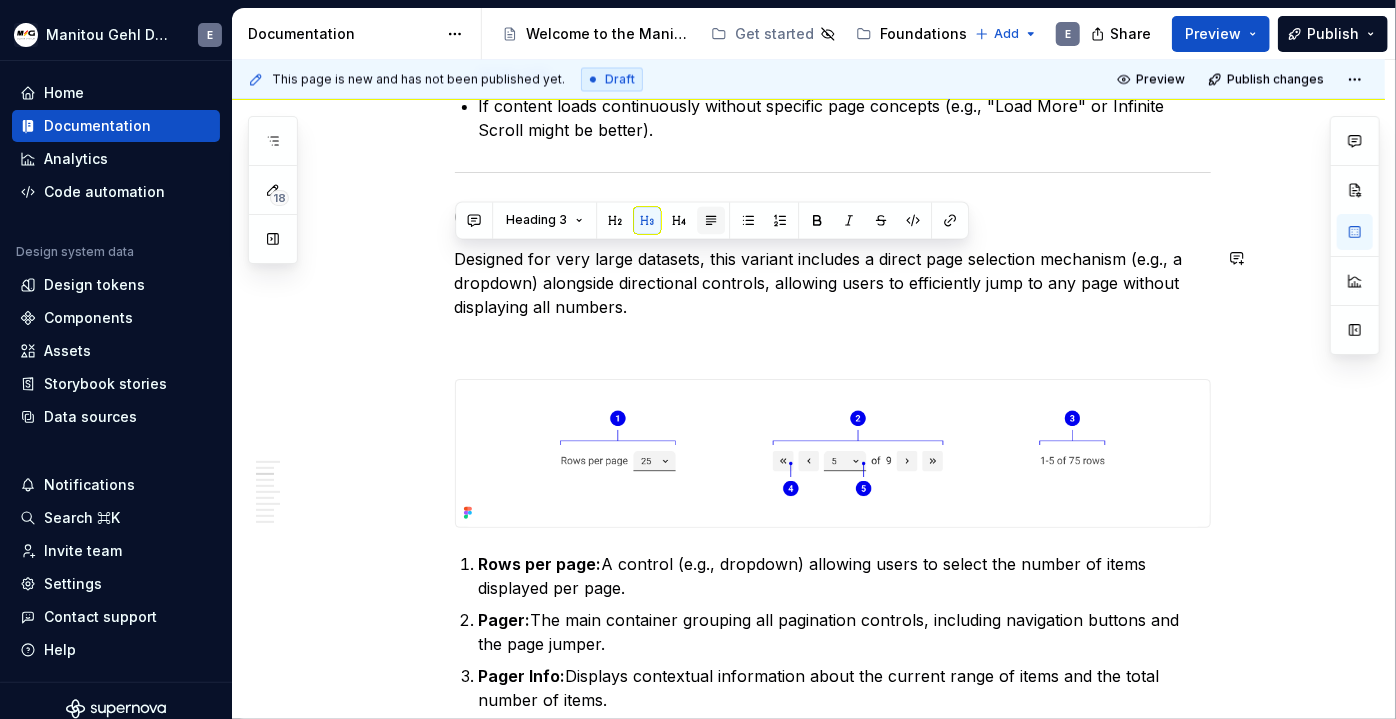 click at bounding box center [711, 220] 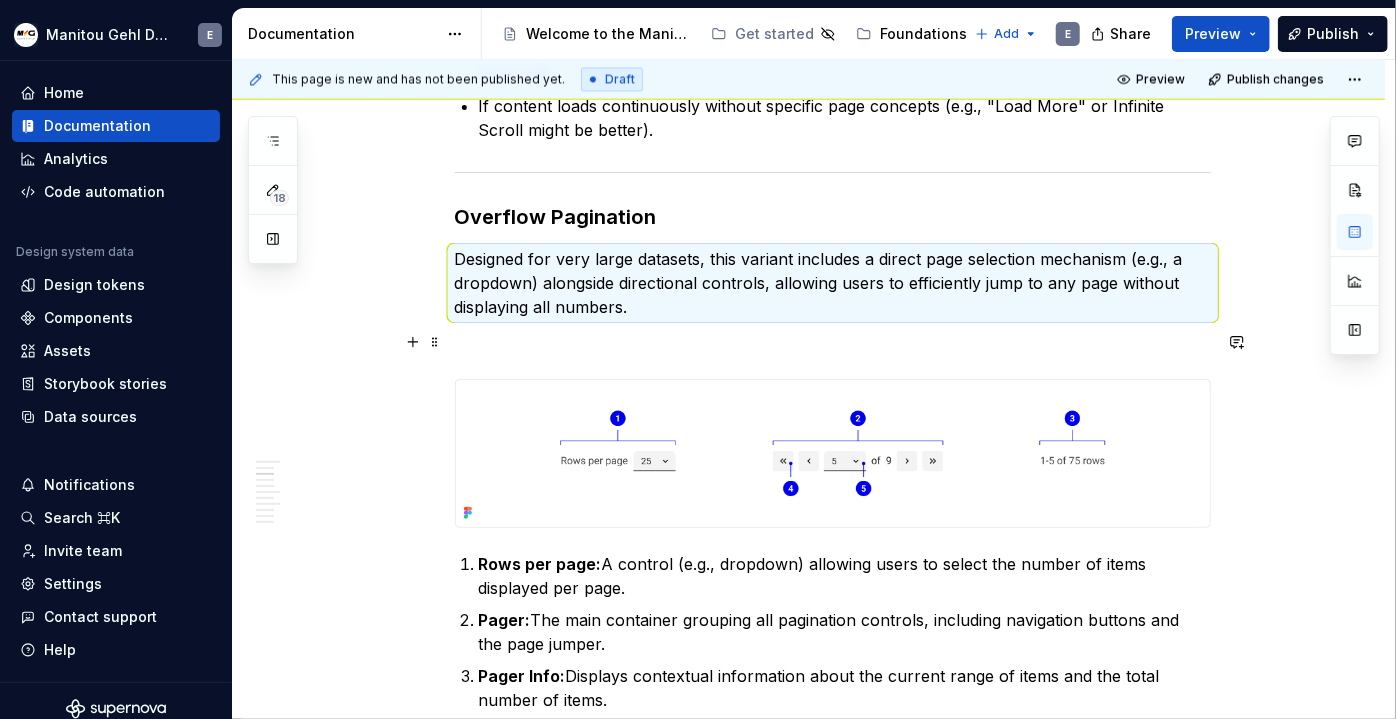 click at bounding box center (833, 343) 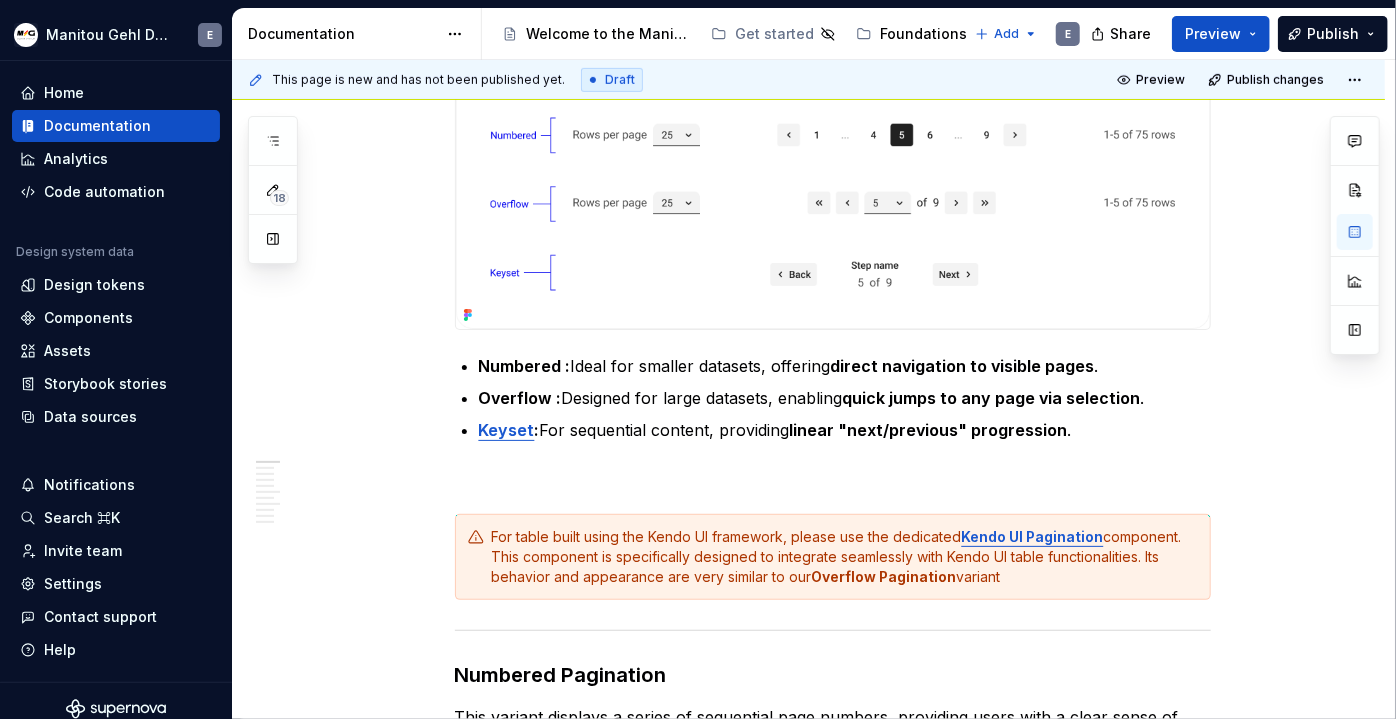 scroll, scrollTop: 607, scrollLeft: 0, axis: vertical 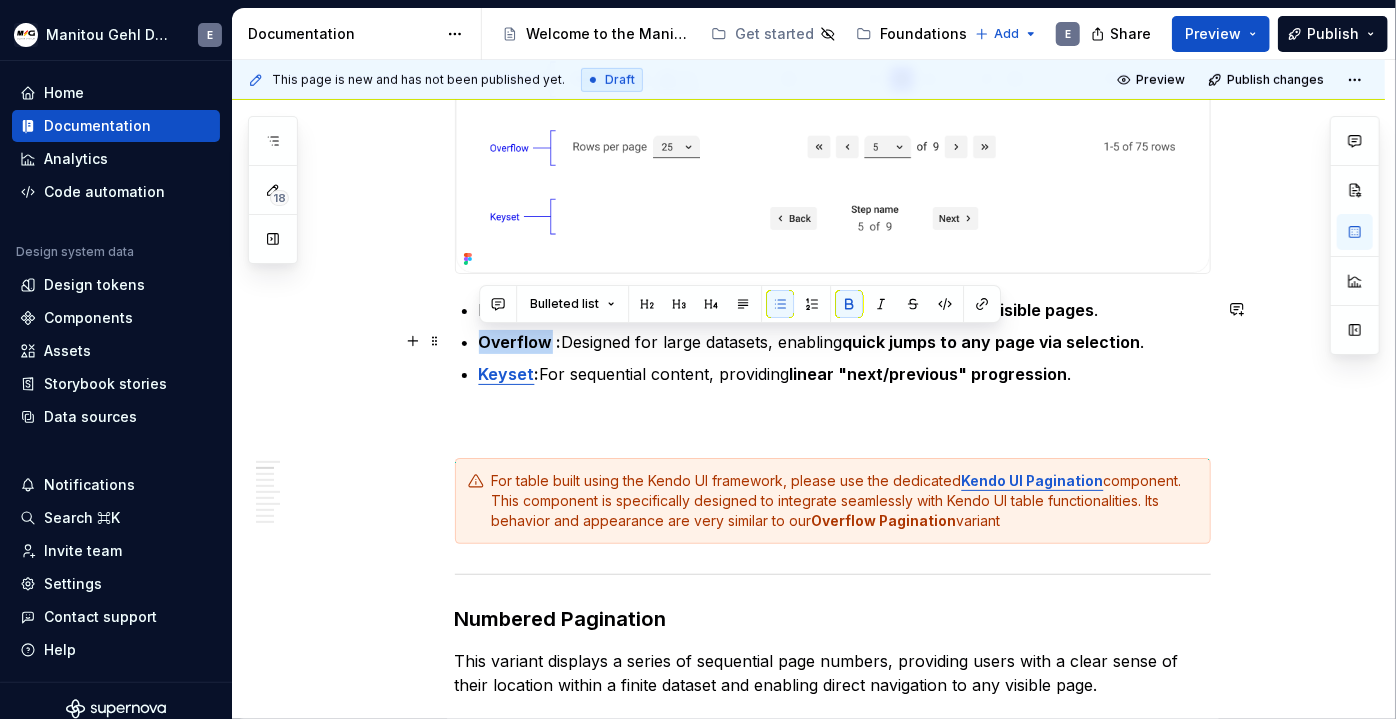 drag, startPoint x: 479, startPoint y: 341, endPoint x: 549, endPoint y: 341, distance: 70 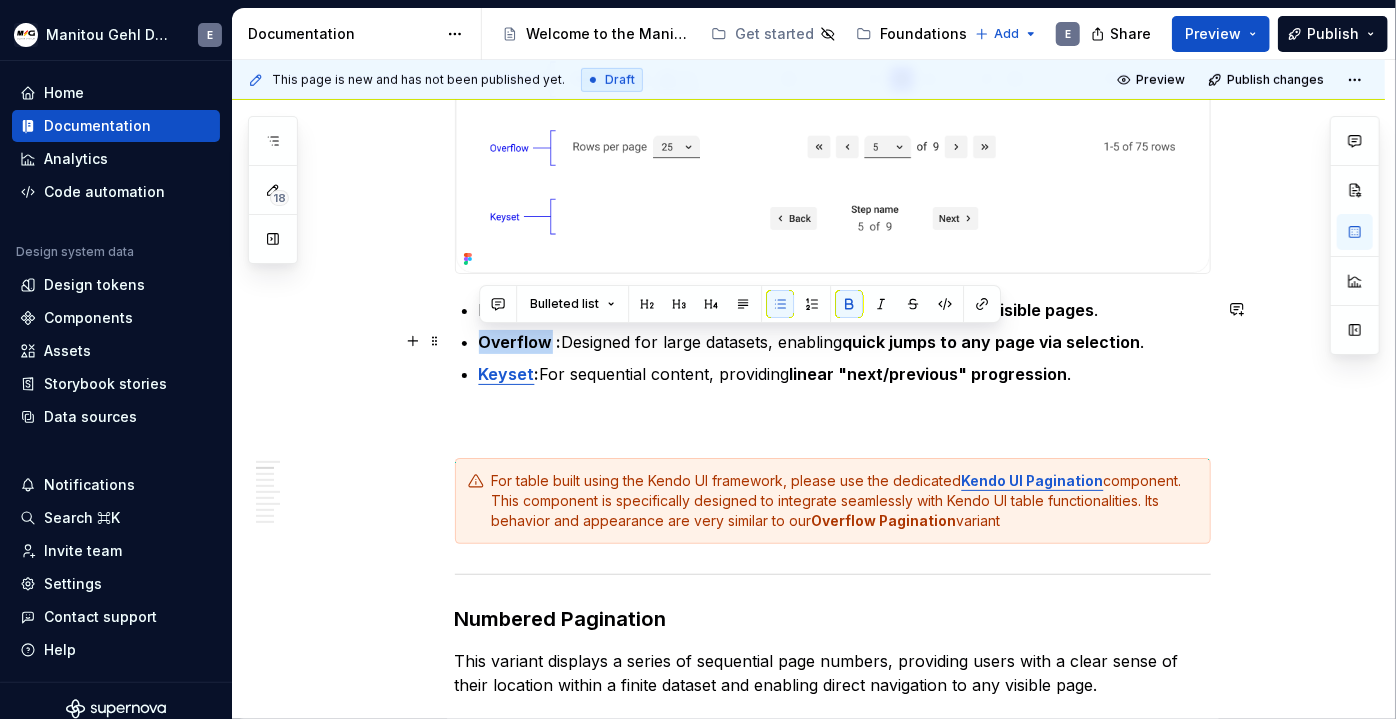 click on "Overflow :" at bounding box center [520, 342] 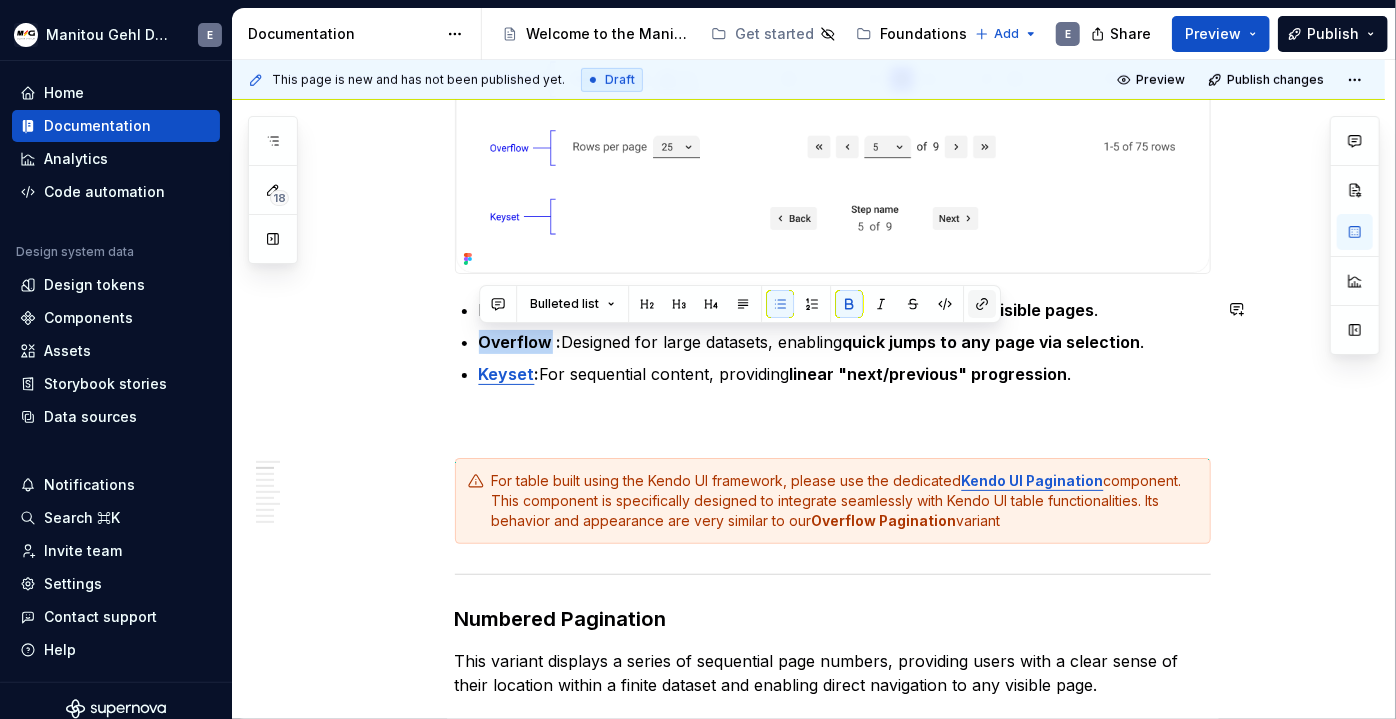 click at bounding box center [982, 304] 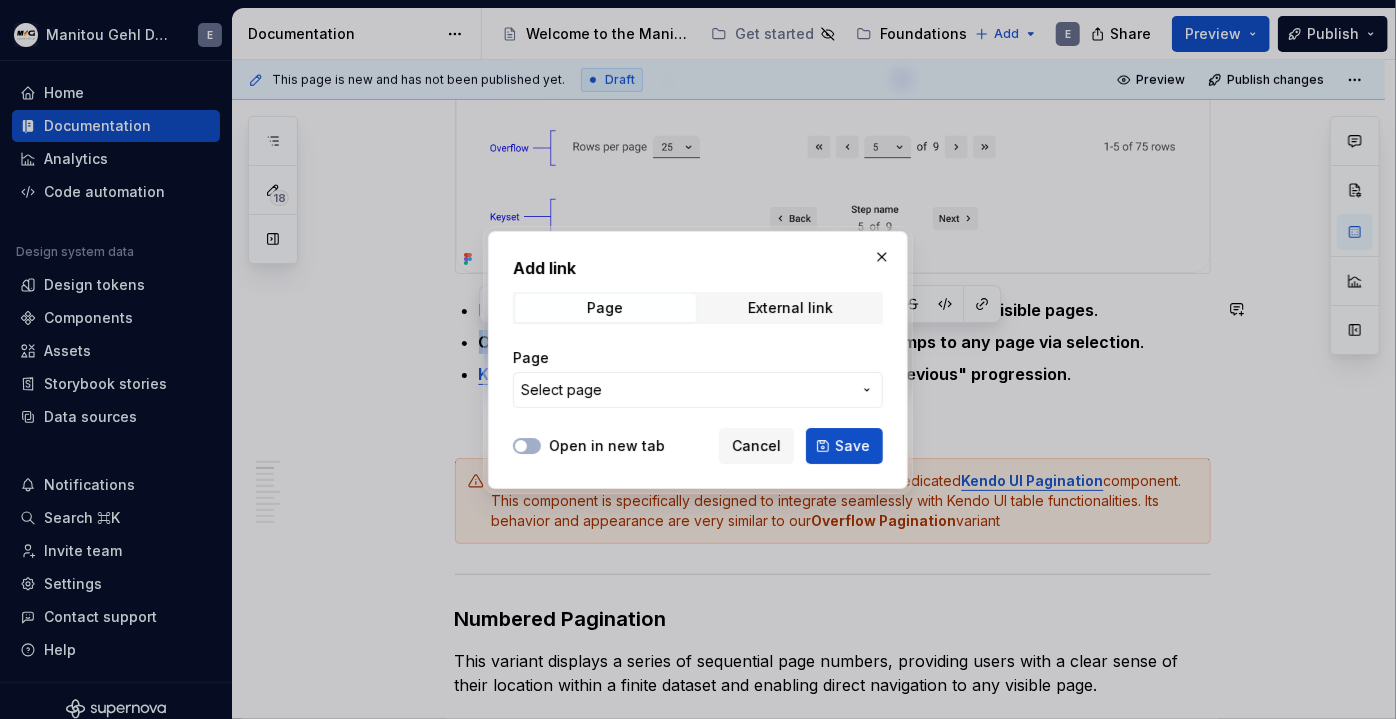 click on "Select page" at bounding box center (686, 390) 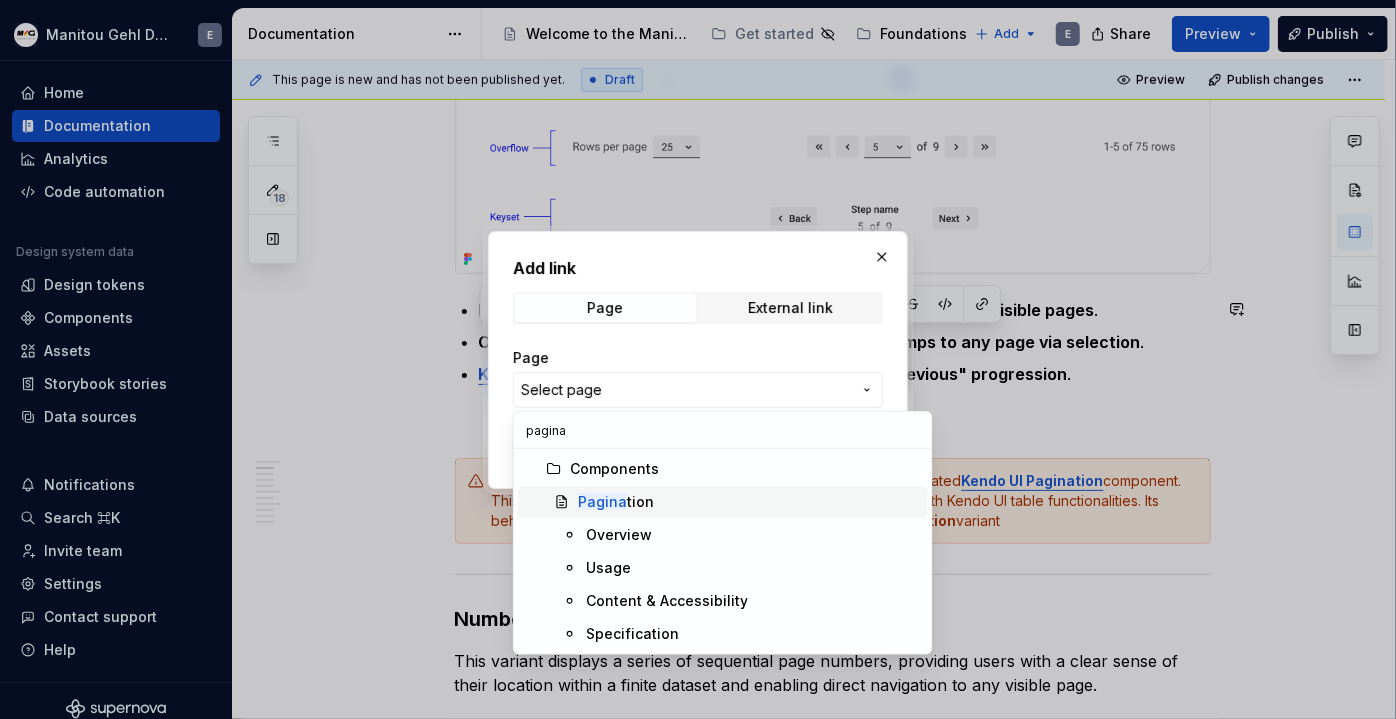 type on "pagina" 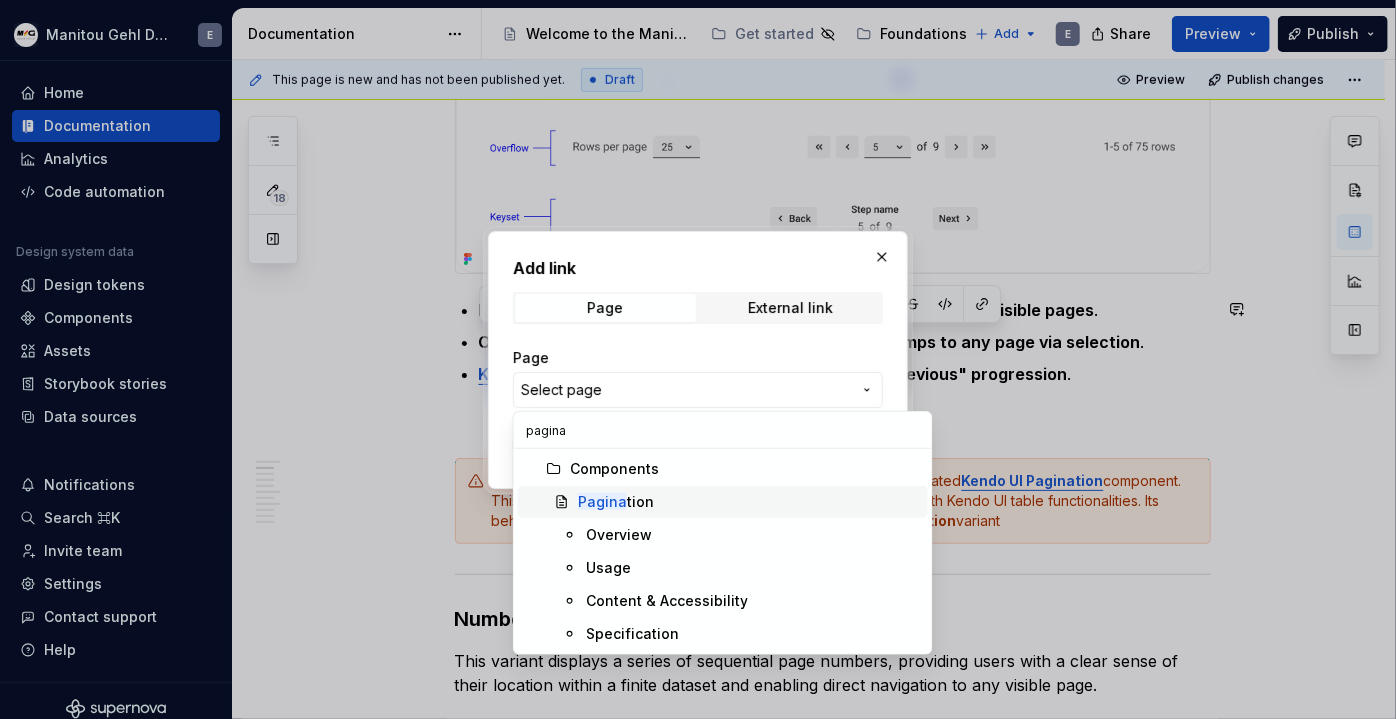 click on "Pagina tion" at bounding box center [616, 502] 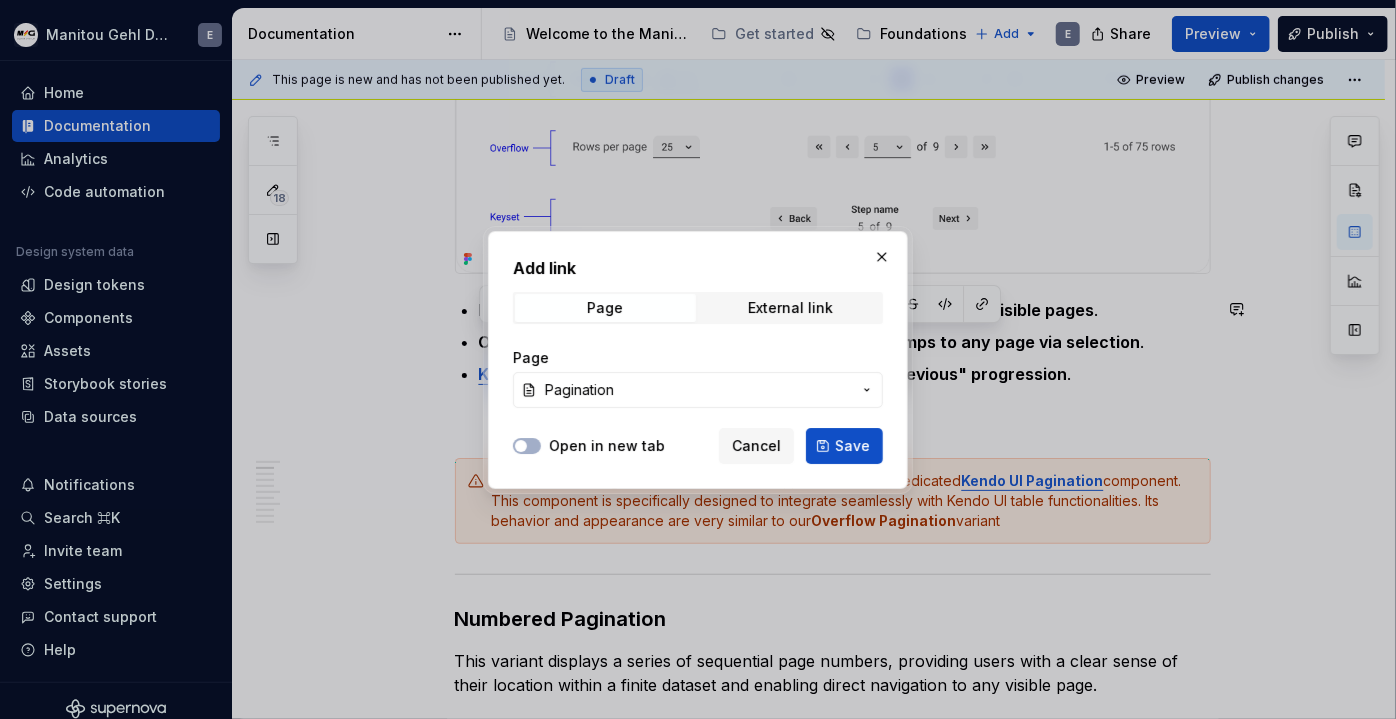 click on "Pagination" at bounding box center [698, 390] 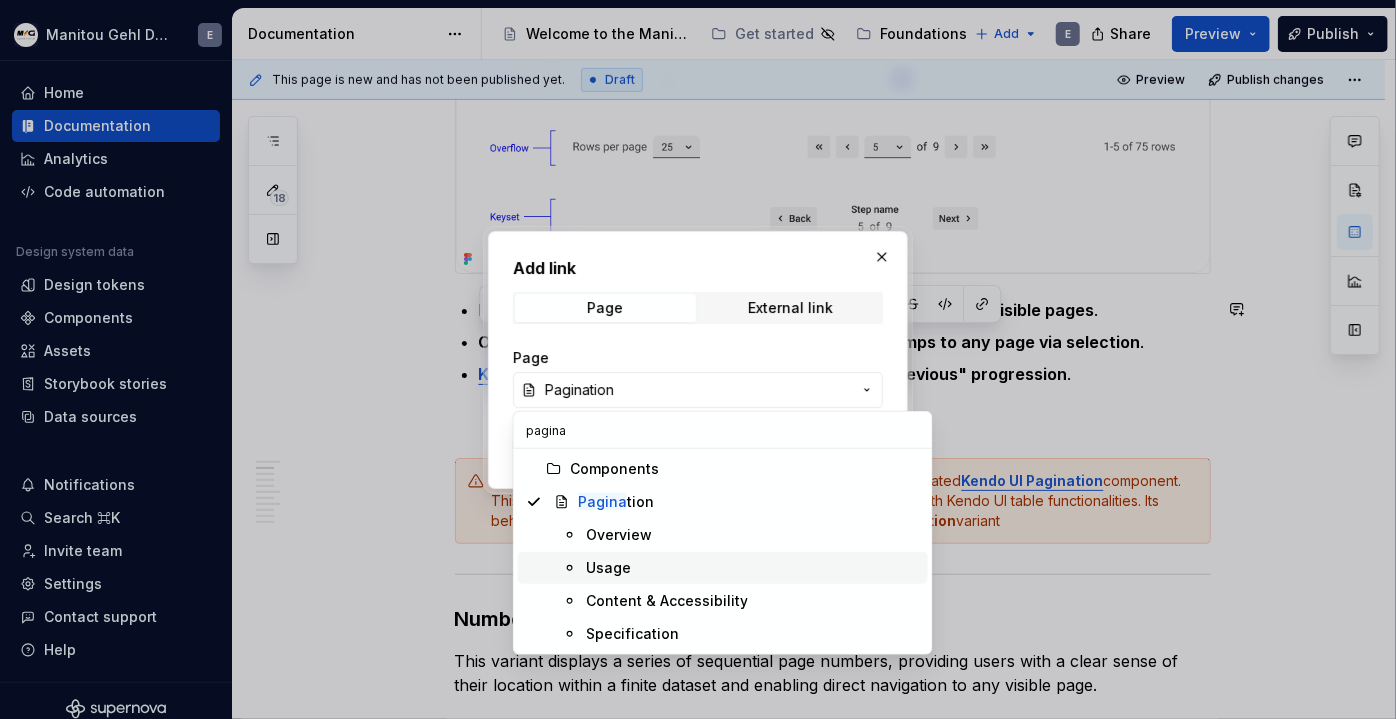 type on "pagina" 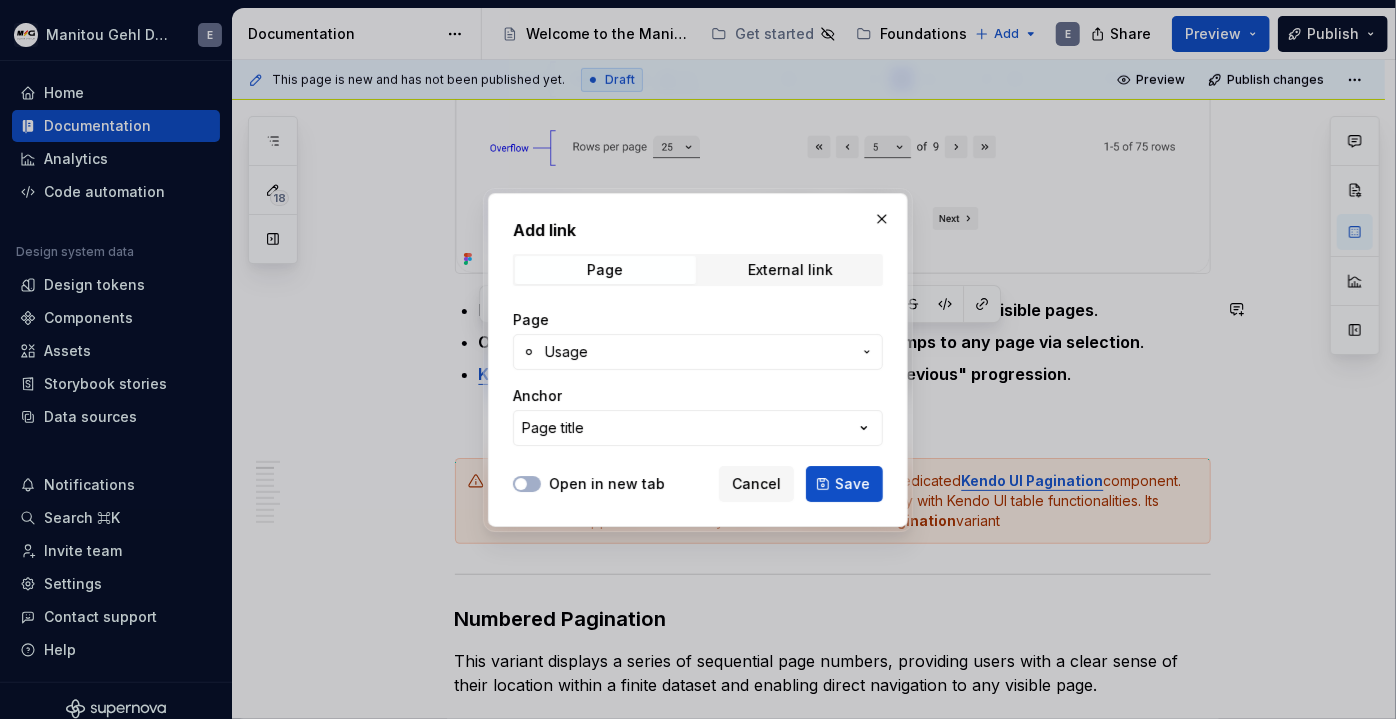 click on "Page title" at bounding box center [698, 428] 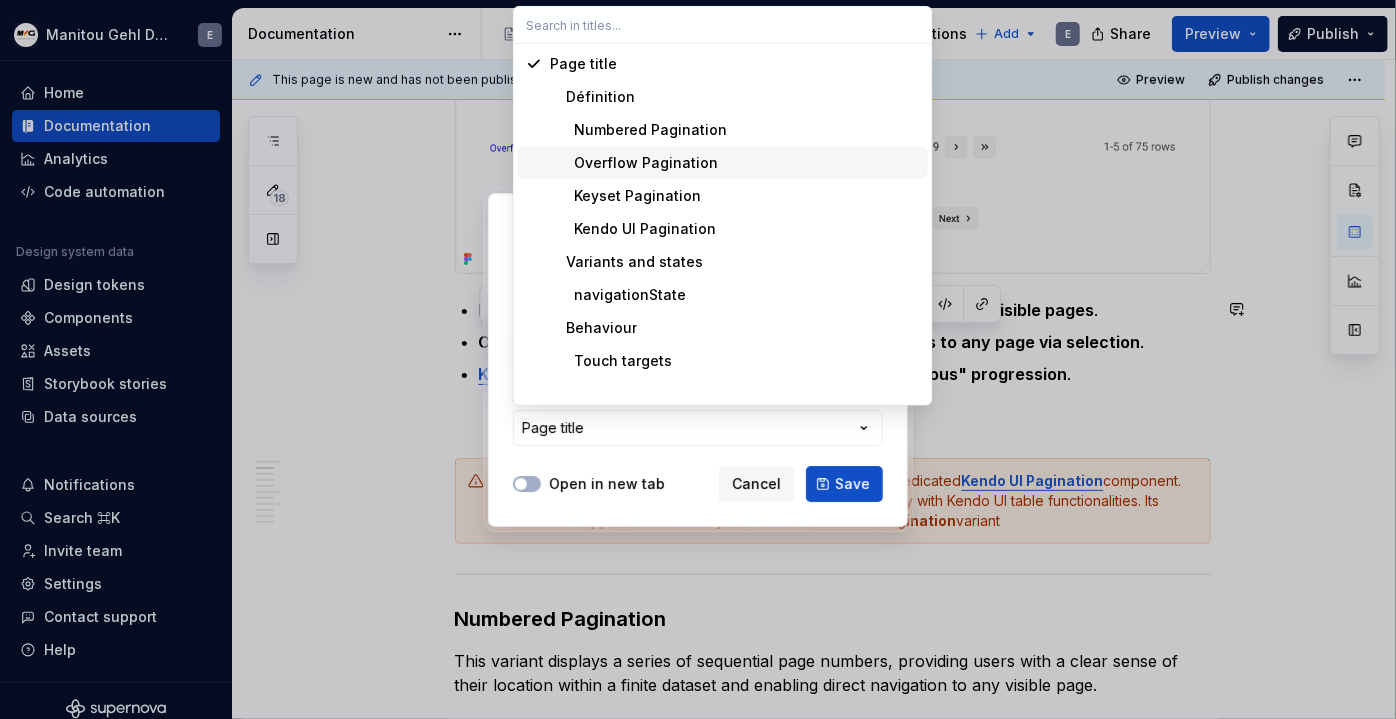 click on "Overflow Pagination" at bounding box center [634, 163] 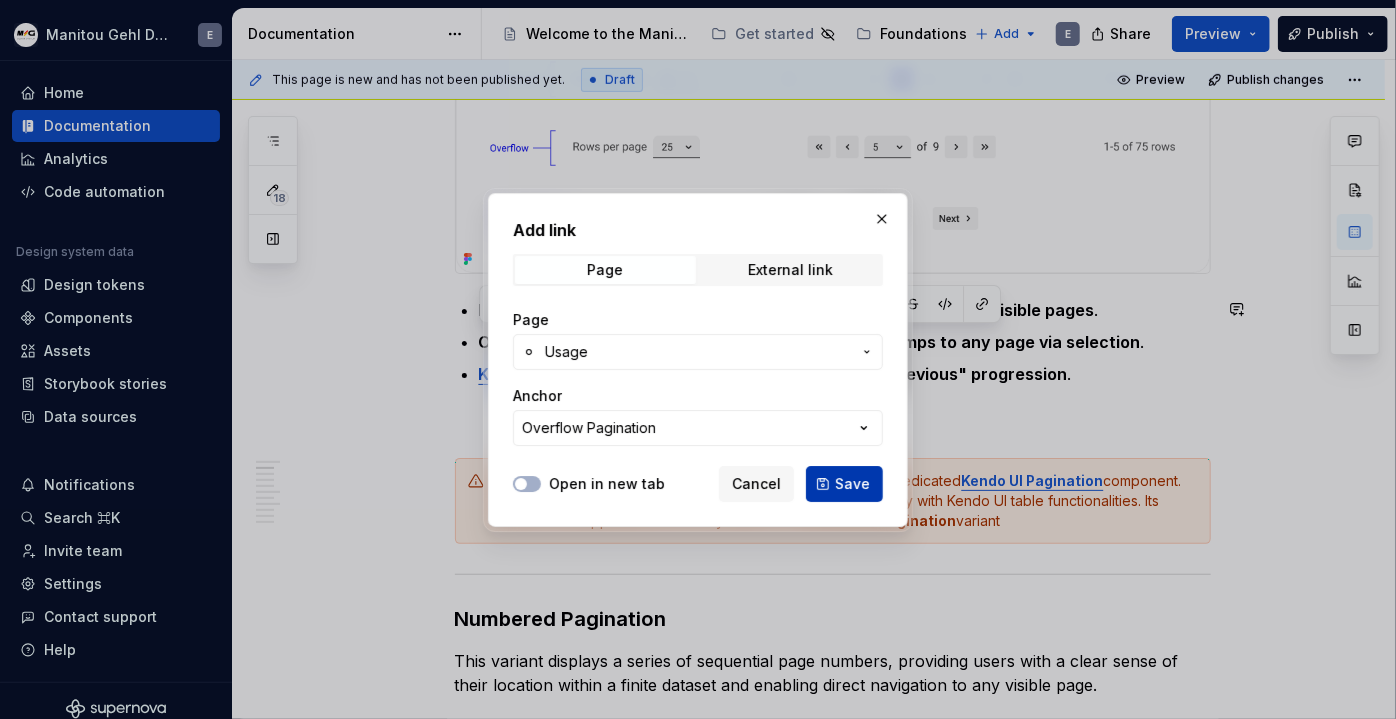 click on "Save" at bounding box center [852, 484] 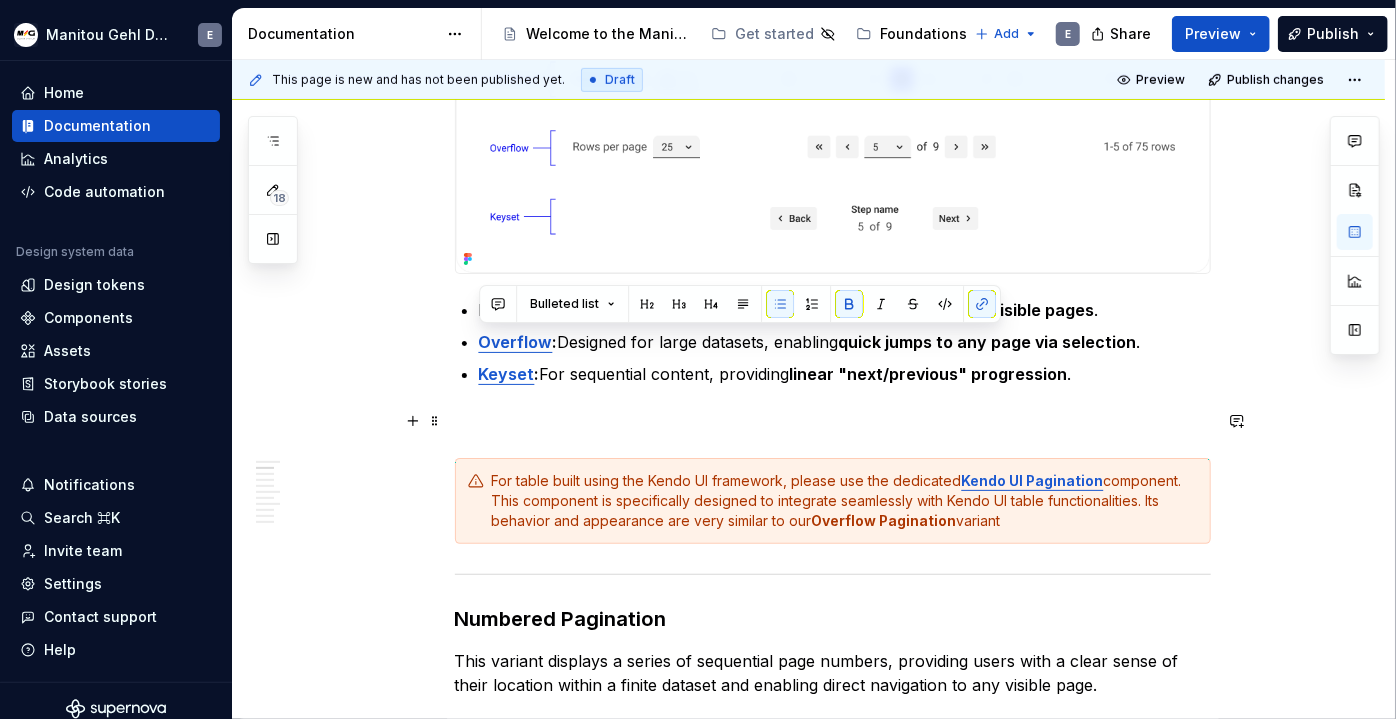 click at bounding box center [833, 422] 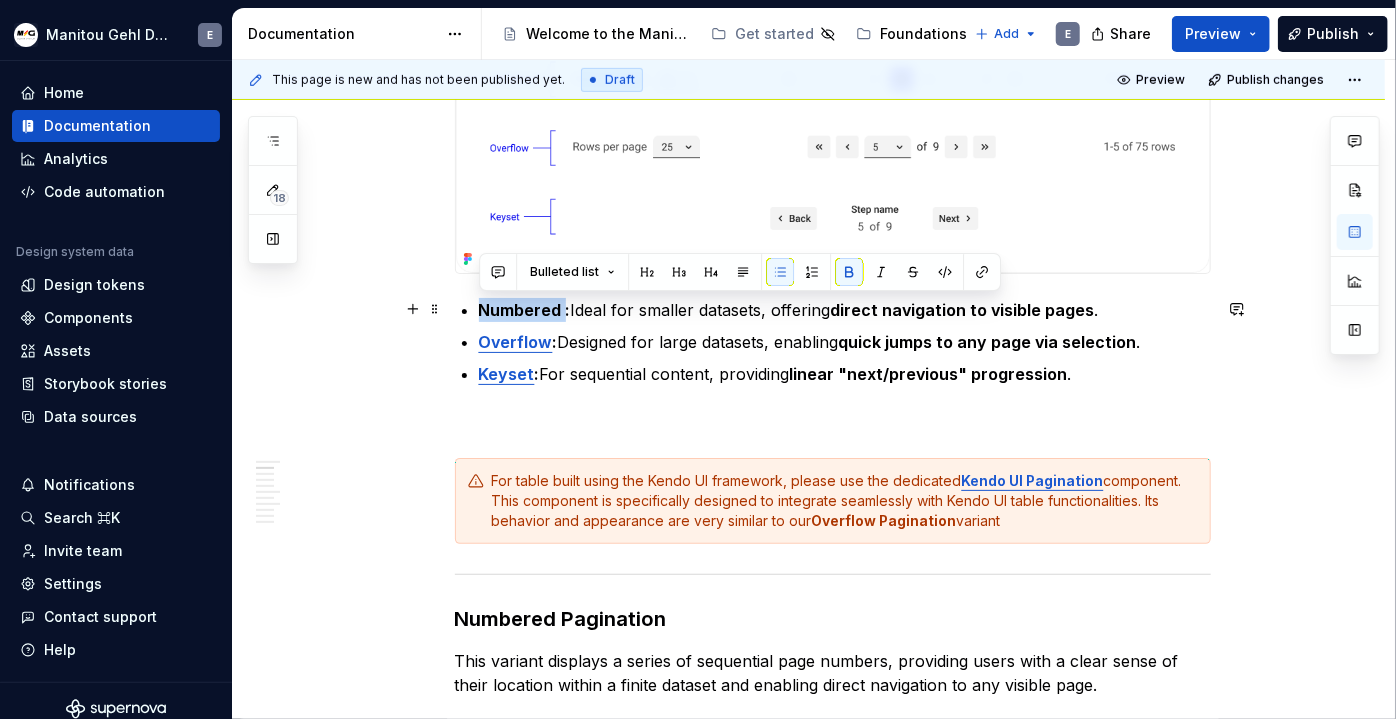 drag, startPoint x: 480, startPoint y: 306, endPoint x: 562, endPoint y: 308, distance: 82.02438 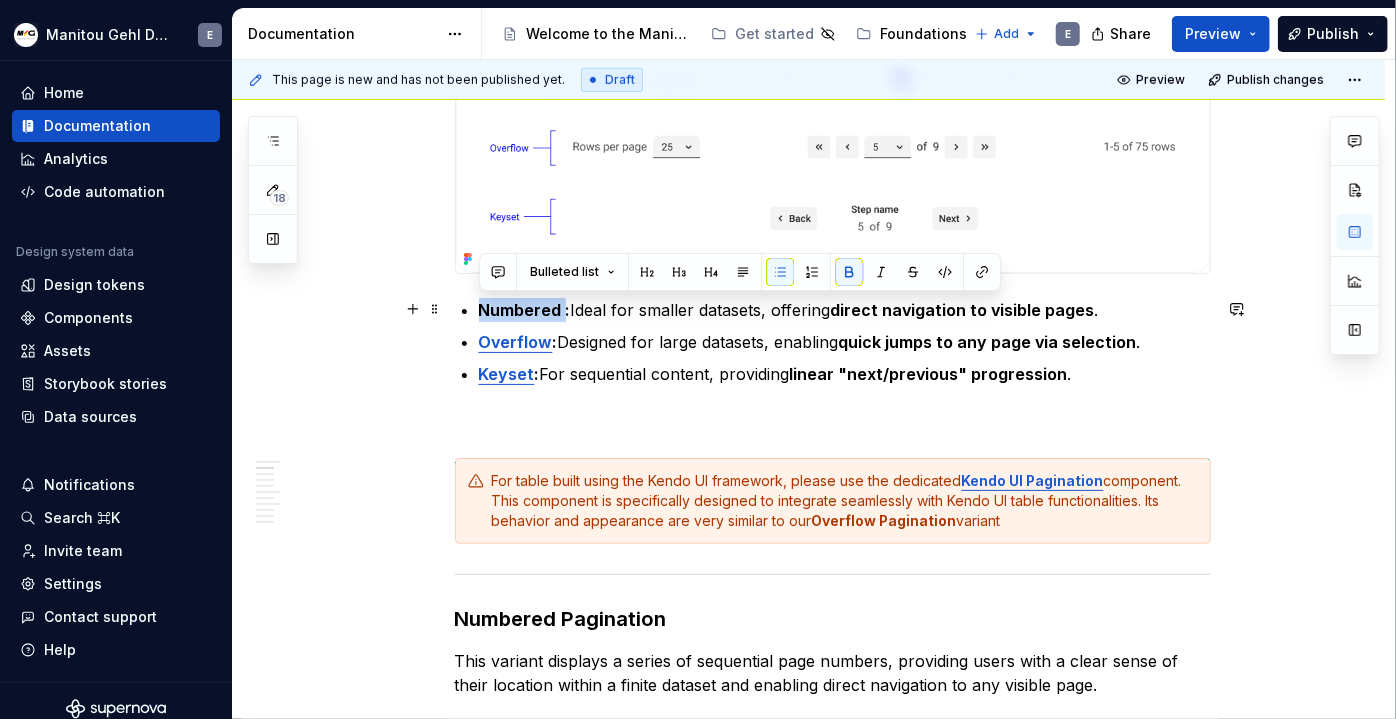 click on "Numbered :" at bounding box center [525, 310] 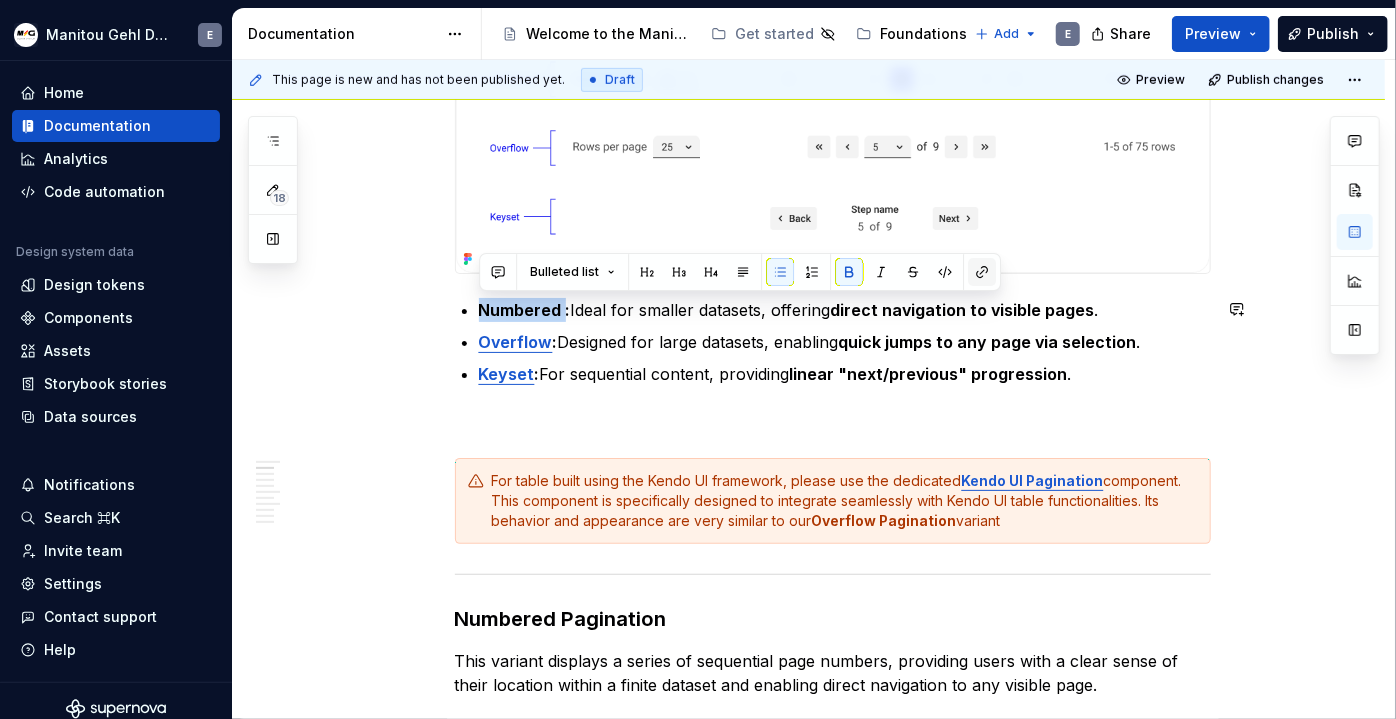 click at bounding box center (982, 272) 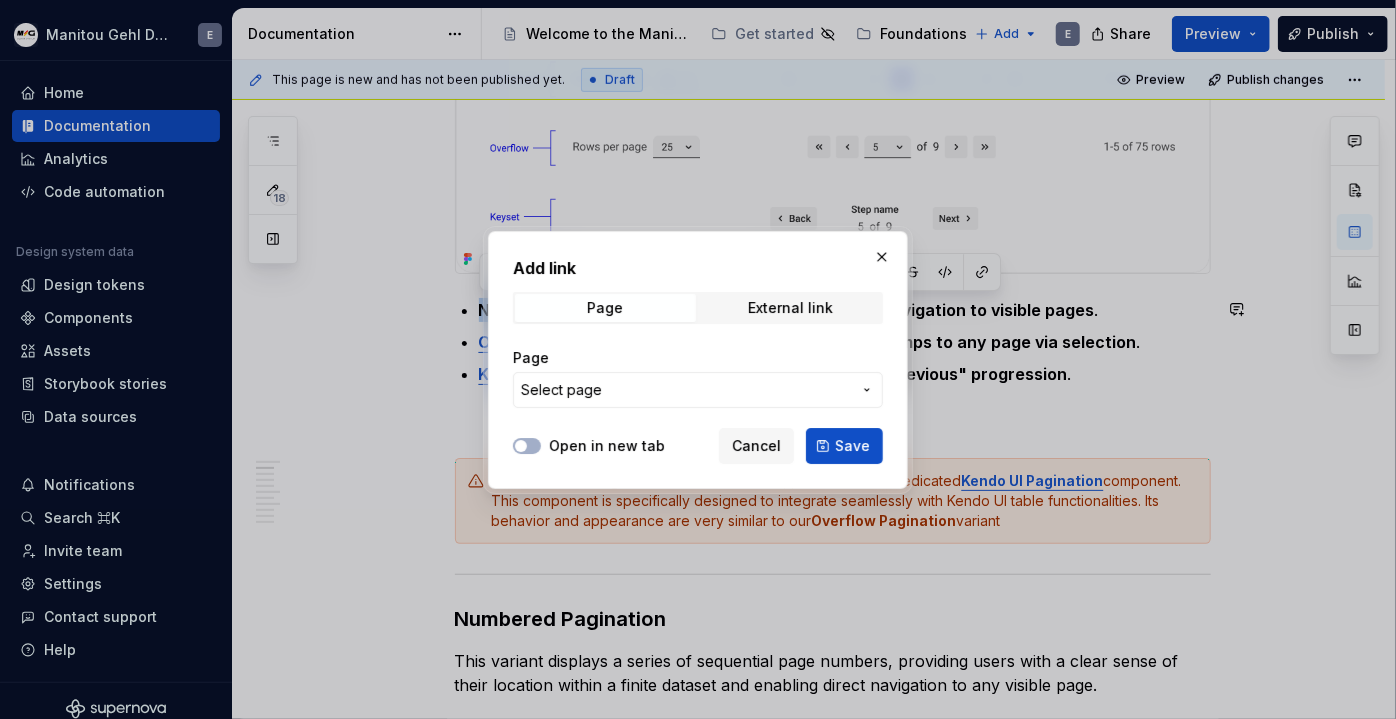 type on "*" 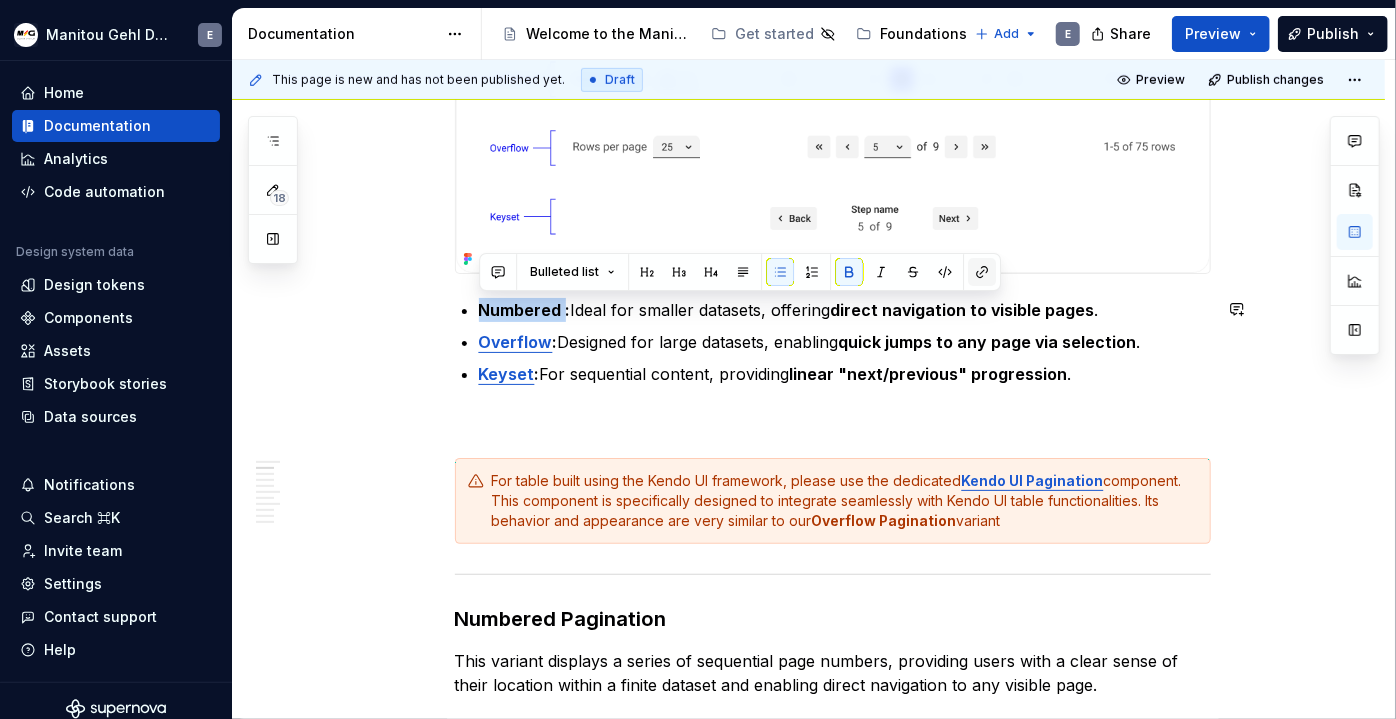 click at bounding box center (982, 272) 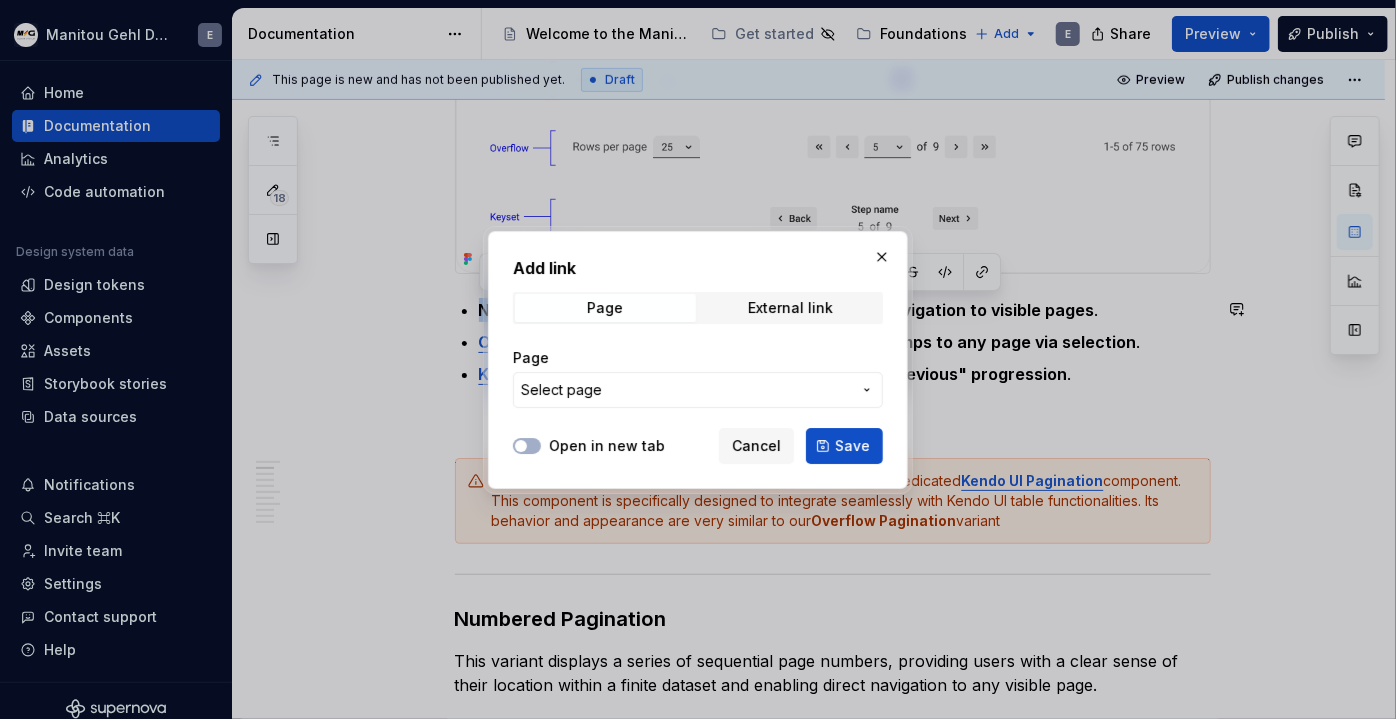 click on "Select page" at bounding box center (698, 390) 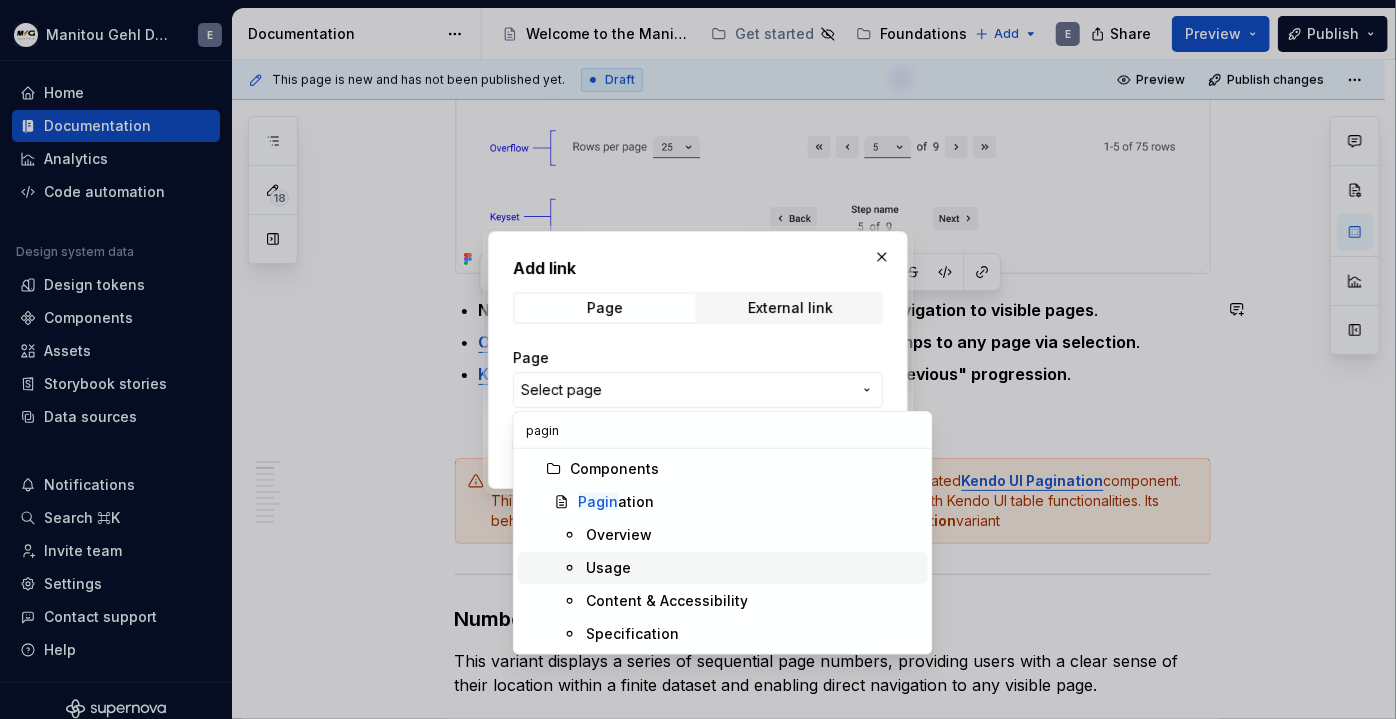 type on "pagin" 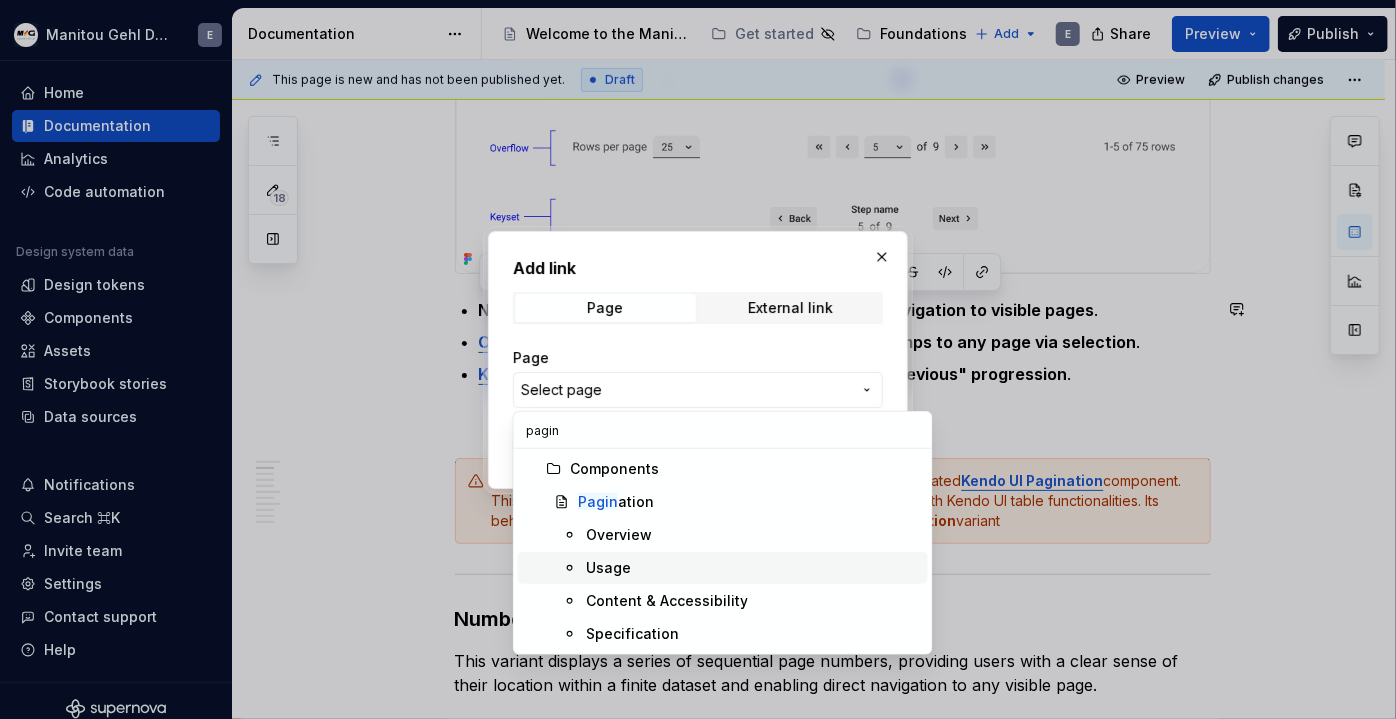 click on "Usage" at bounding box center [753, 568] 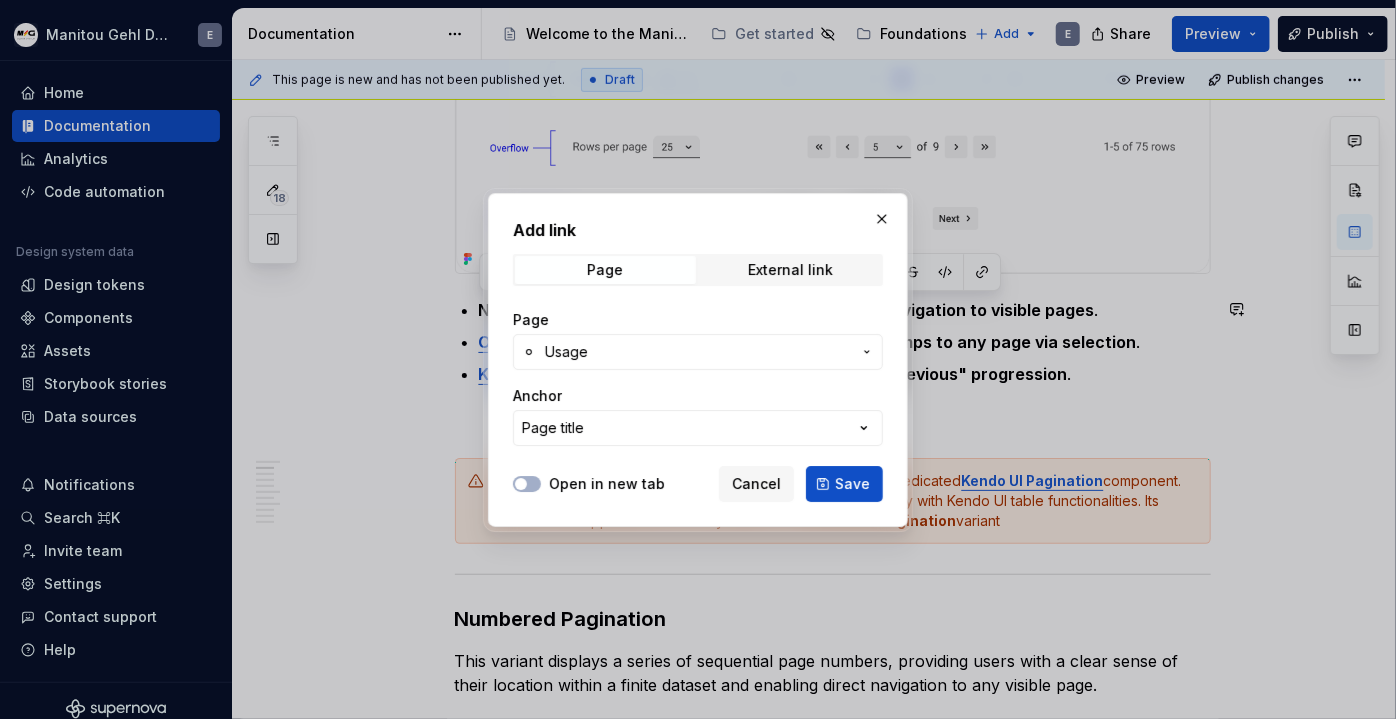 click on "Page title" at bounding box center (698, 428) 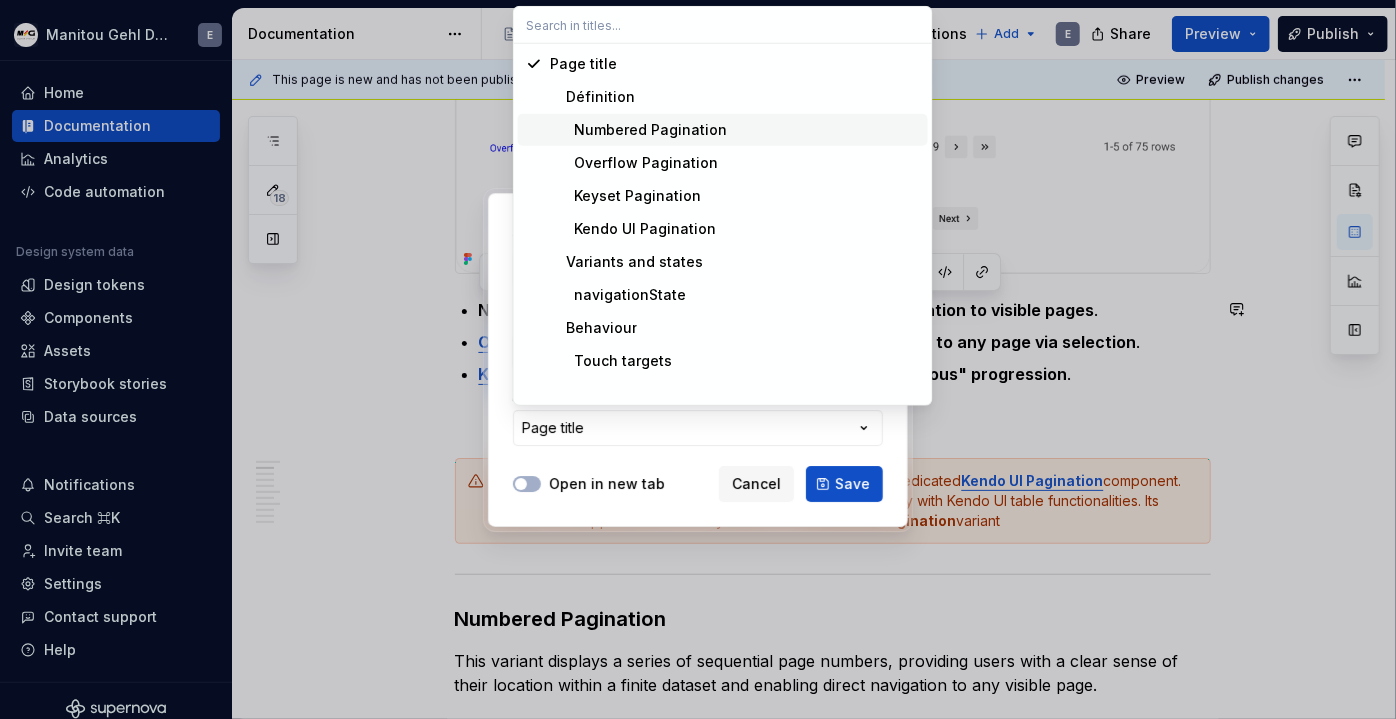 click on "Numbered Pagination" at bounding box center (638, 130) 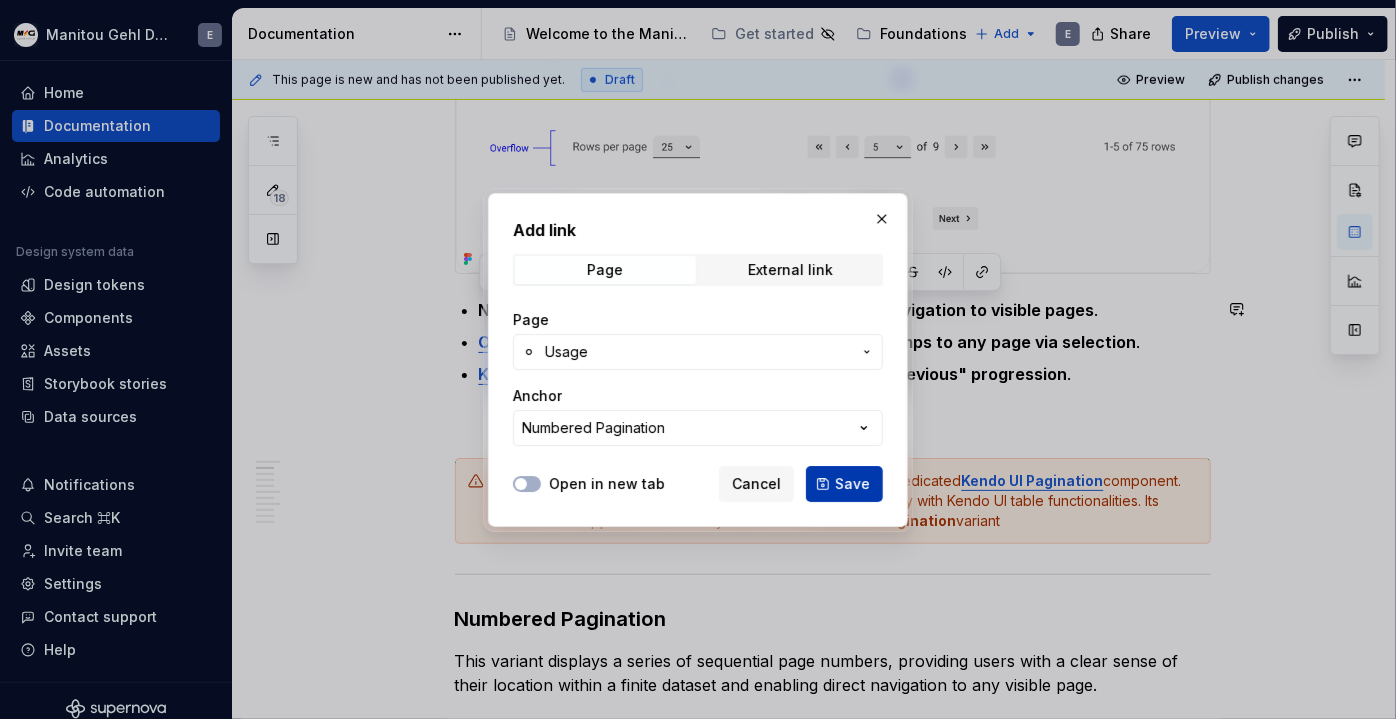 click on "Save" at bounding box center (852, 484) 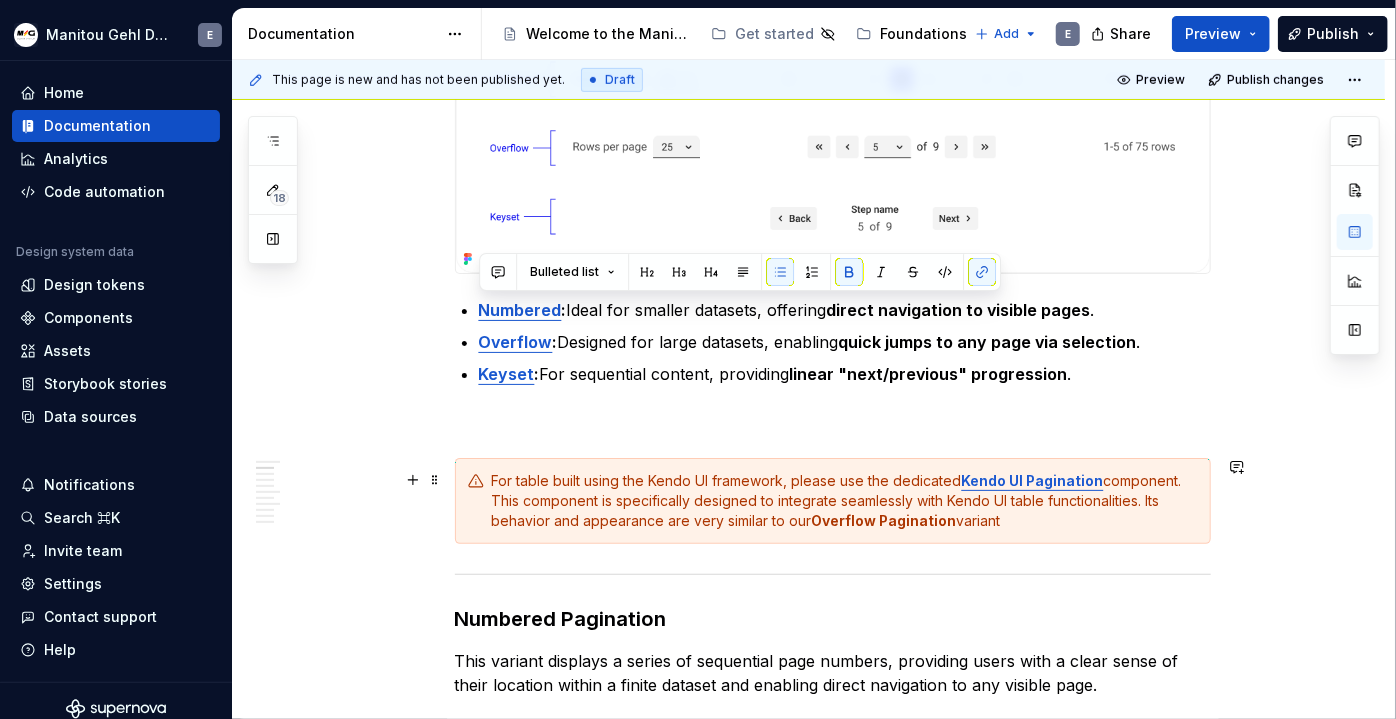 click on "Définition The  pagination  component organizes large quantities of content by dividing them into  distinct pages . It allows the user to  know their current position  and the  total number of pages , while giving them the  control  to navigate. The Pagination component offers different variants tailored for specific use cases: Numbered  :  Ideal for smaller datasets, offering  direct navigation to visible pages . Overflow  :  Designed for large datasets, enabling  quick jumps to any page via selection . Keyset  :  For sequential content, providing  linear "next/previous" progression . For table built using the Kendo UI framework, please use the dedicated  Kendo UI Pagination  component. This component is specifically designed to integrate seamlessly with Kendo UI table functionalities. Its behavior and appearance are very similar to our  Overflow Pagination  variant Numbered Pagination Rows per page:  A control (e.g., dropdown) allowing users to select the number of items displayed per page. Pager: Pages: ." at bounding box center (808, 3548) 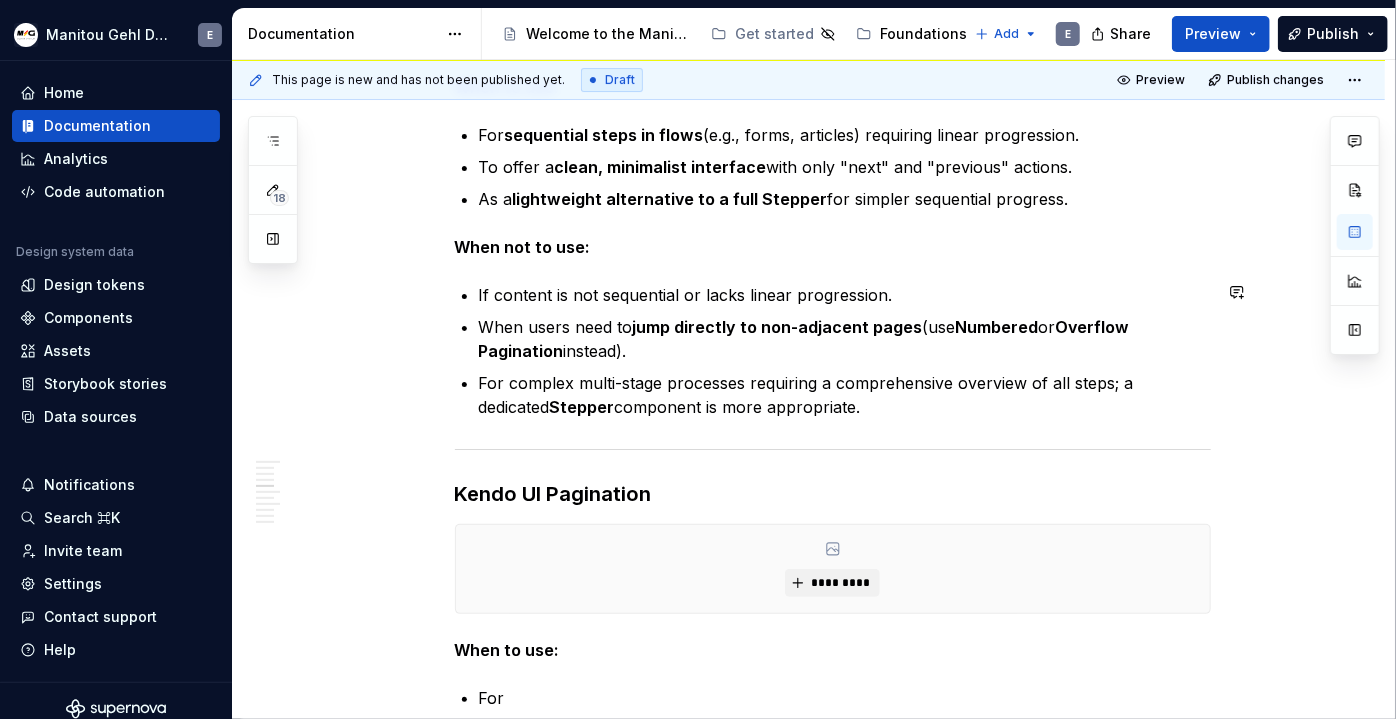 scroll, scrollTop: 3605, scrollLeft: 0, axis: vertical 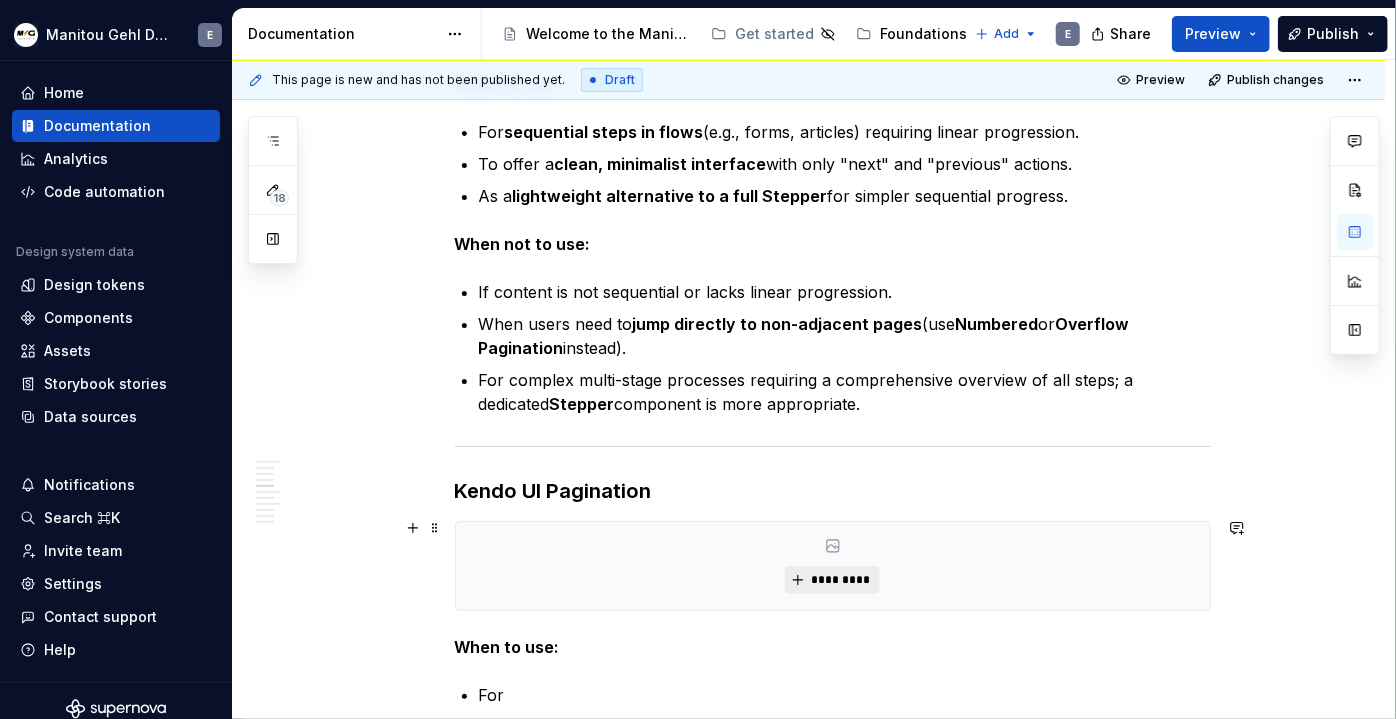 click on "*********" at bounding box center [840, 580] 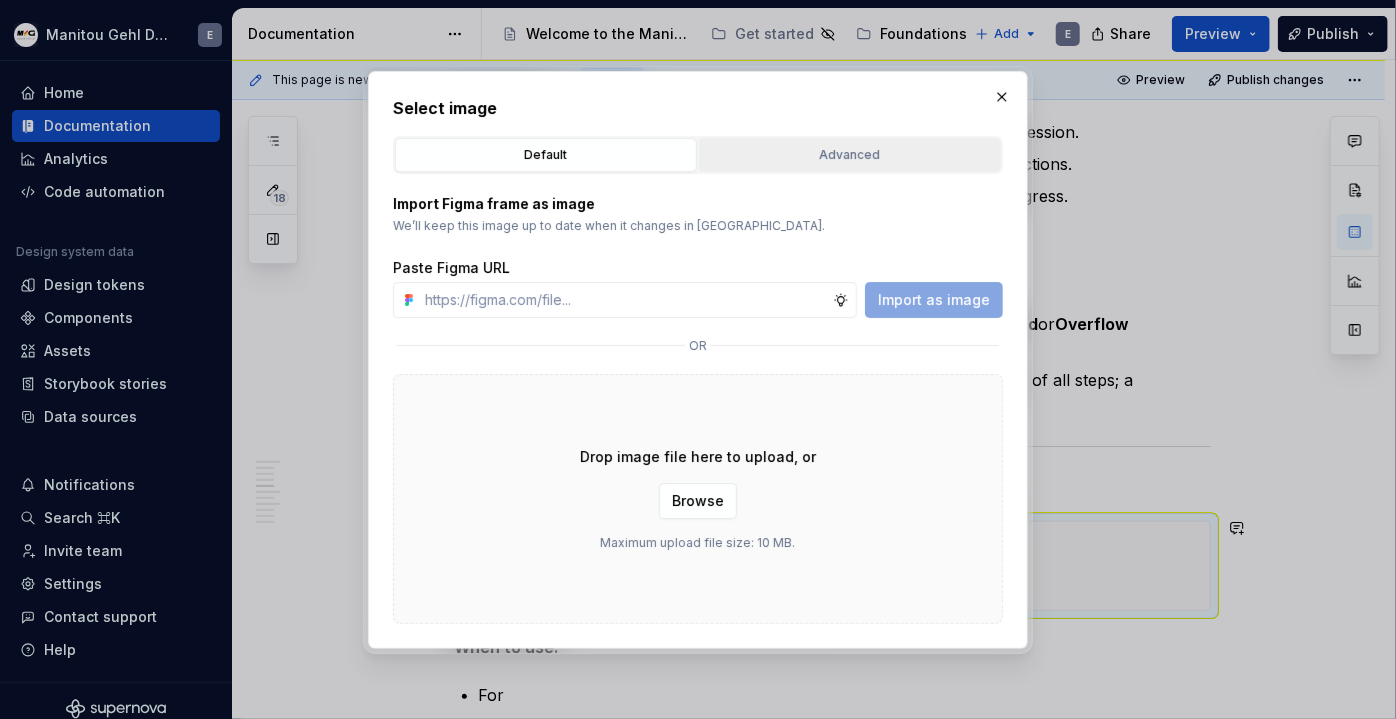 click on "Advanced" at bounding box center (850, 155) 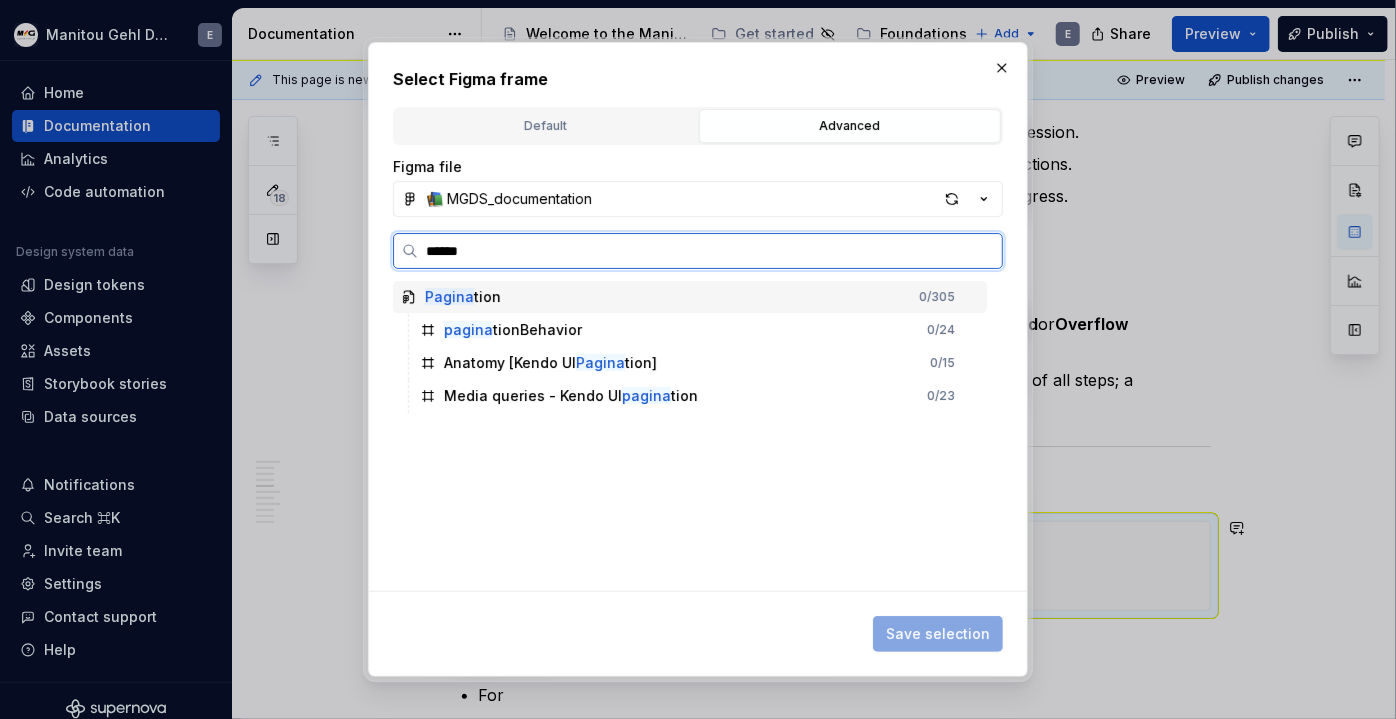 type on "*****" 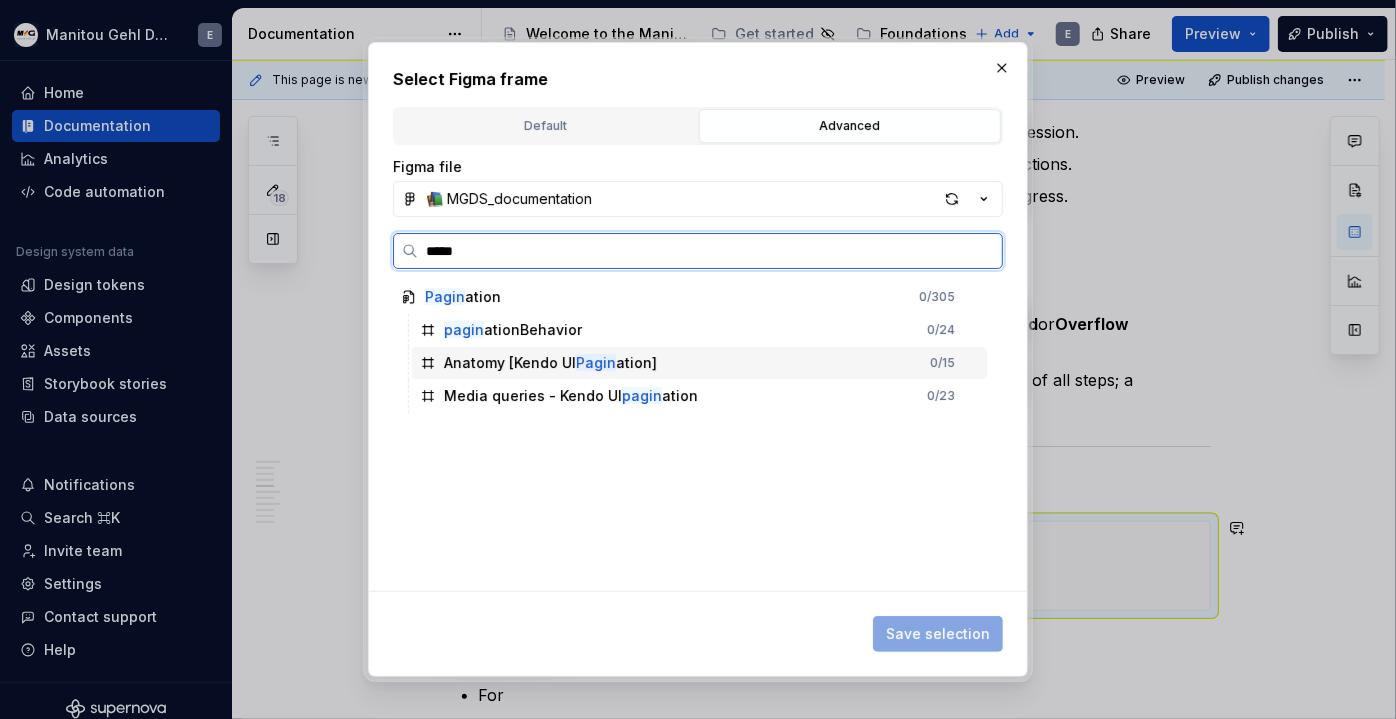 click on "Anatomy [Kendo UI  Pagin ation]" at bounding box center (550, 363) 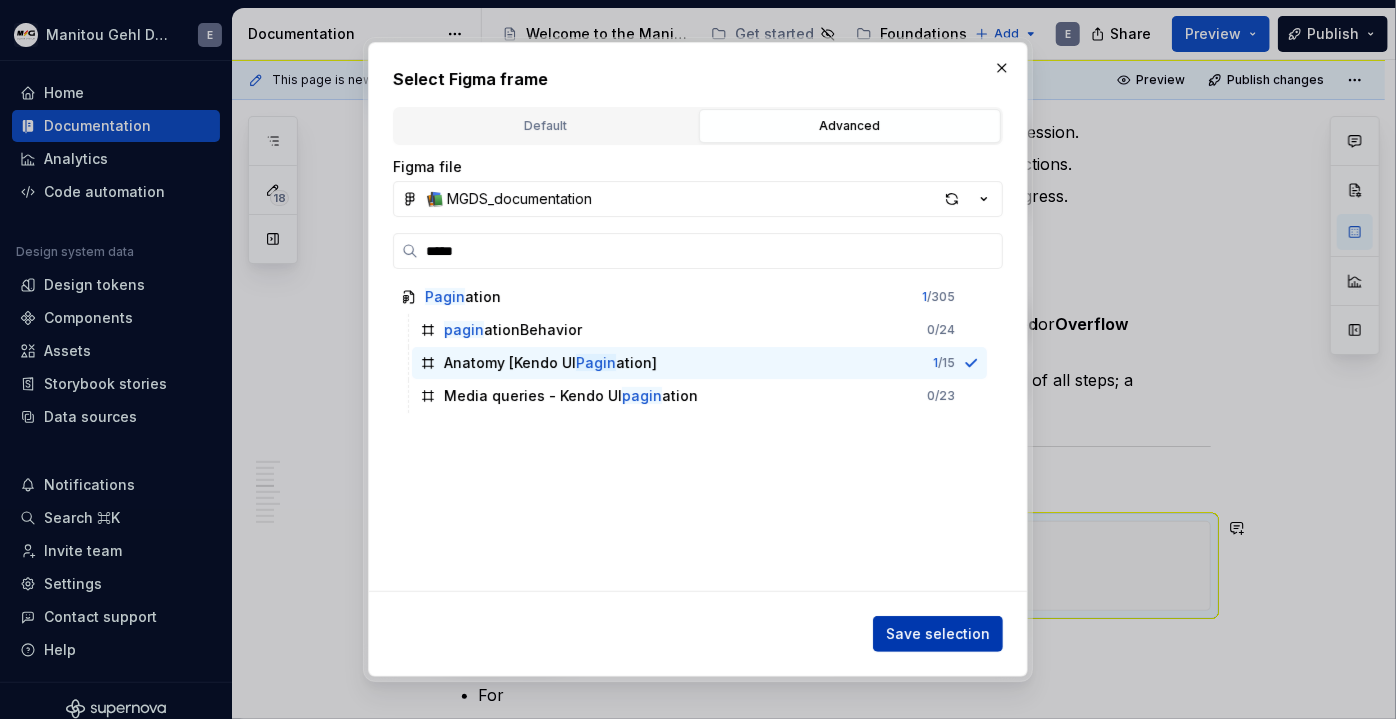 click on "Save selection" at bounding box center (938, 634) 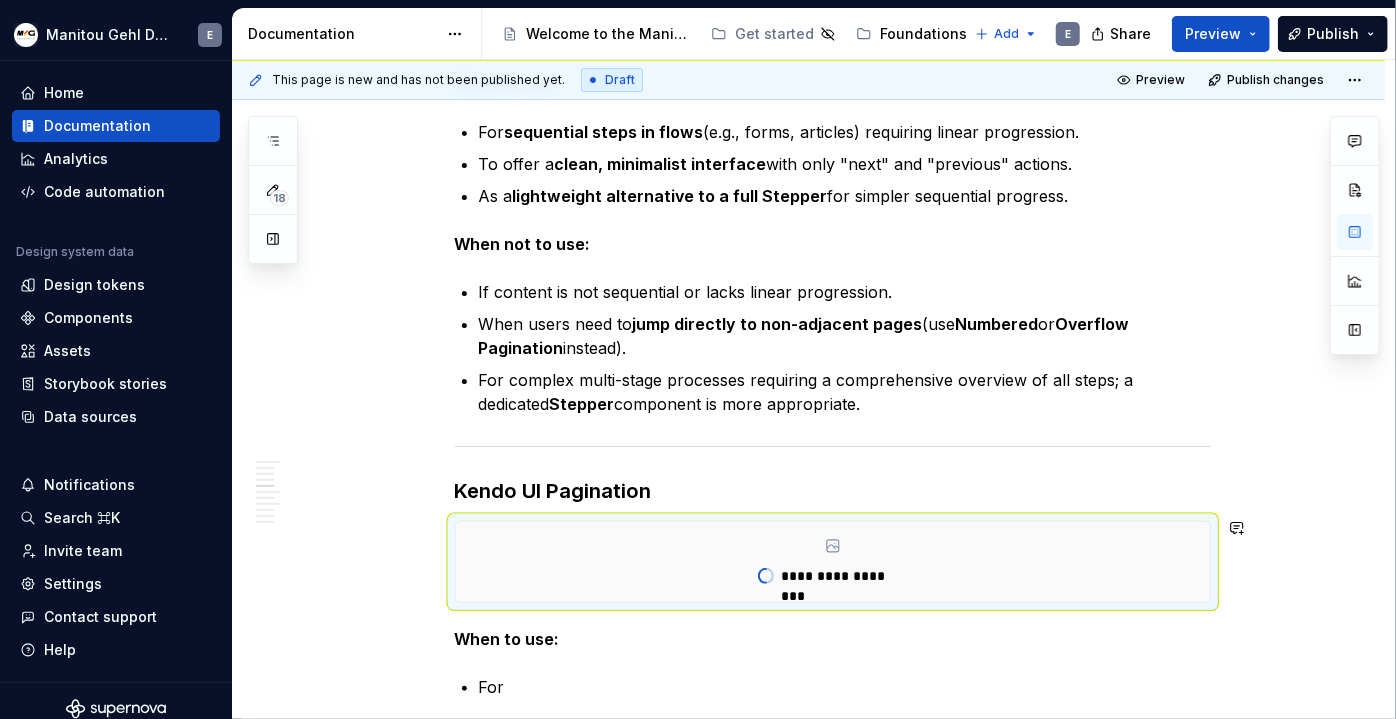 type on "*" 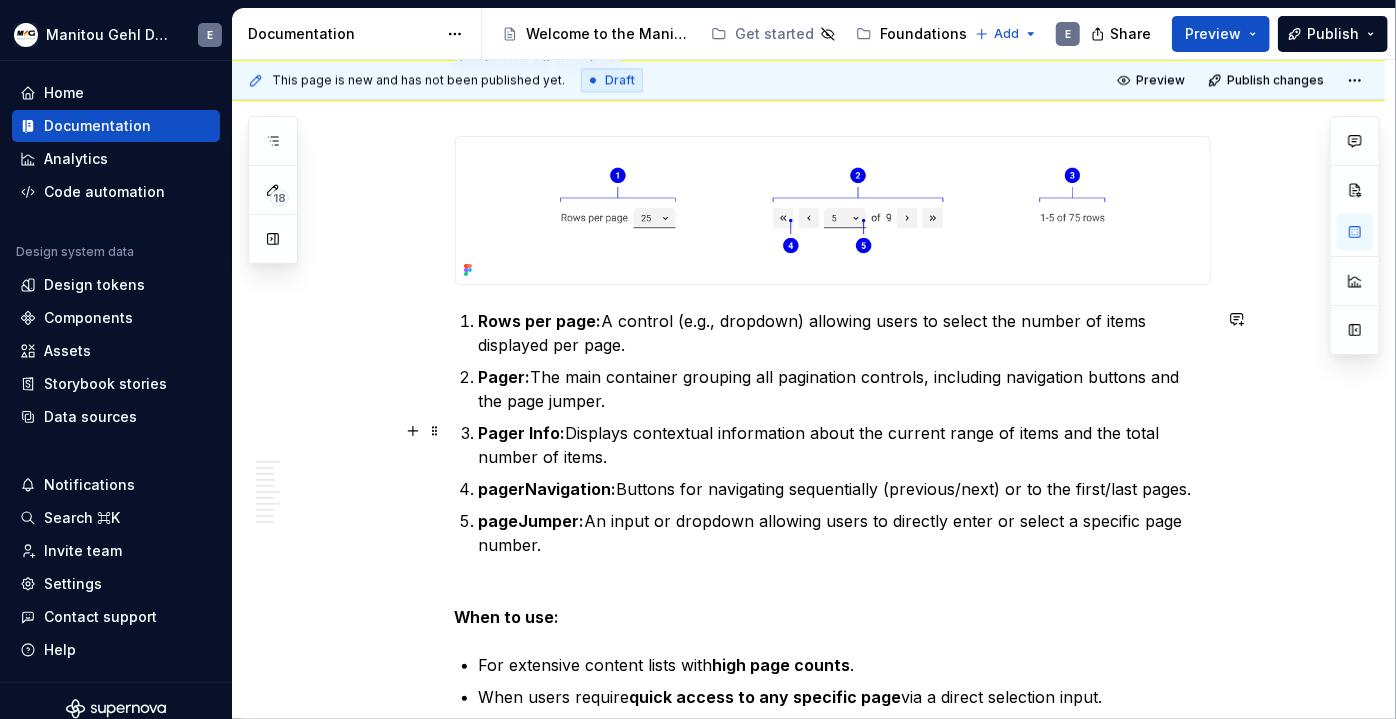scroll, scrollTop: 2214, scrollLeft: 0, axis: vertical 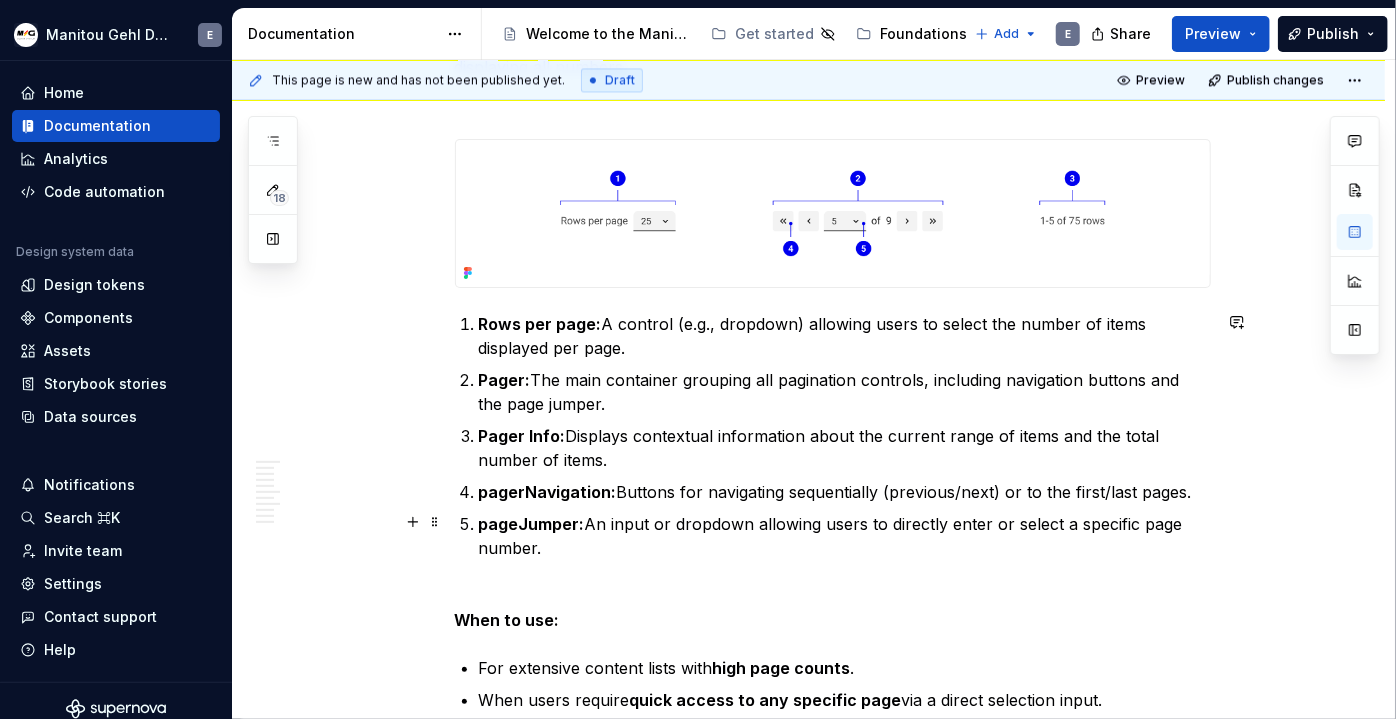 click on "pageJumper:  An input or dropdown allowing users to directly enter or select a specific page number." at bounding box center (845, 536) 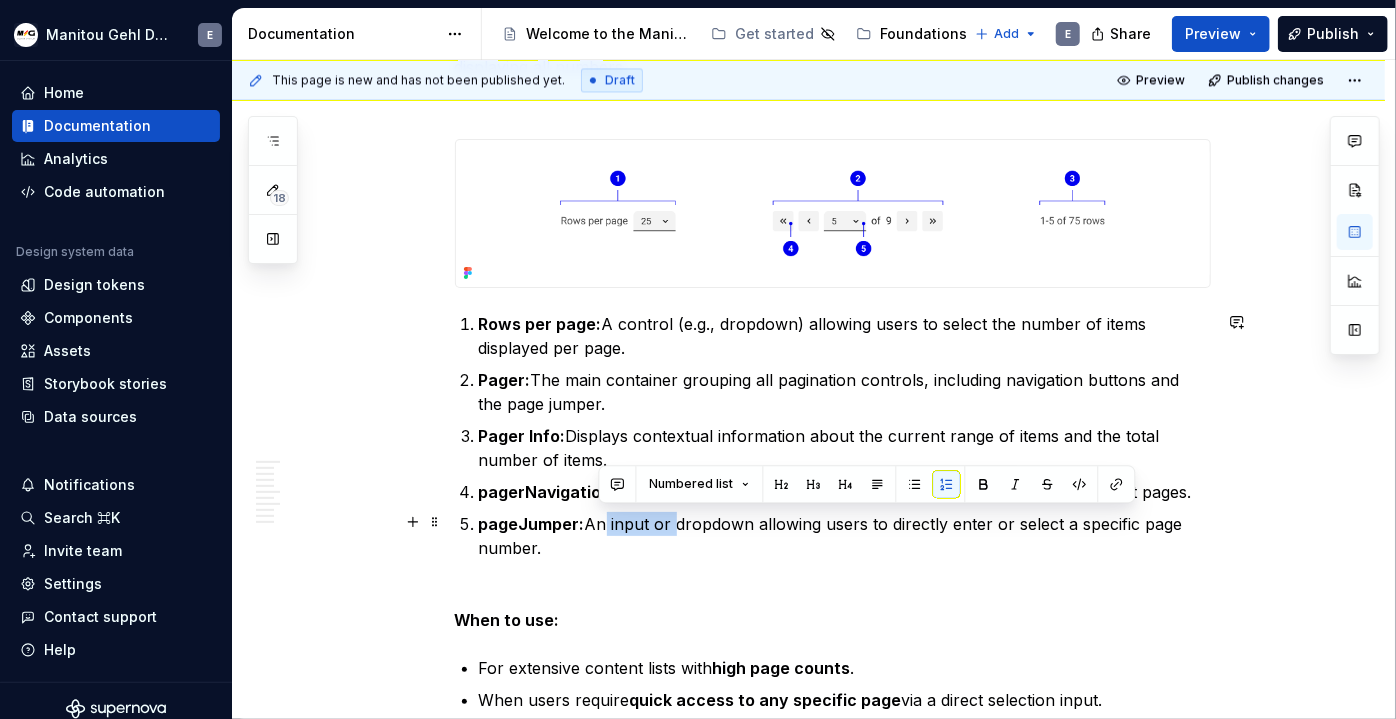 drag, startPoint x: 672, startPoint y: 522, endPoint x: 598, endPoint y: 526, distance: 74.10803 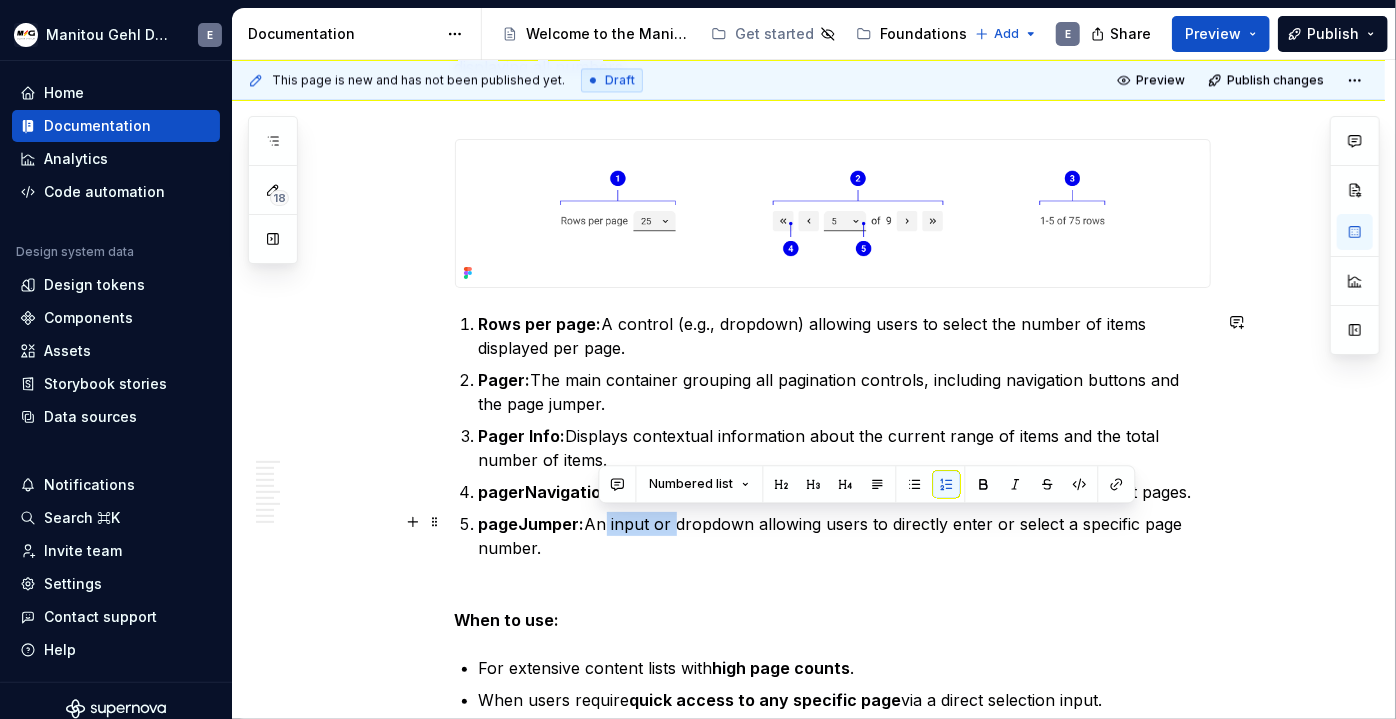 click on "pageJumper:  An input or dropdown allowing users to directly enter or select a specific page number." at bounding box center [845, 536] 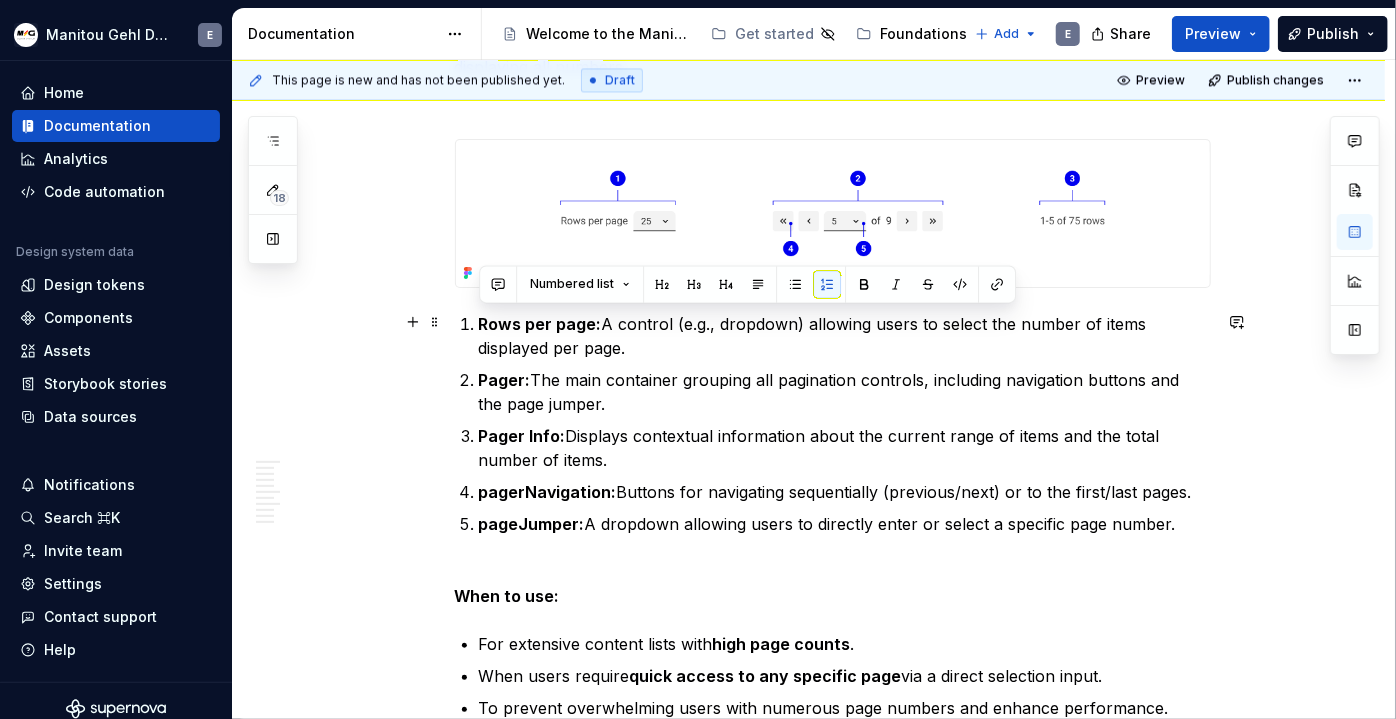 drag, startPoint x: 1181, startPoint y: 525, endPoint x: 472, endPoint y: 315, distance: 739.4464 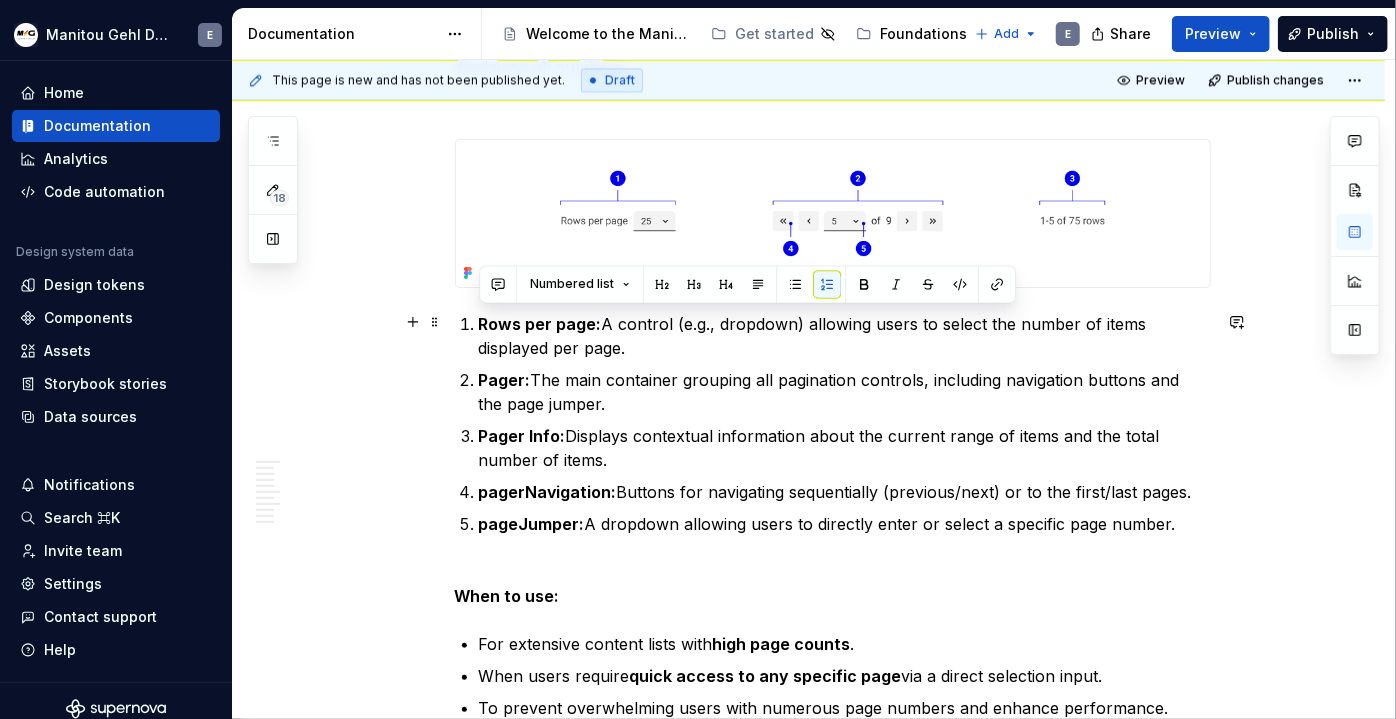 click on "Rows per page:  A control (e.g., dropdown) allowing users to select the number of items displayed per page. Pager:  The main container grouping all pagination controls, including navigation buttons and the page jumper. Pager Info:  Displays contextual information about the current range of items and the total number of items. pagerNavigation:  Buttons for navigating sequentially (previous/next) or to the first/last pages. pageJumper:  A dropdown allowing users to directly enter or select a specific page number." at bounding box center [845, 424] 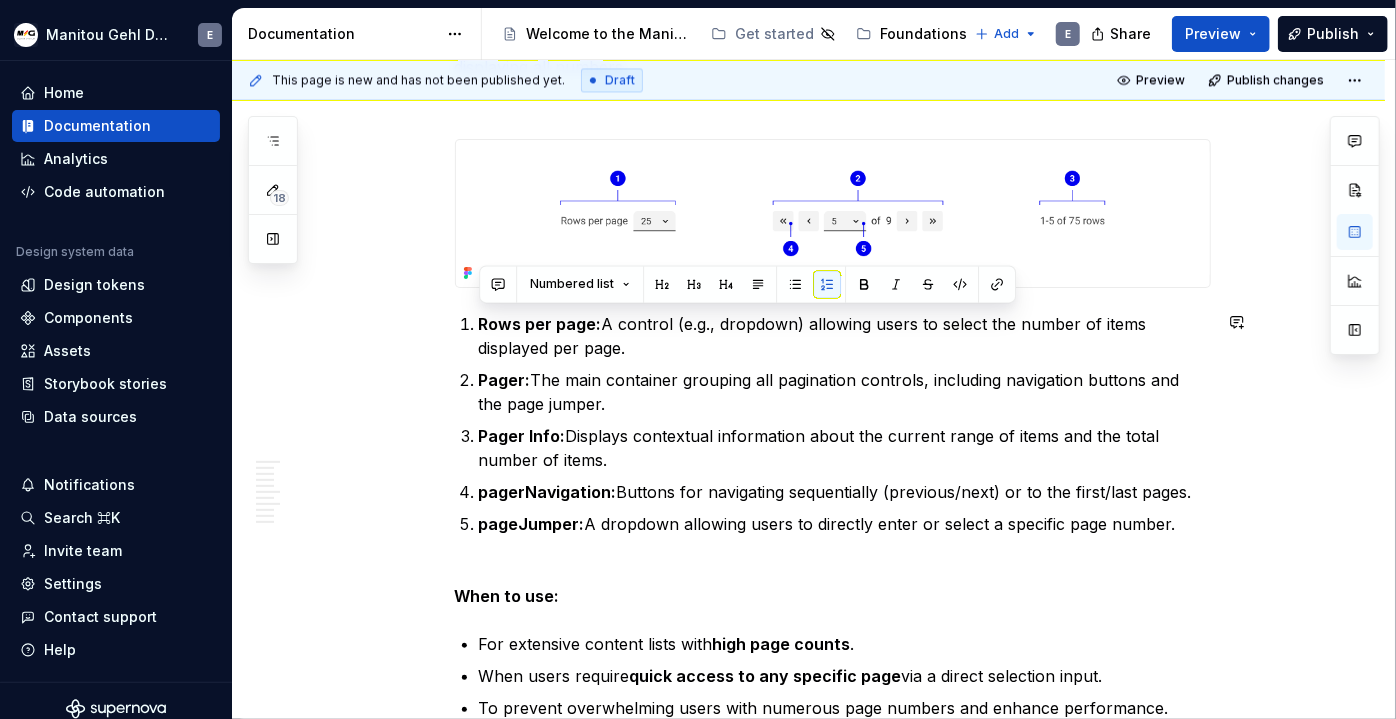 copy on "Rows per page:  A control (e.g., dropdown) allowing users to select the number of items displayed per page. Pager:  The main container grouping all pagination controls, including navigation buttons and the page jumper. Pager Info:  Displays contextual information about the current range of items and the total number of items. pagerNavigation:  Buttons for navigating sequentially (previous/next) or to the first/last pages. pageJumper:  A dropdown allowing users to directly enter or select a specific page number." 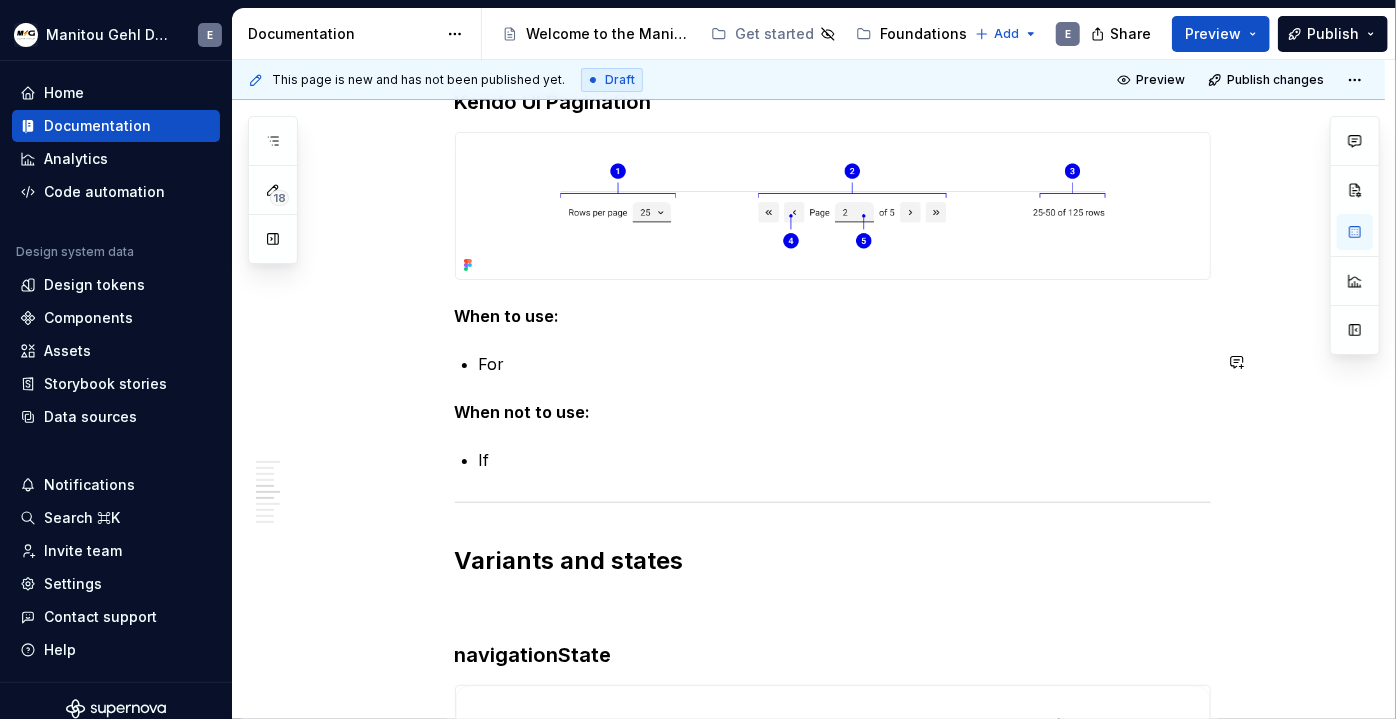 scroll, scrollTop: 3930, scrollLeft: 0, axis: vertical 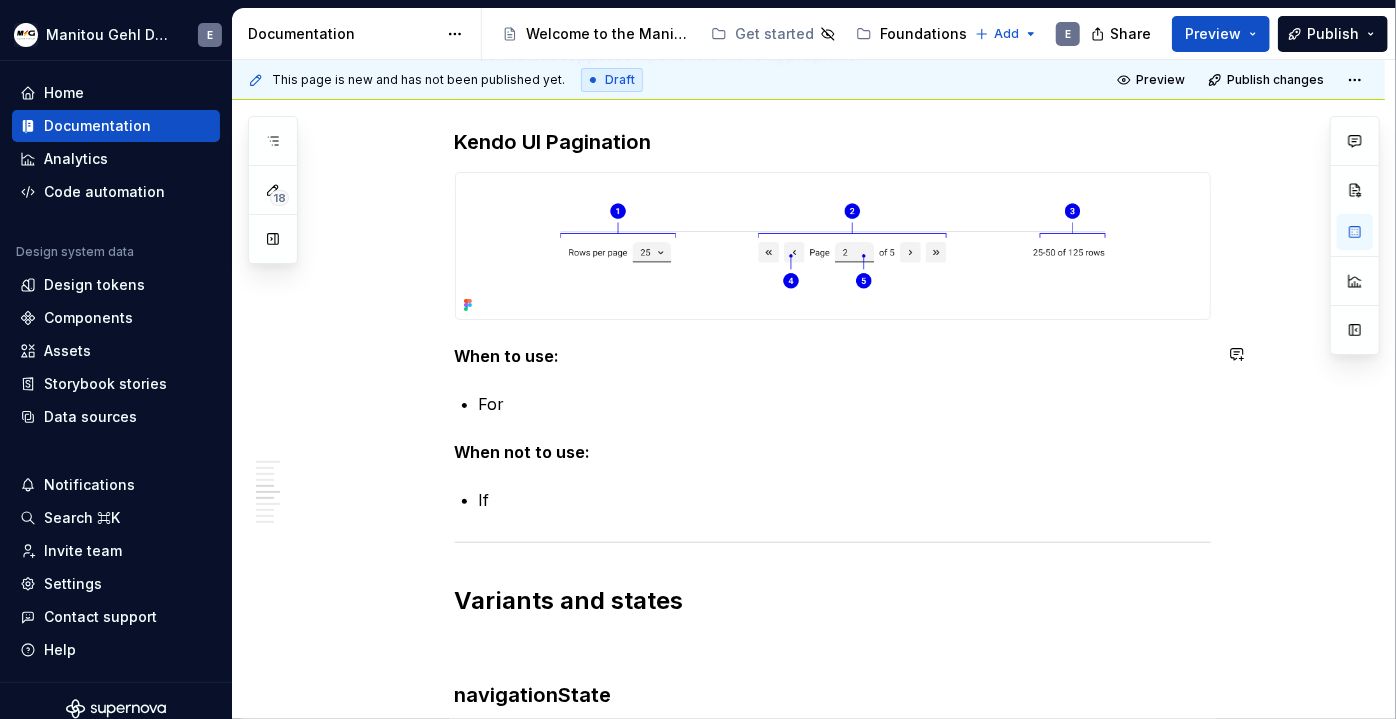 click on "Définition The  pagination  component organizes large quantities of content by dividing them into  distinct pages . It allows the user to  know their current position  and the  total number of pages , while giving them the  control  to navigate. The Pagination component offers different variants tailored for specific use cases: Numbered  :  Ideal for smaller datasets, offering  direct navigation to visible pages . Overflow  :  Designed for large datasets, enabling  quick jumps to any page via selection . Keyset  :  For sequential content, providing  linear "next/previous" progression . For table built using the Kendo UI framework, please use the dedicated  Kendo UI Pagination  component. This component is specifically designed to integrate seamlessly with Kendo UI table functionalities. Its behavior and appearance are very similar to our  Overflow Pagination  variant Numbered Pagination Rows per page:  A control (e.g., dropdown) allowing users to select the number of items displayed per page. Pager: Pages: ." at bounding box center (833, 146) 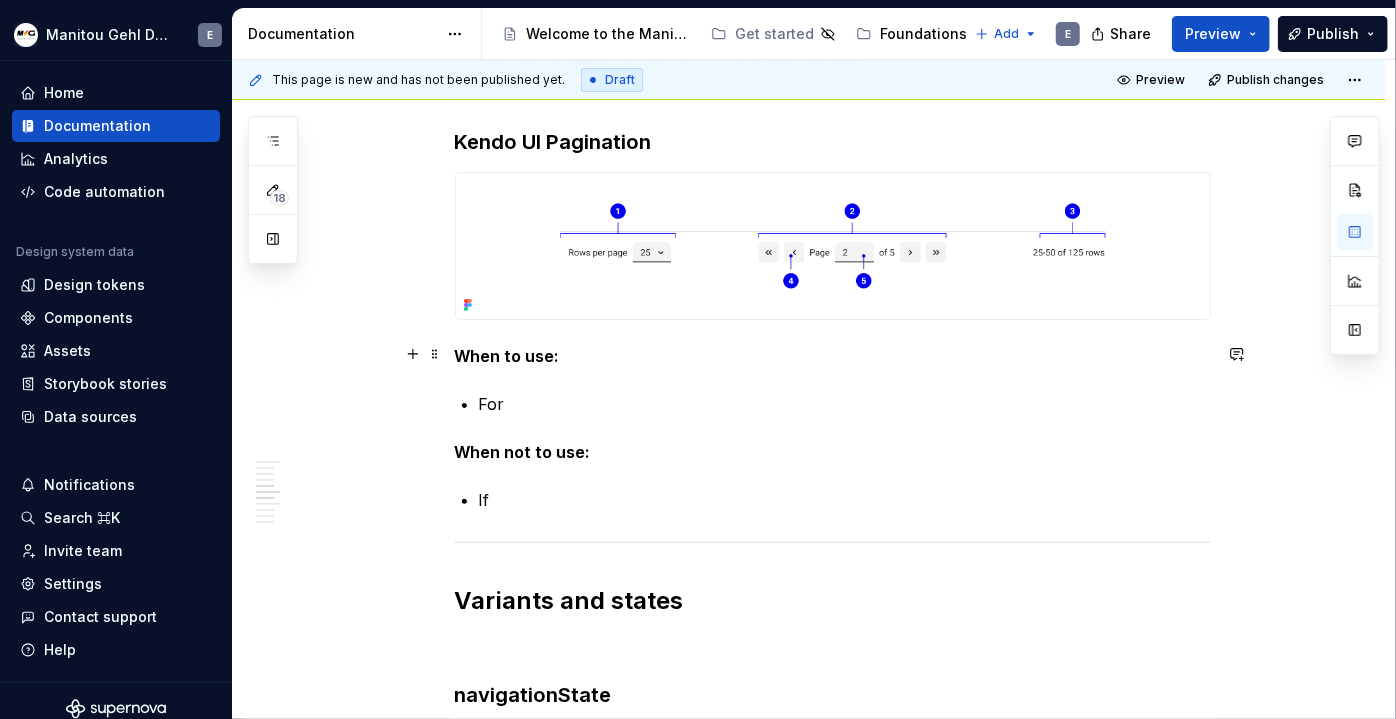 click on "Définition The  pagination  component organizes large quantities of content by dividing them into  distinct pages . It allows the user to  know their current position  and the  total number of pages , while giving them the  control  to navigate. The Pagination component offers different variants tailored for specific use cases: Numbered  :  Ideal for smaller datasets, offering  direct navigation to visible pages . Overflow  :  Designed for large datasets, enabling  quick jumps to any page via selection . Keyset  :  For sequential content, providing  linear "next/previous" progression . For table built using the Kendo UI framework, please use the dedicated  Kendo UI Pagination  component. This component is specifically designed to integrate seamlessly with Kendo UI table functionalities. Its behavior and appearance are very similar to our  Overflow Pagination  variant Numbered Pagination Rows per page:  A control (e.g., dropdown) allowing users to select the number of items displayed per page. Pager: Pages: ." at bounding box center (808, 242) 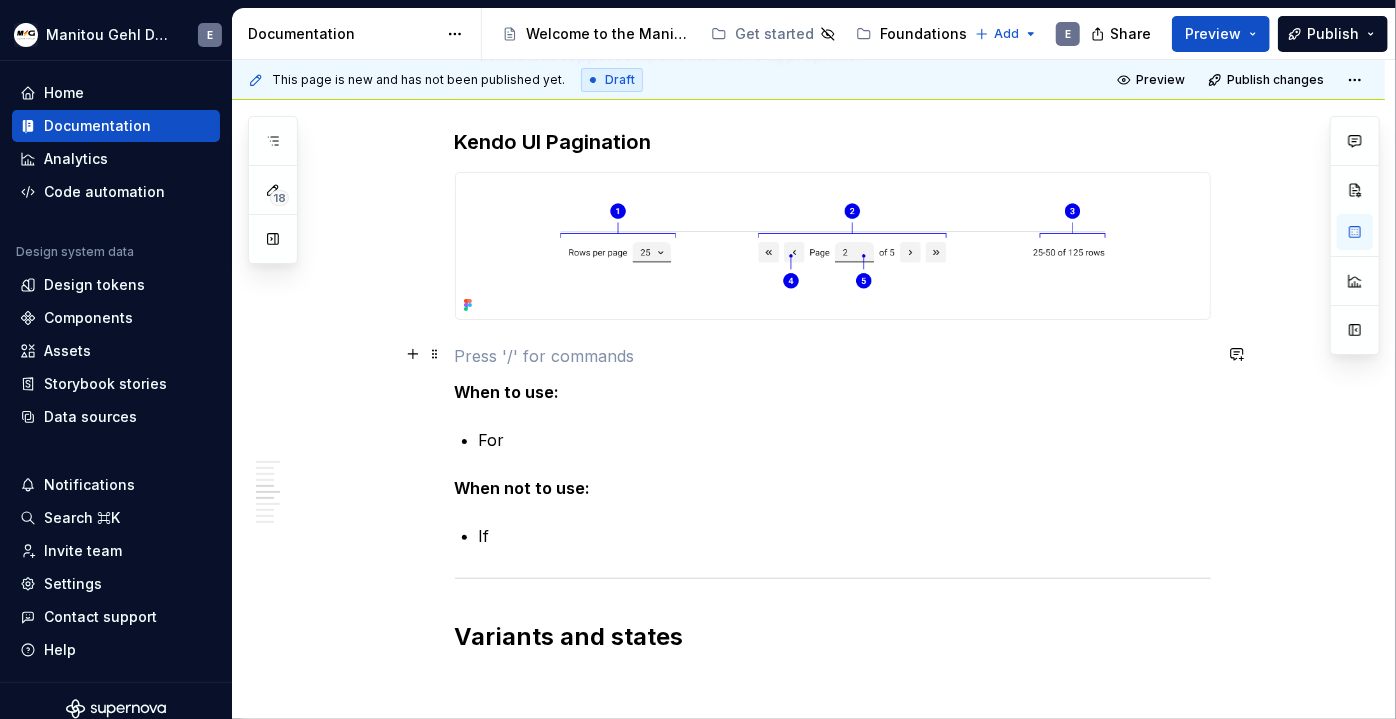 click at bounding box center (833, 356) 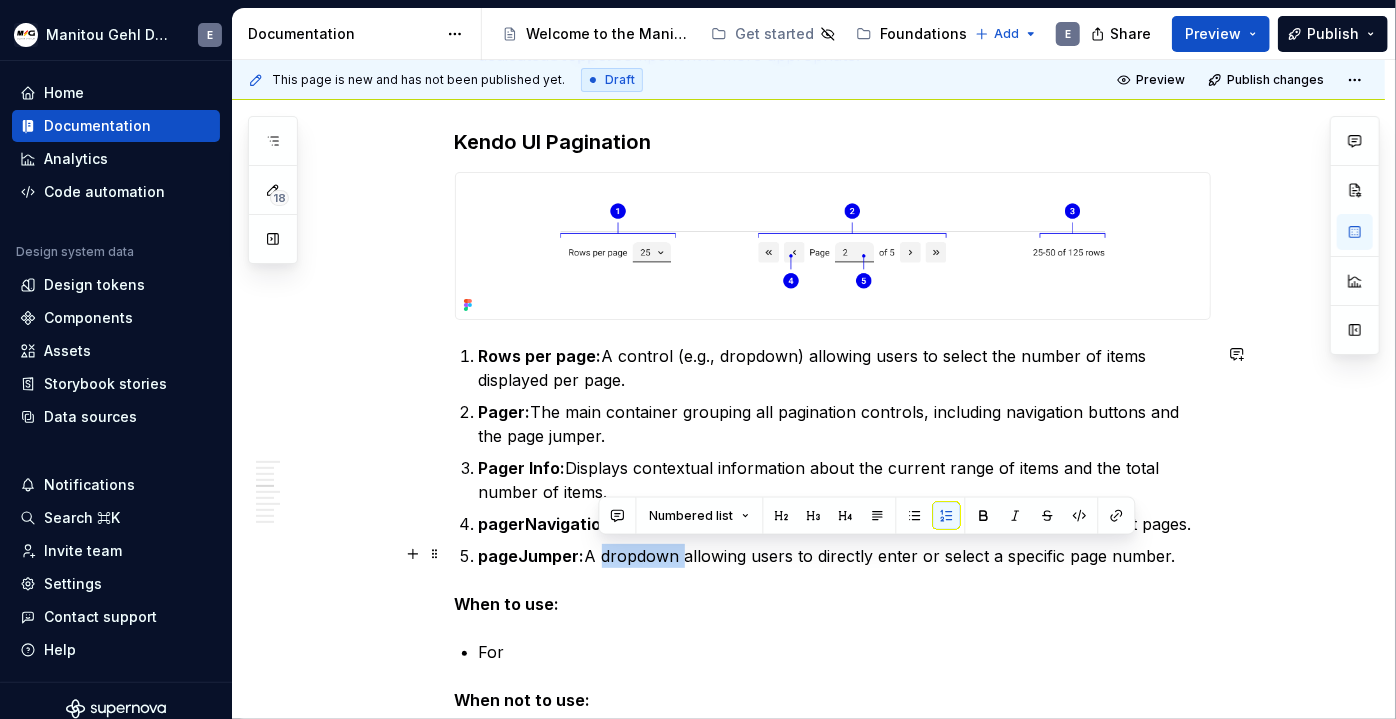 drag, startPoint x: 676, startPoint y: 557, endPoint x: 599, endPoint y: 556, distance: 77.00649 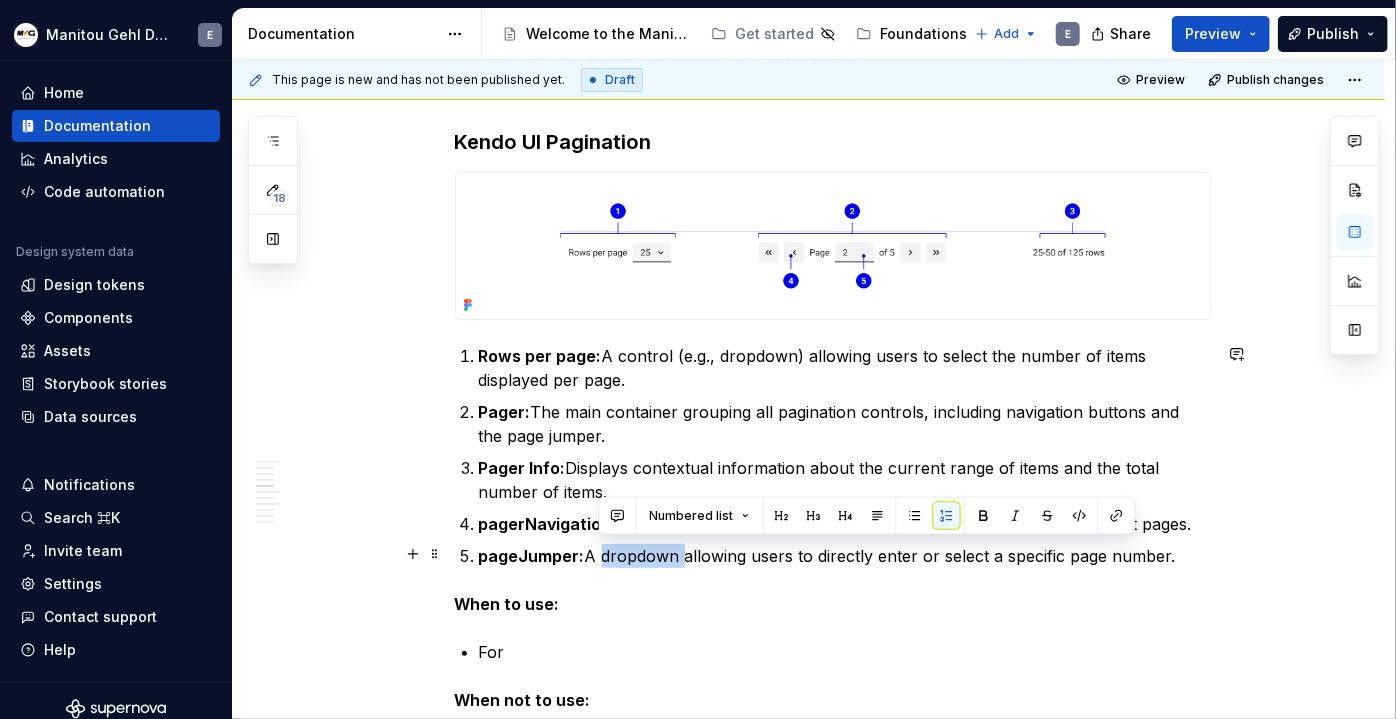 click on "pageJumper:  A dropdown allowing users to directly enter or select a specific page number." at bounding box center (845, 556) 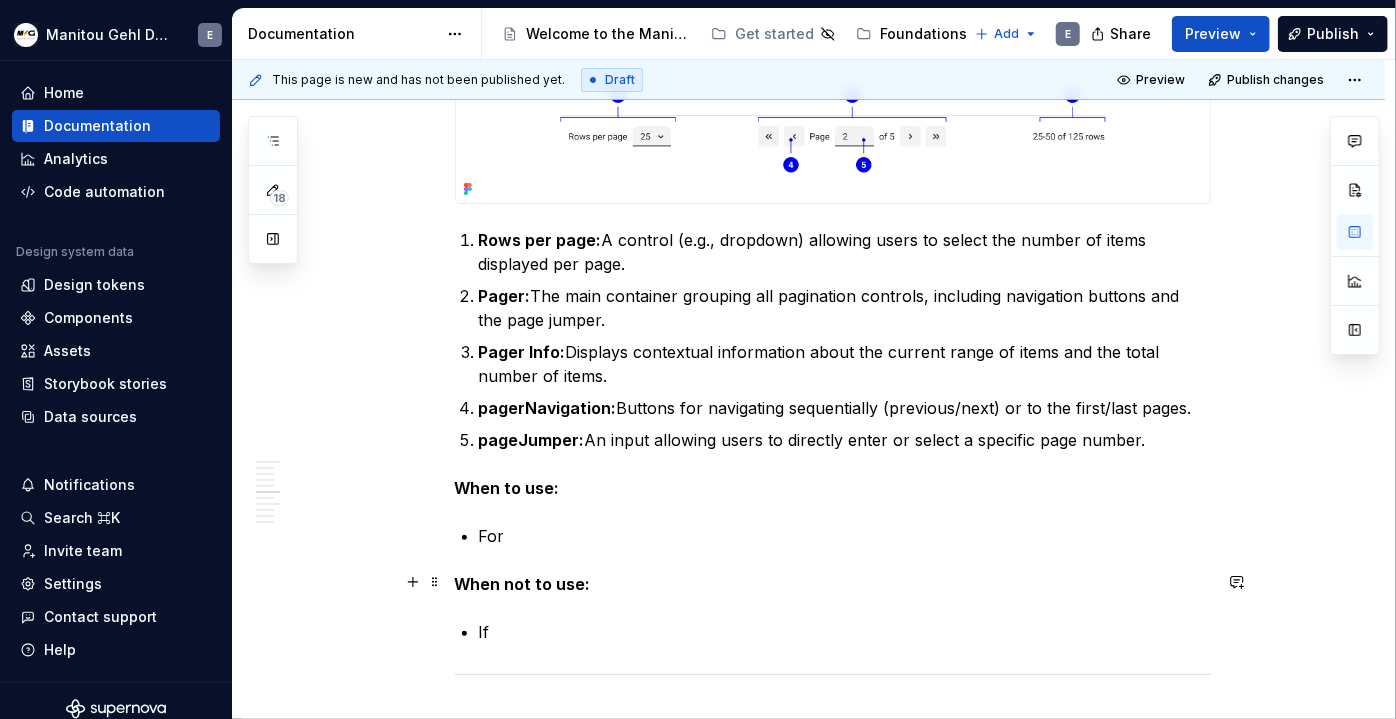 scroll, scrollTop: 4047, scrollLeft: 0, axis: vertical 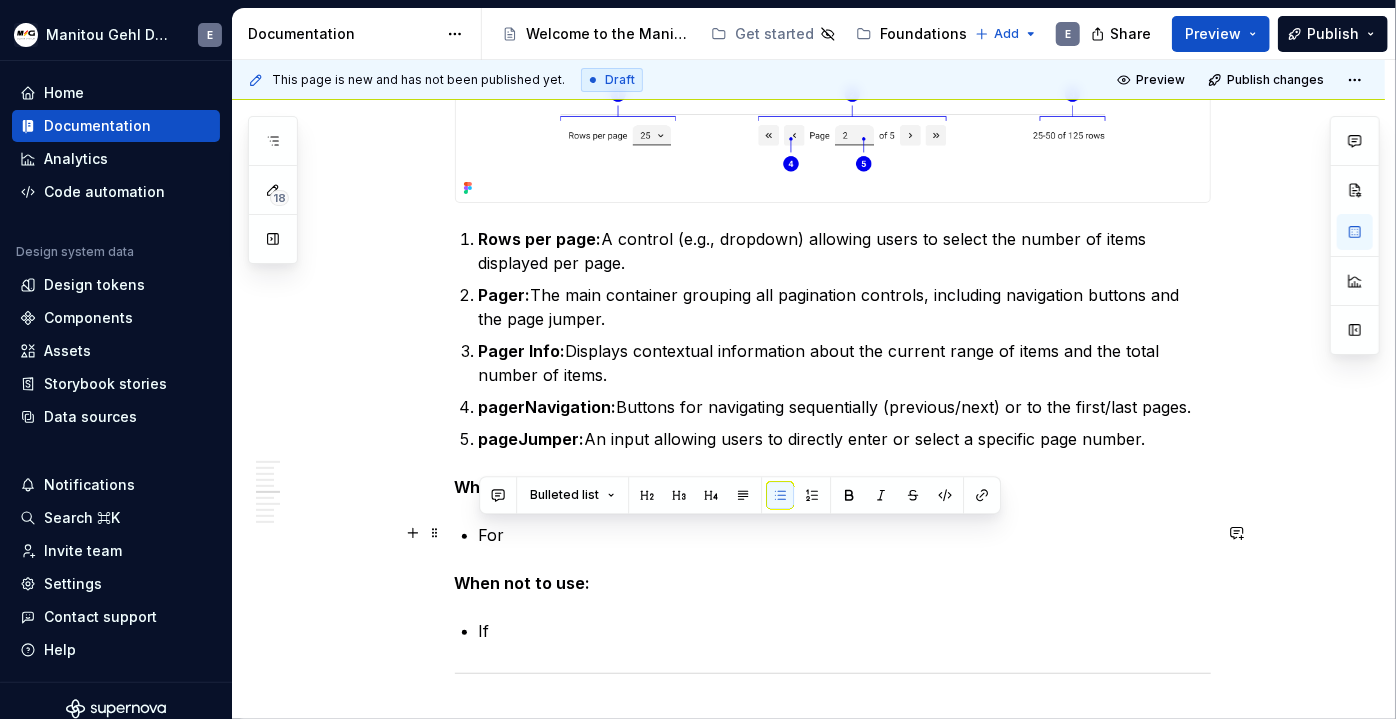 drag, startPoint x: 494, startPoint y: 534, endPoint x: 471, endPoint y: 534, distance: 23 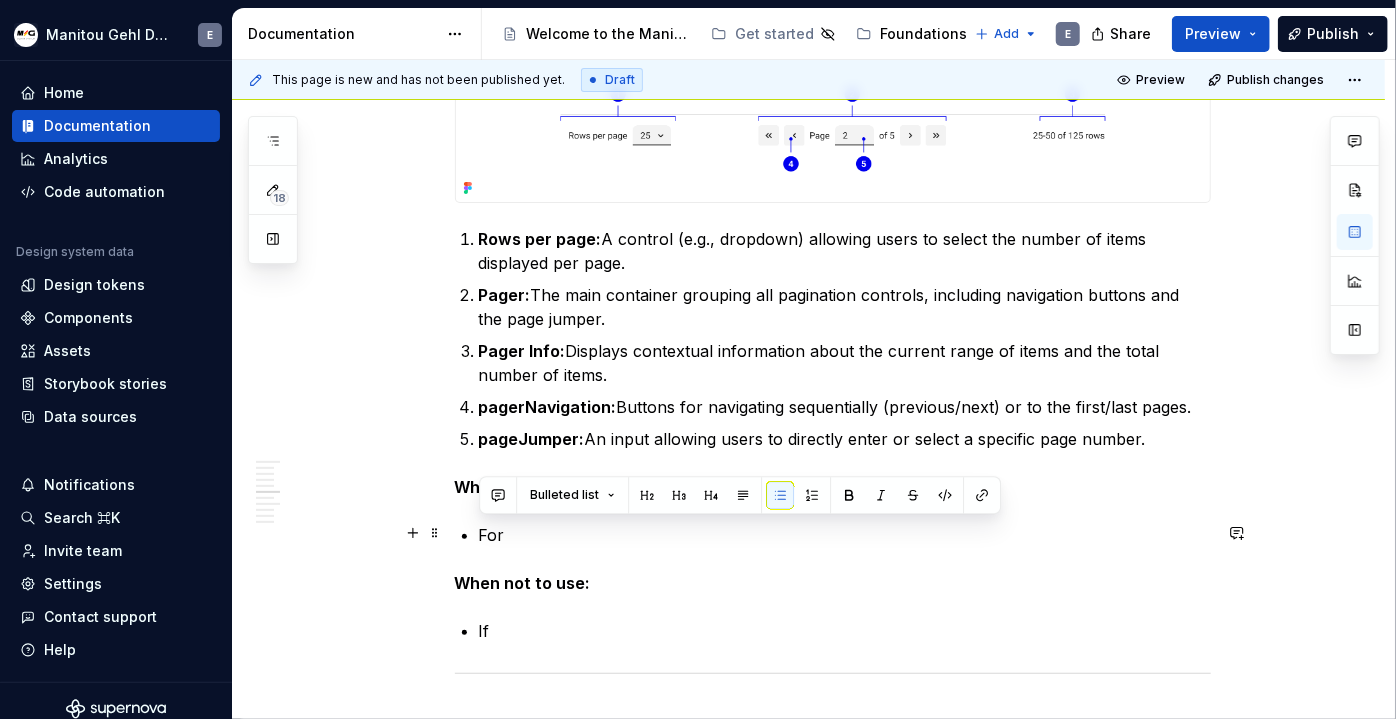 click on "Définition The  pagination  component organizes large quantities of content by dividing them into  distinct pages . It allows the user to  know their current position  and the  total number of pages , while giving them the  control  to navigate. The Pagination component offers different variants tailored for specific use cases: Numbered  :  Ideal for smaller datasets, offering  direct navigation to visible pages . Overflow  :  Designed for large datasets, enabling  quick jumps to any page via selection . Keyset  :  For sequential content, providing  linear "next/previous" progression . For table built using the Kendo UI framework, please use the dedicated  Kendo UI Pagination  component. This component is specifically designed to integrate seamlessly with Kendo UI table functionalities. Its behavior and appearance are very similar to our  Overflow Pagination  variant Numbered Pagination Rows per page:  A control (e.g., dropdown) allowing users to select the number of items displayed per page. Pager: Pages: ." at bounding box center [833, 153] 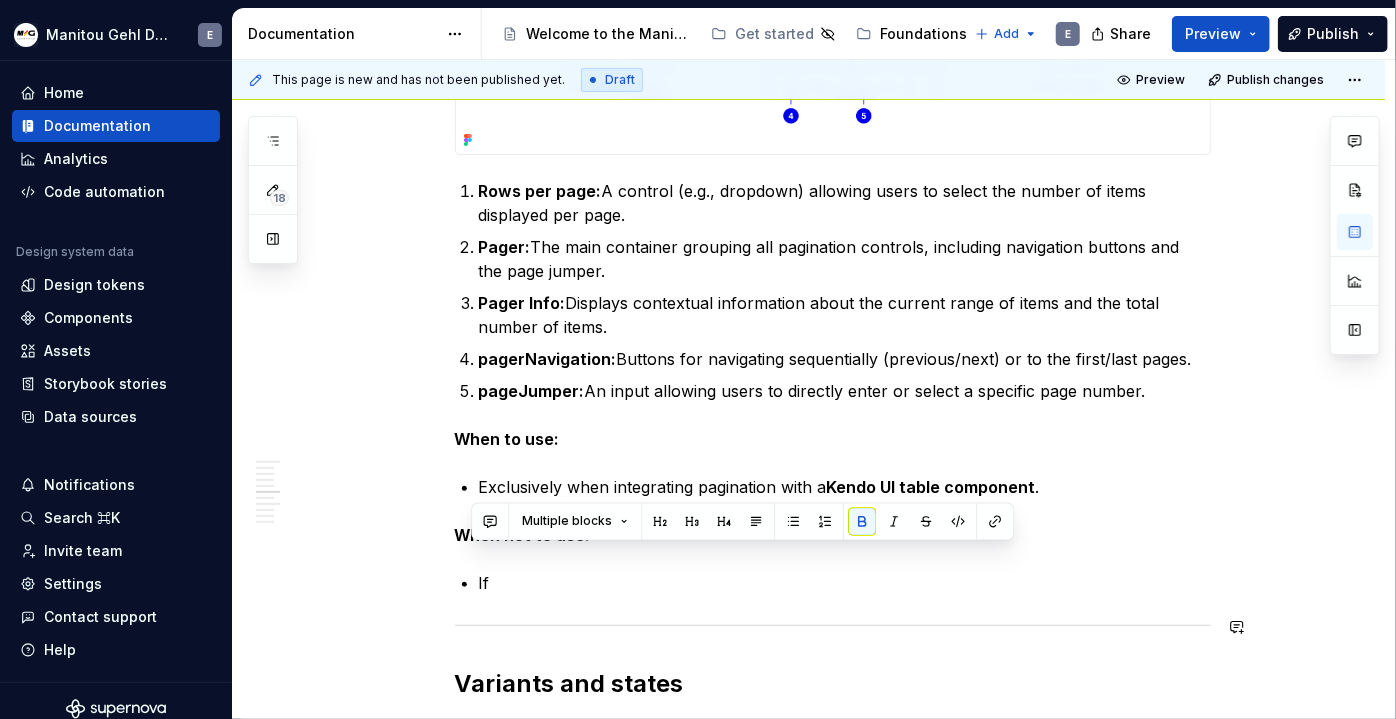 scroll, scrollTop: 4128, scrollLeft: 0, axis: vertical 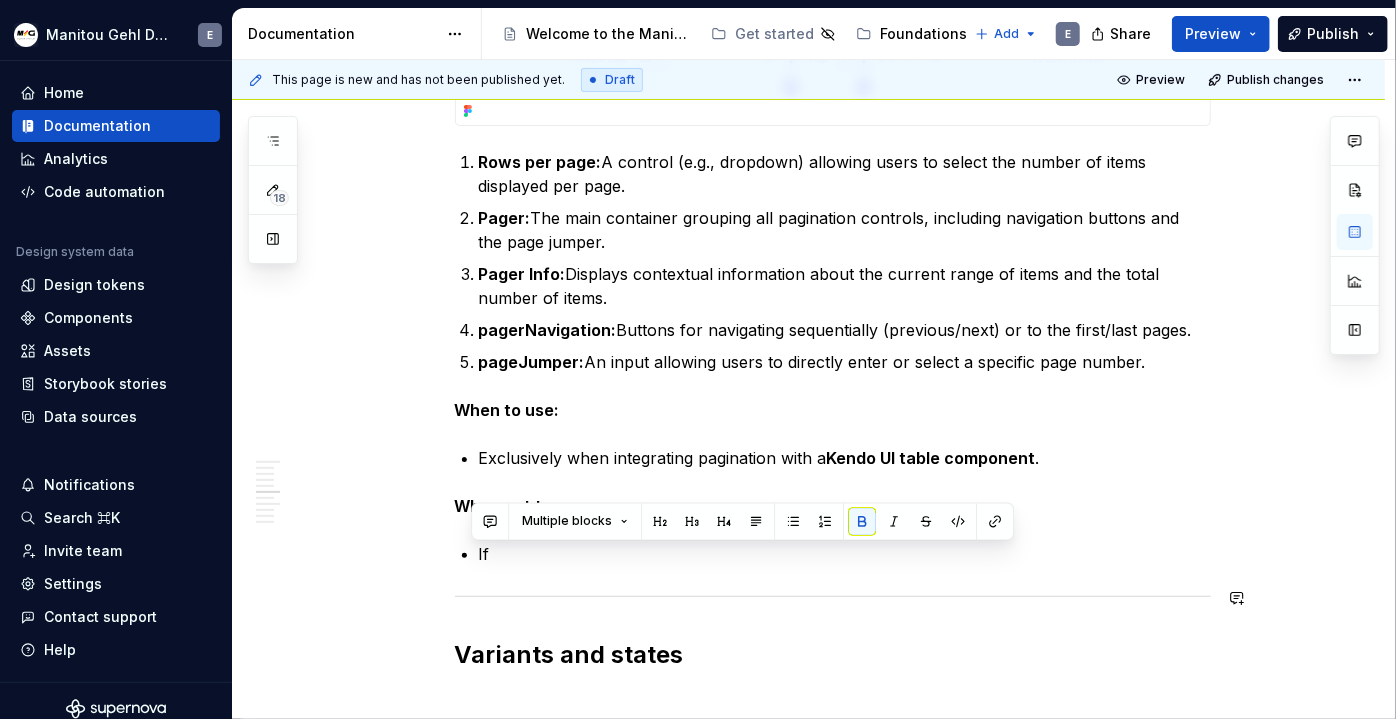 drag, startPoint x: 509, startPoint y: 623, endPoint x: 468, endPoint y: 615, distance: 41.773197 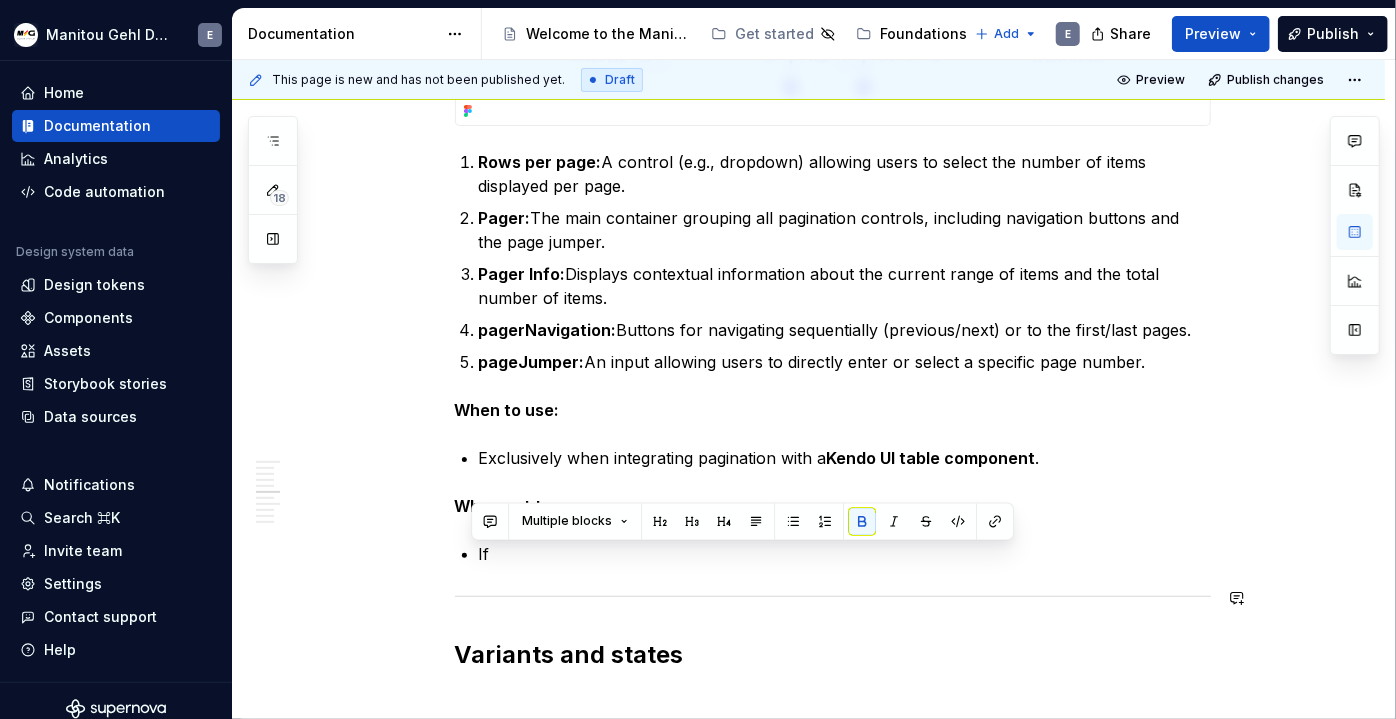 click on "Définition The  pagination  component organizes large quantities of content by dividing them into  distinct pages . It allows the user to  know their current position  and the  total number of pages , while giving them the  control  to navigate. The Pagination component offers different variants tailored for specific use cases: Numbered  :  Ideal for smaller datasets, offering  direct navigation to visible pages . Overflow  :  Designed for large datasets, enabling  quick jumps to any page via selection . Keyset  :  For sequential content, providing  linear "next/previous" progression . For table built using the Kendo UI framework, please use the dedicated  Kendo UI Pagination  component. This component is specifically designed to integrate seamlessly with Kendo UI table functionalities. Its behavior and appearance are very similar to our  Overflow Pagination  variant Numbered Pagination Rows per page:  A control (e.g., dropdown) allowing users to select the number of items displayed per page. Pager: Pages: ." at bounding box center (833, 76) 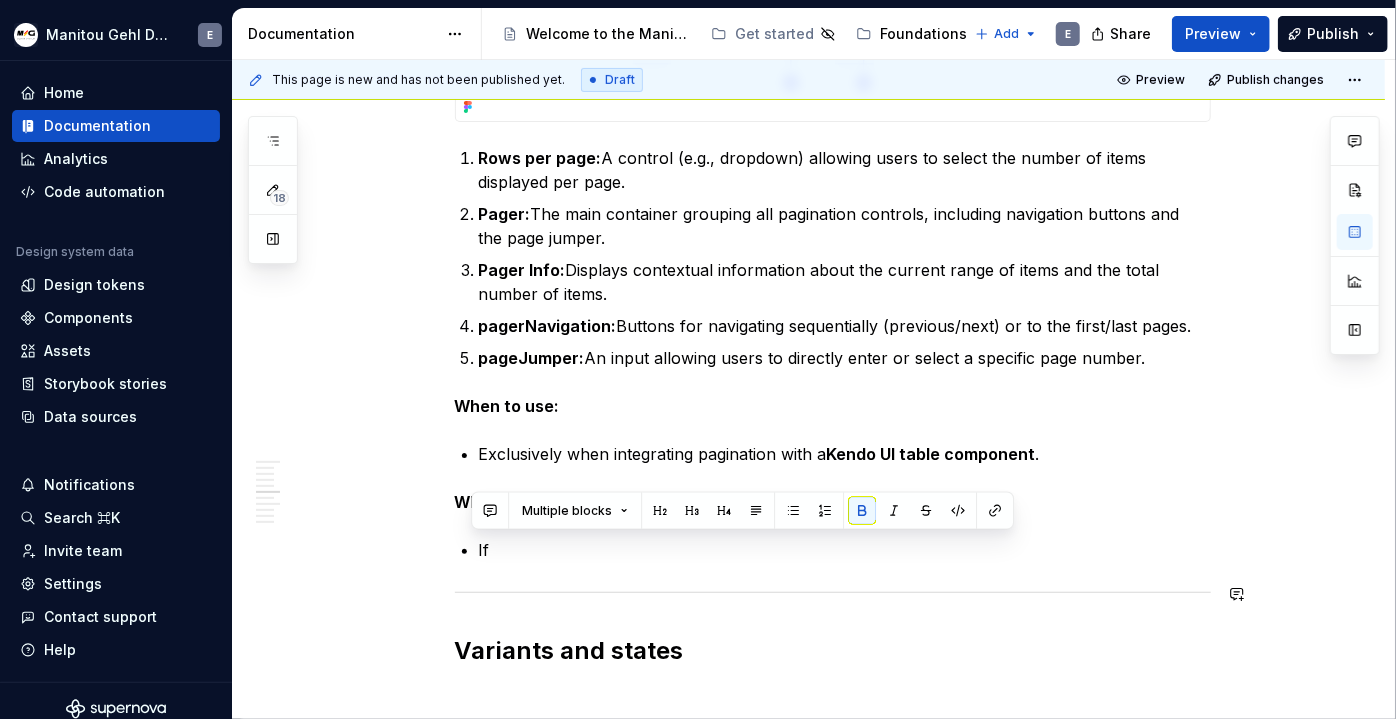 click on "If" at bounding box center (845, 550) 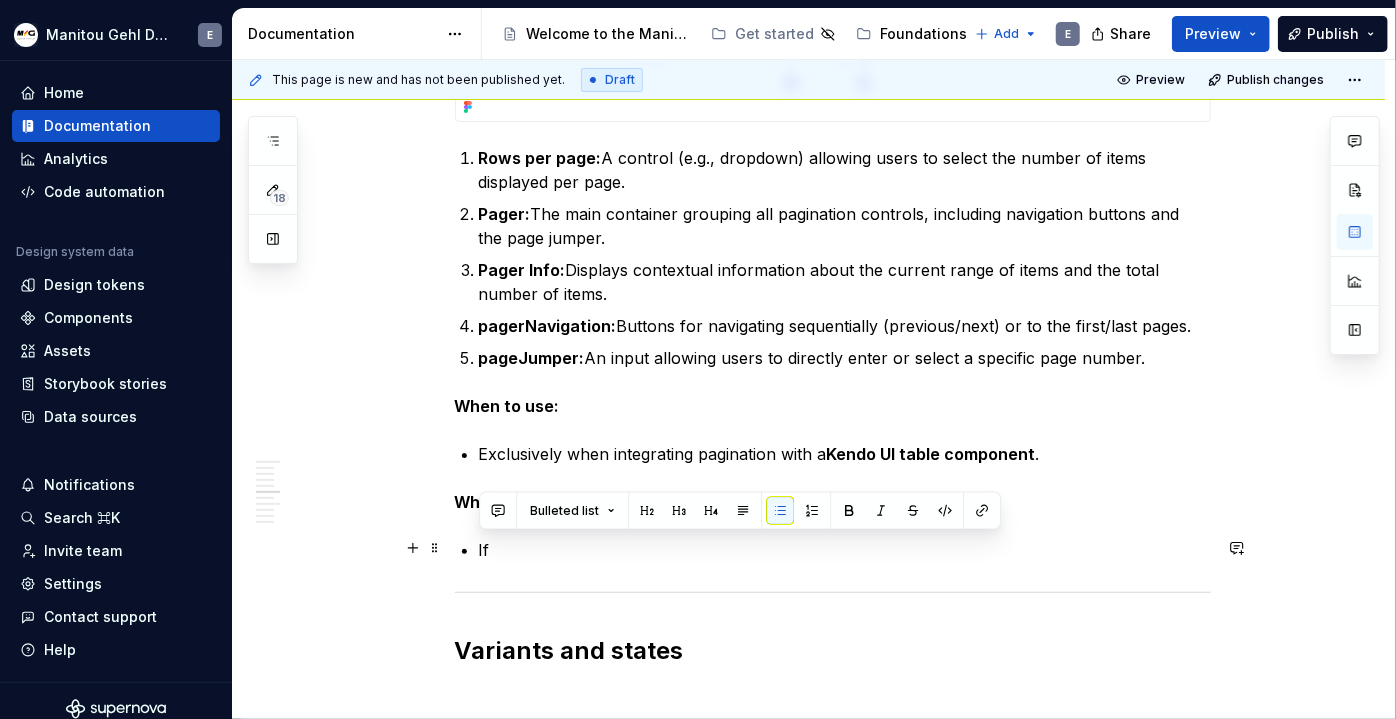 drag, startPoint x: 501, startPoint y: 543, endPoint x: 474, endPoint y: 547, distance: 27.294687 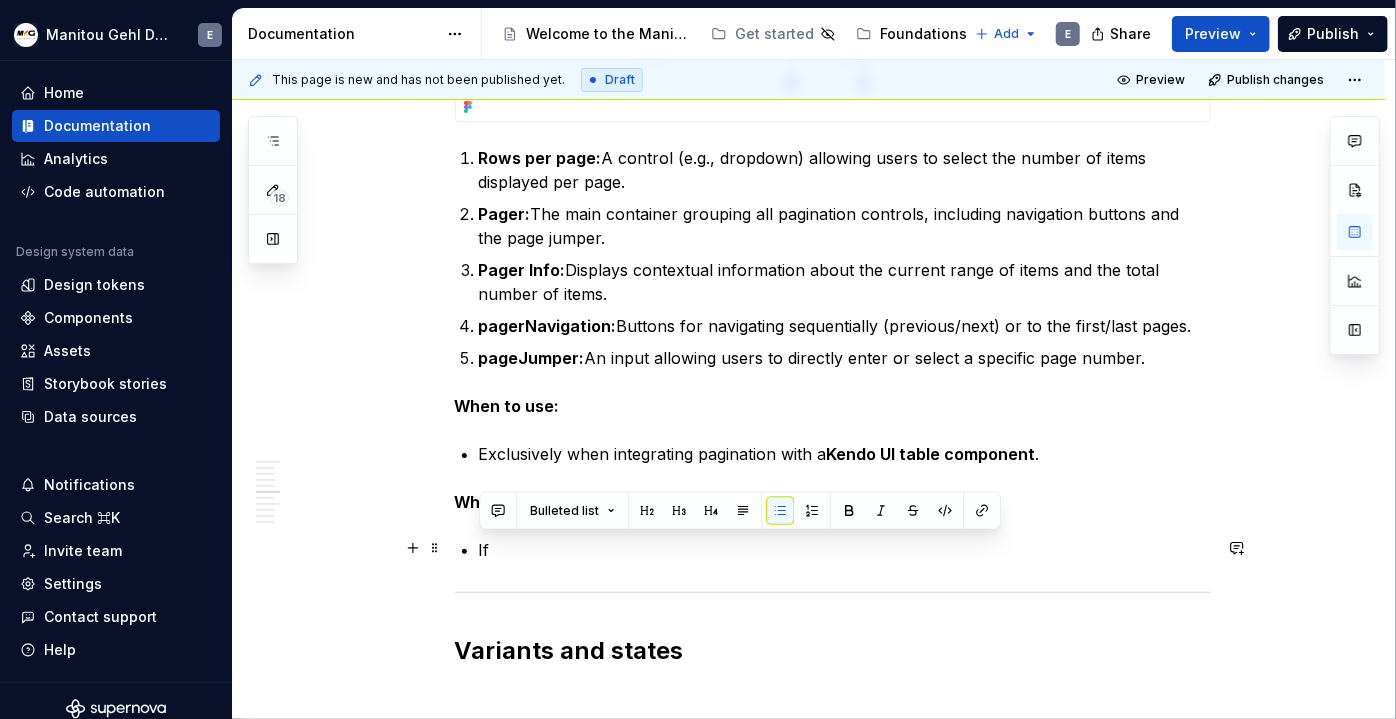 click on "Définition The  pagination  component organizes large quantities of content by dividing them into  distinct pages . It allows the user to  know their current position  and the  total number of pages , while giving them the  control  to navigate. The Pagination component offers different variants tailored for specific use cases: Numbered  :  Ideal for smaller datasets, offering  direct navigation to visible pages . Overflow  :  Designed for large datasets, enabling  quick jumps to any page via selection . Keyset  :  For sequential content, providing  linear "next/previous" progression . For table built using the Kendo UI framework, please use the dedicated  Kendo UI Pagination  component. This component is specifically designed to integrate seamlessly with Kendo UI table functionalities. Its behavior and appearance are very similar to our  Overflow Pagination  variant Numbered Pagination Rows per page:  A control (e.g., dropdown) allowing users to select the number of items displayed per page. Pager: Pages: ." at bounding box center [833, 72] 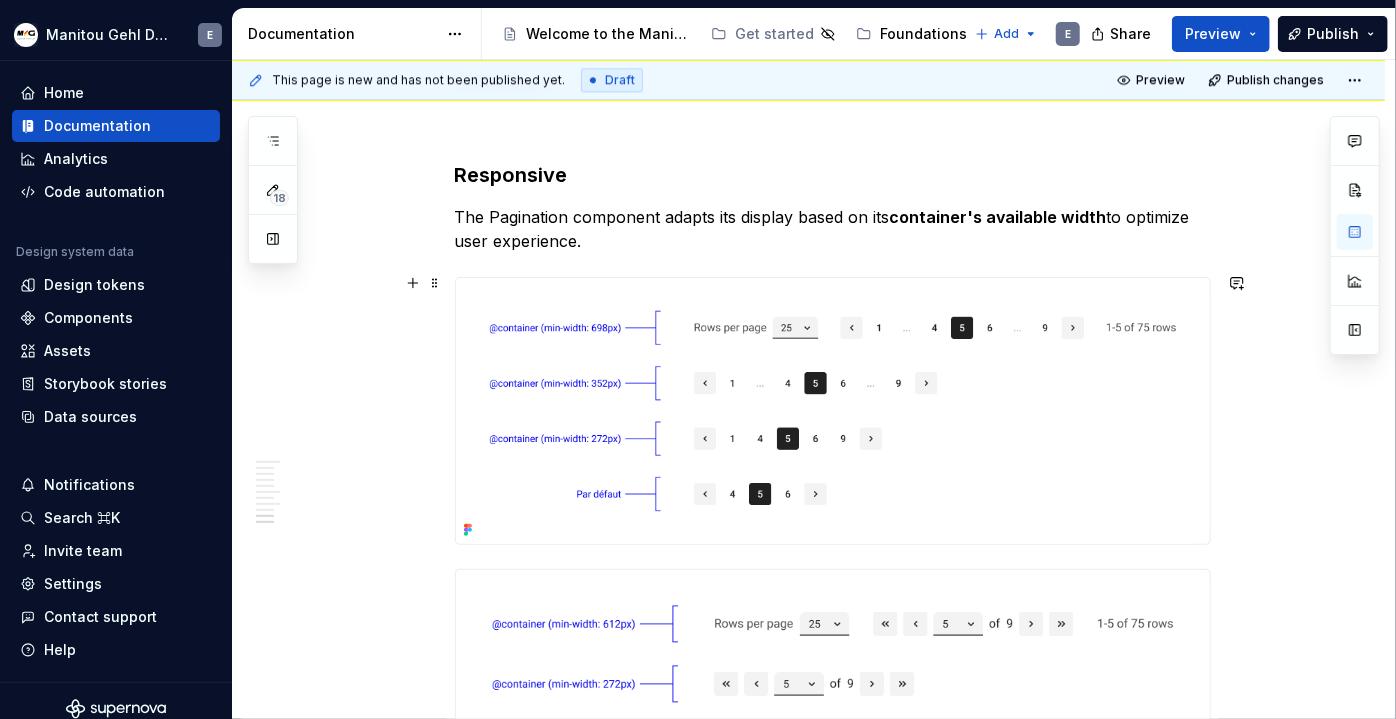 scroll, scrollTop: 6673, scrollLeft: 0, axis: vertical 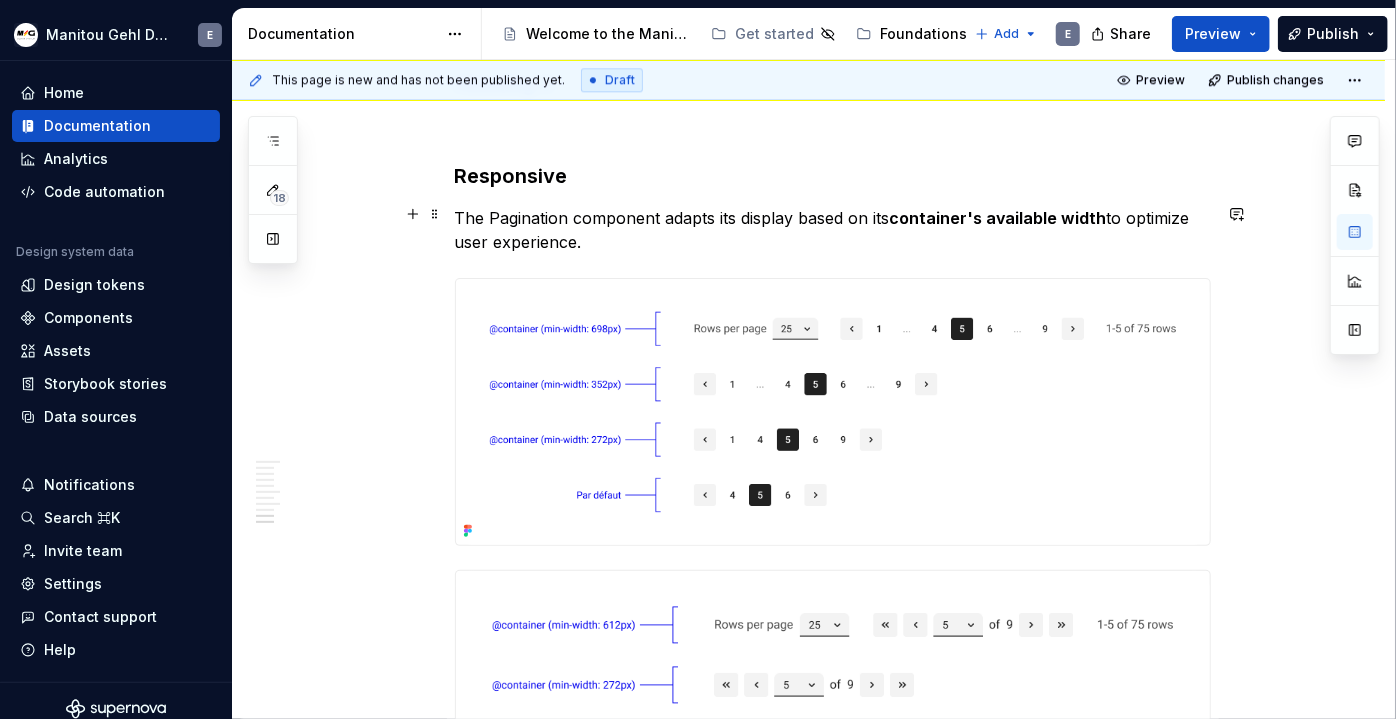 click on "The Pagination component adapts its display based on its  container's available width  to optimize user experience." at bounding box center (833, 230) 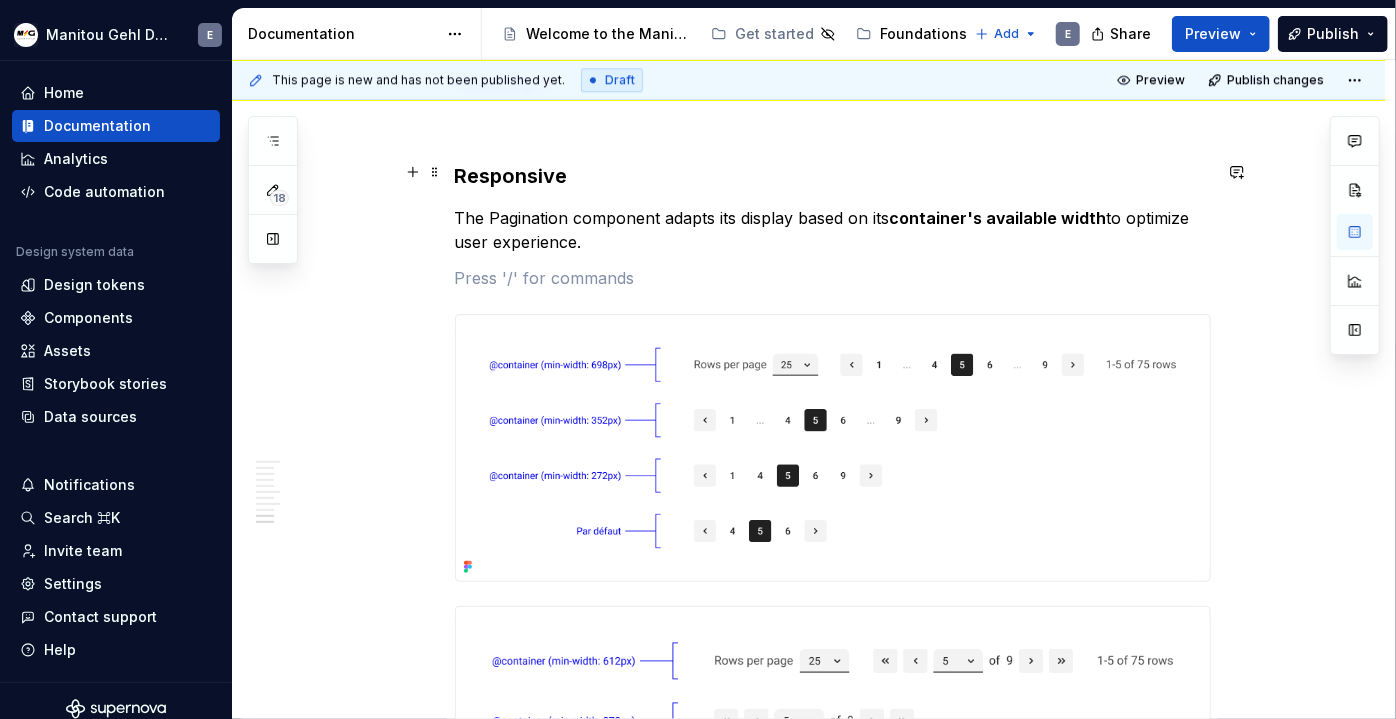 click on "Responsive" at bounding box center [833, 176] 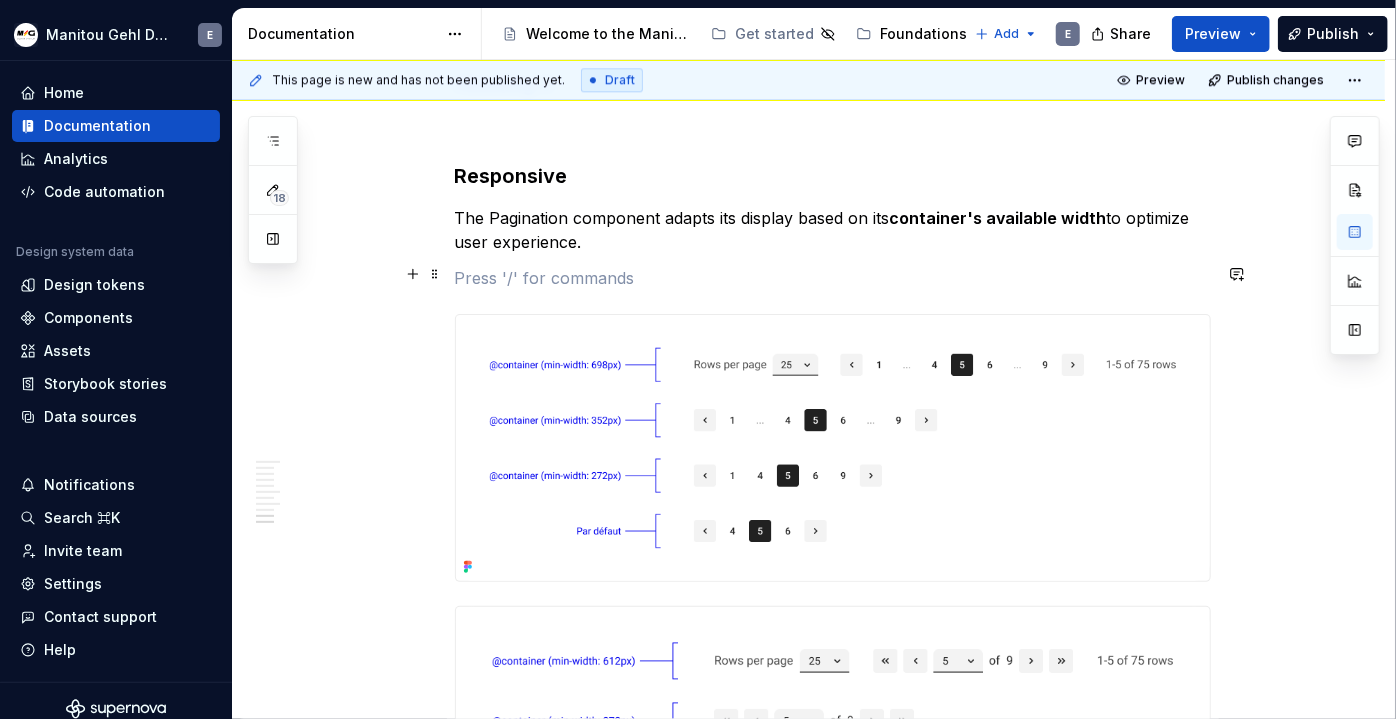 click at bounding box center (833, 278) 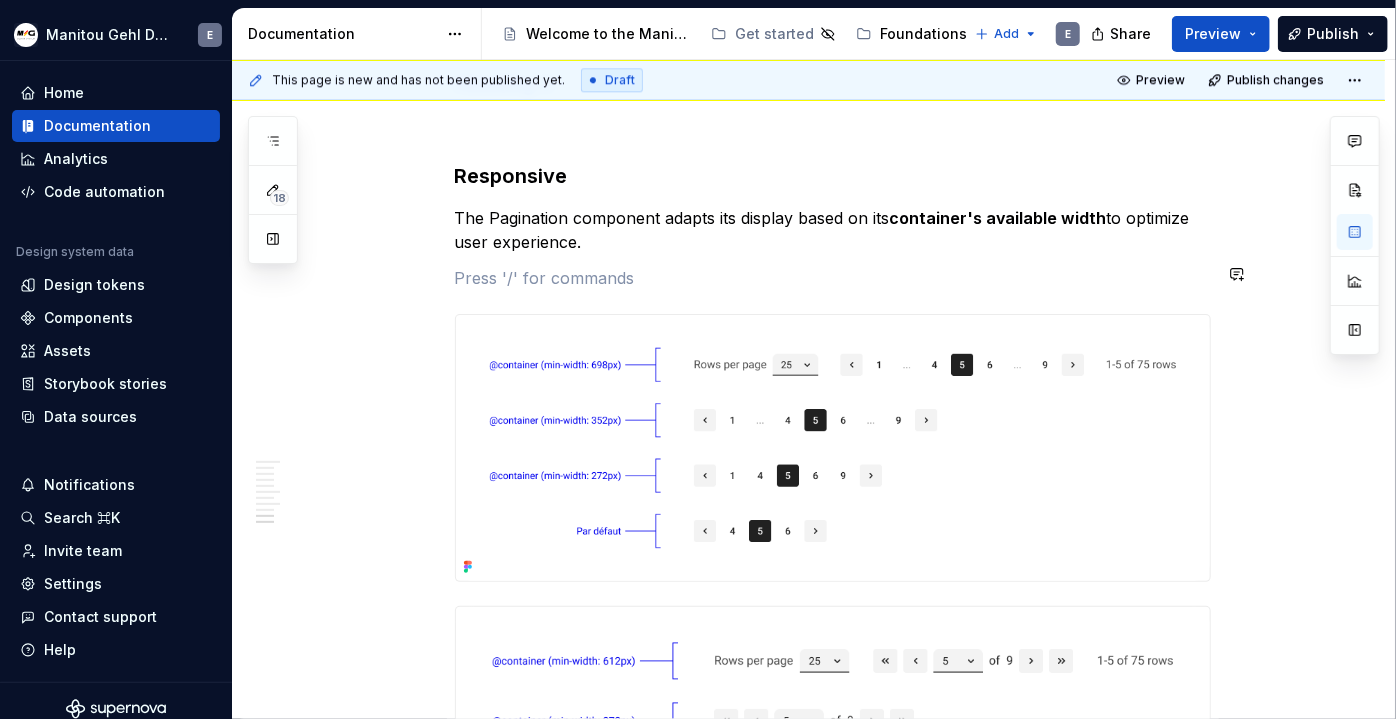 click on "Définition The  pagination  component organizes large quantities of content by dividing them into  distinct pages . It allows the user to  know their current position  and the  total number of pages , while giving them the  control  to navigate. The Pagination component offers different variants tailored for specific use cases: Numbered  :  Ideal for smaller datasets, offering  direct navigation to visible pages . Overflow  :  Designed for large datasets, enabling  quick jumps to any page via selection . Keyset  :  For sequential content, providing  linear "next/previous" progression . For table built using the Kendo UI framework, please use the dedicated  Kendo UI Pagination  component. This component is specifically designed to integrate seamlessly with Kendo UI table functionalities. Its behavior and appearance are very similar to our  Overflow Pagination  variant Numbered Pagination Rows per page:  A control (e.g., dropdown) allowing users to select the number of items displayed per page. Pager: Pages: ." at bounding box center (833, -2455) 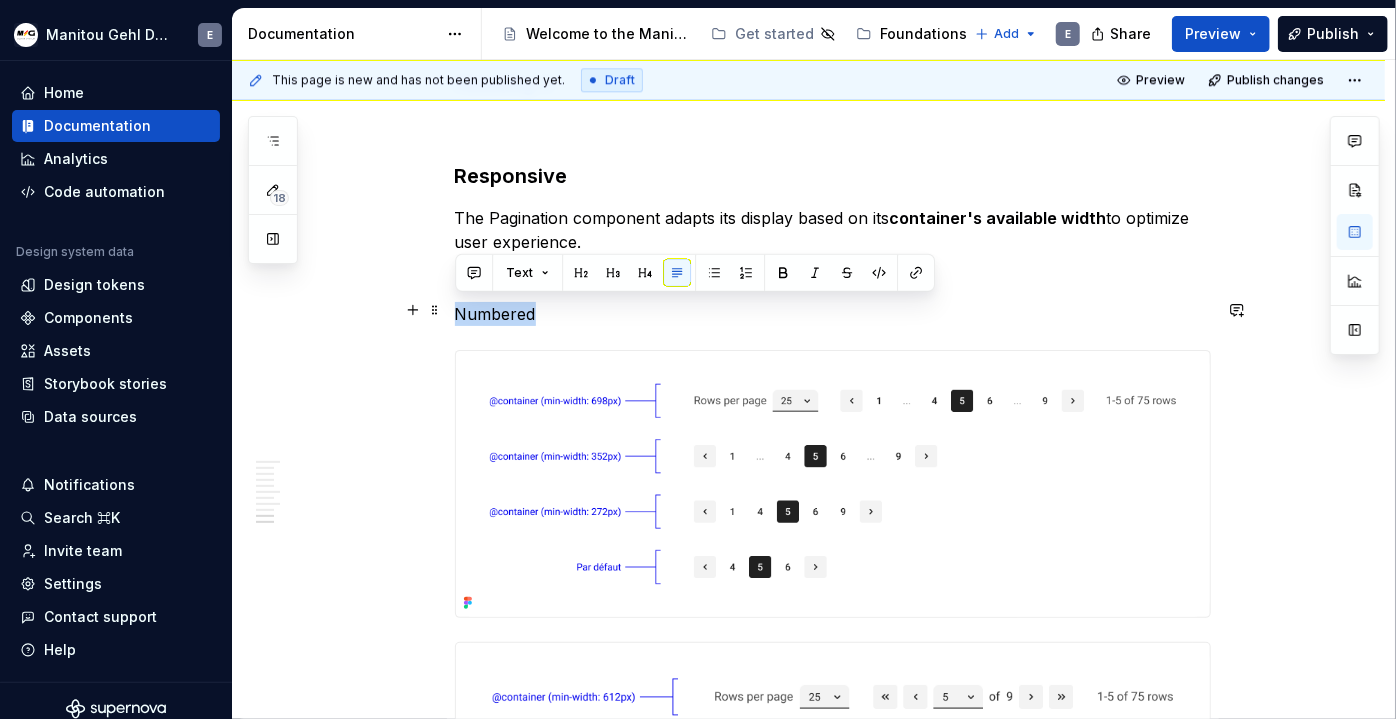 drag, startPoint x: 495, startPoint y: 313, endPoint x: 450, endPoint y: 309, distance: 45.17743 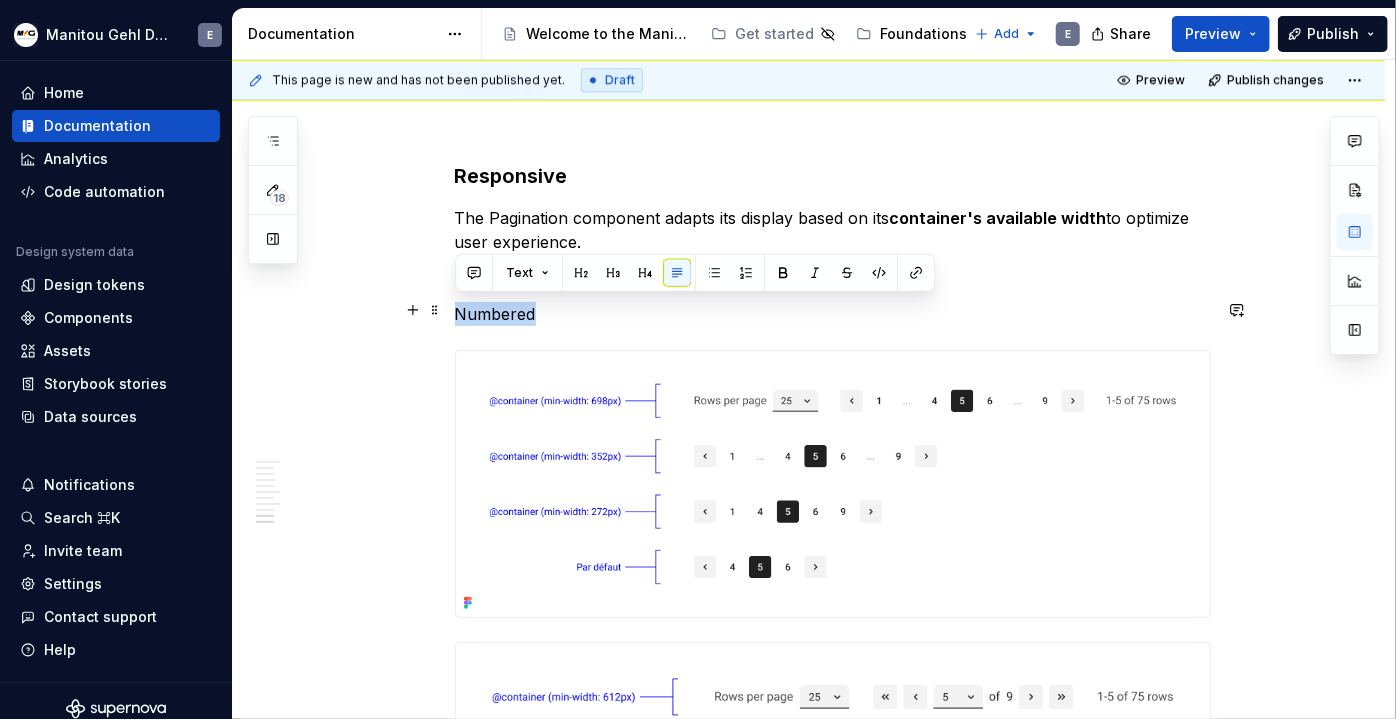 click on "Définition The  pagination  component organizes large quantities of content by dividing them into  distinct pages . It allows the user to  know their current position  and the  total number of pages , while giving them the  control  to navigate. The Pagination component offers different variants tailored for specific use cases: Numbered  :  Ideal for smaller datasets, offering  direct navigation to visible pages . Overflow  :  Designed for large datasets, enabling  quick jumps to any page via selection . Keyset  :  For sequential content, providing  linear "next/previous" progression . For table built using the Kendo UI framework, please use the dedicated  Kendo UI Pagination  component. This component is specifically designed to integrate seamlessly with Kendo UI table functionalities. Its behavior and appearance are very similar to our  Overflow Pagination  variant Numbered Pagination Rows per page:  A control (e.g., dropdown) allowing users to select the number of items displayed per page. Pager: Pages: ." at bounding box center (808, -2341) 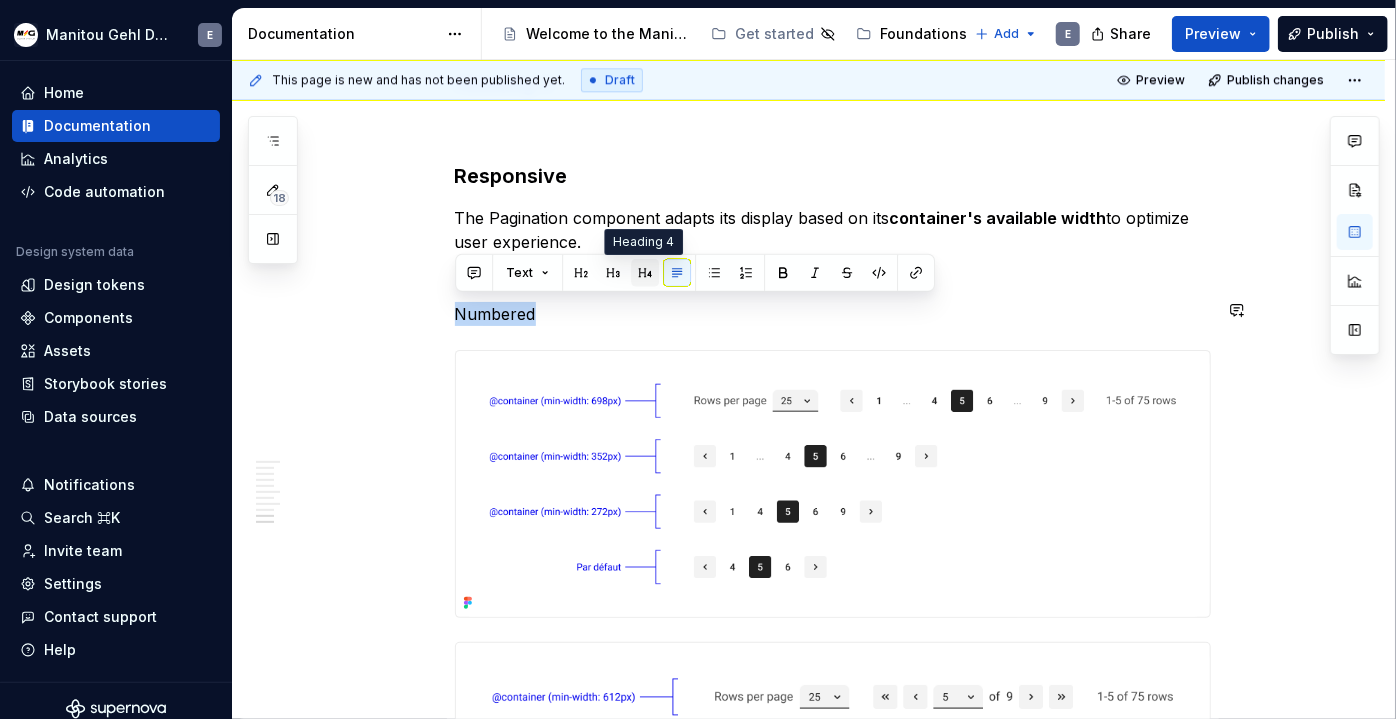 click at bounding box center (645, 273) 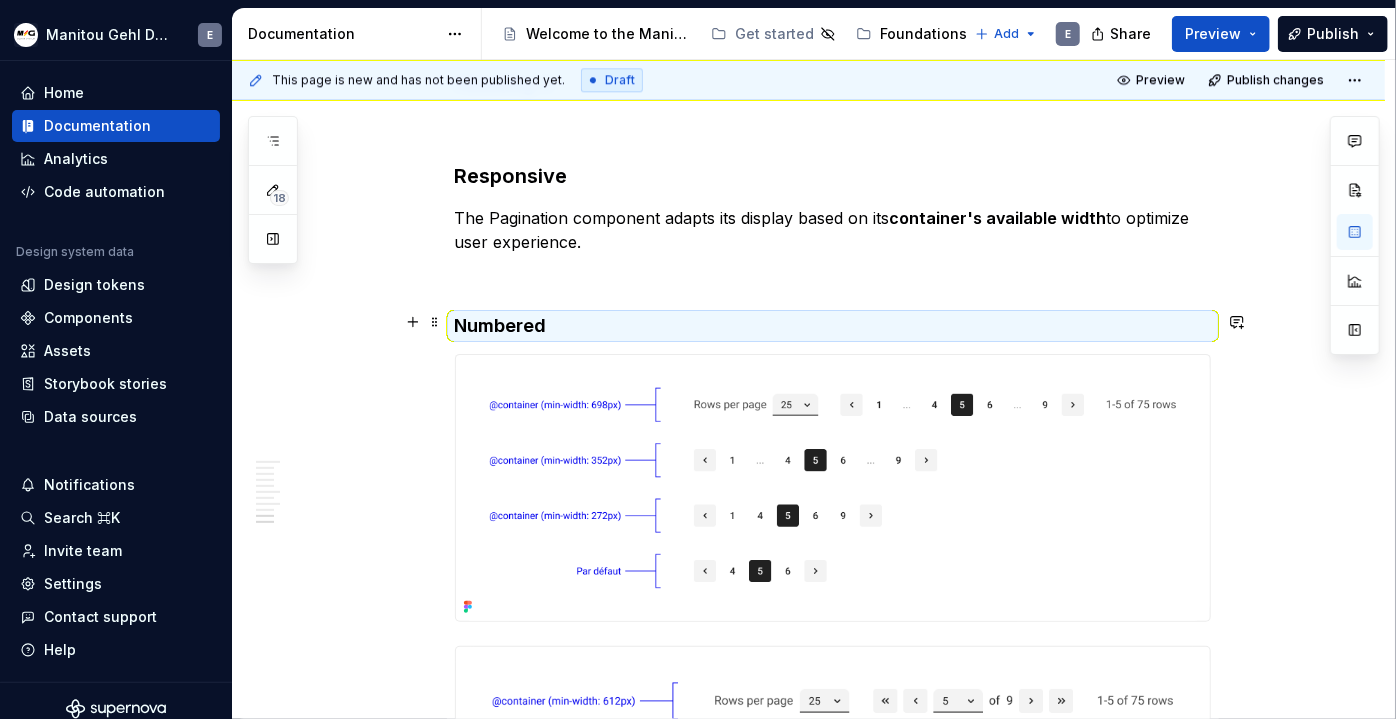 click on "Numbered" at bounding box center (833, 326) 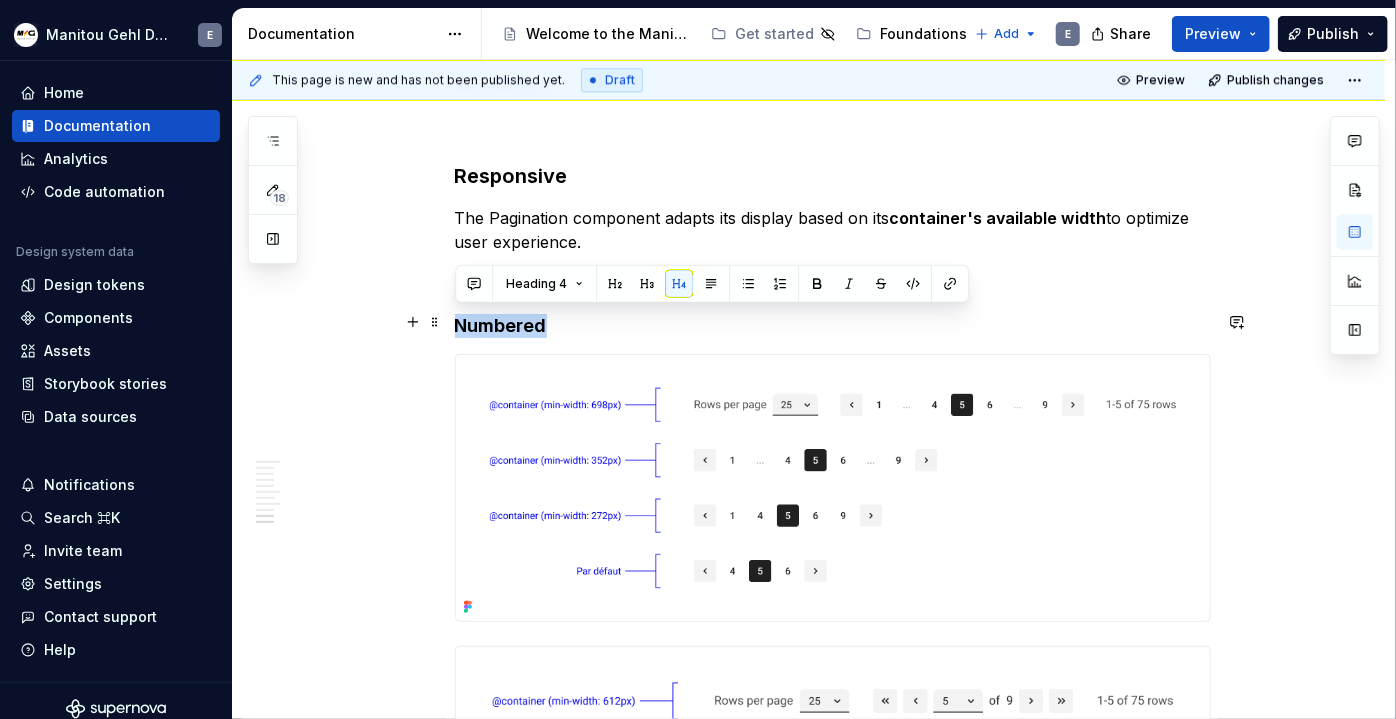 drag, startPoint x: 560, startPoint y: 325, endPoint x: 450, endPoint y: 323, distance: 110.01818 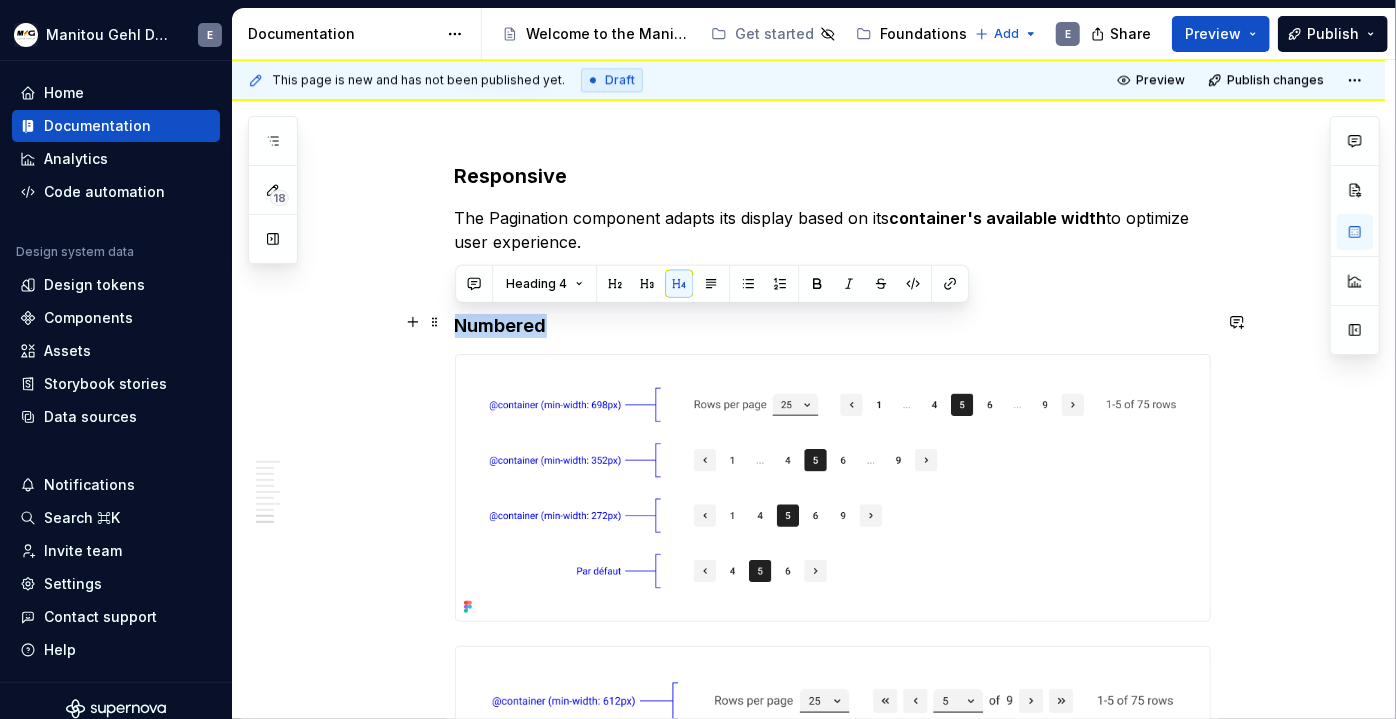 click on "Définition The  pagination  component organizes large quantities of content by dividing them into  distinct pages . It allows the user to  know their current position  and the  total number of pages , while giving them the  control  to navigate. The Pagination component offers different variants tailored for specific use cases: Numbered  :  Ideal for smaller datasets, offering  direct navigation to visible pages . Overflow  :  Designed for large datasets, enabling  quick jumps to any page via selection . Keyset  :  For sequential content, providing  linear "next/previous" progression . For table built using the Kendo UI framework, please use the dedicated  Kendo UI Pagination  component. This component is specifically designed to integrate seamlessly with Kendo UI table functionalities. Its behavior and appearance are very similar to our  Overflow Pagination  variant Numbered Pagination Rows per page:  A control (e.g., dropdown) allowing users to select the number of items displayed per page. Pager: Pages: ." at bounding box center (808, -2339) 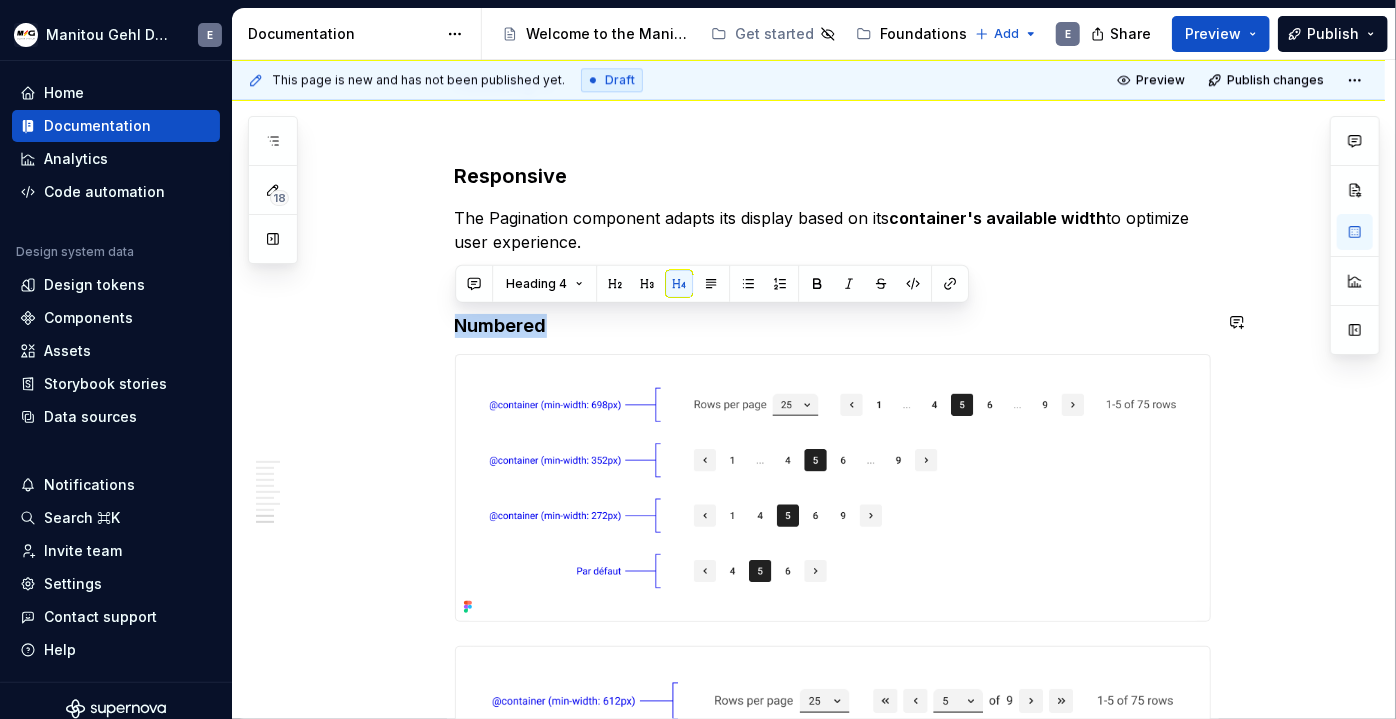 copy on "Numbered" 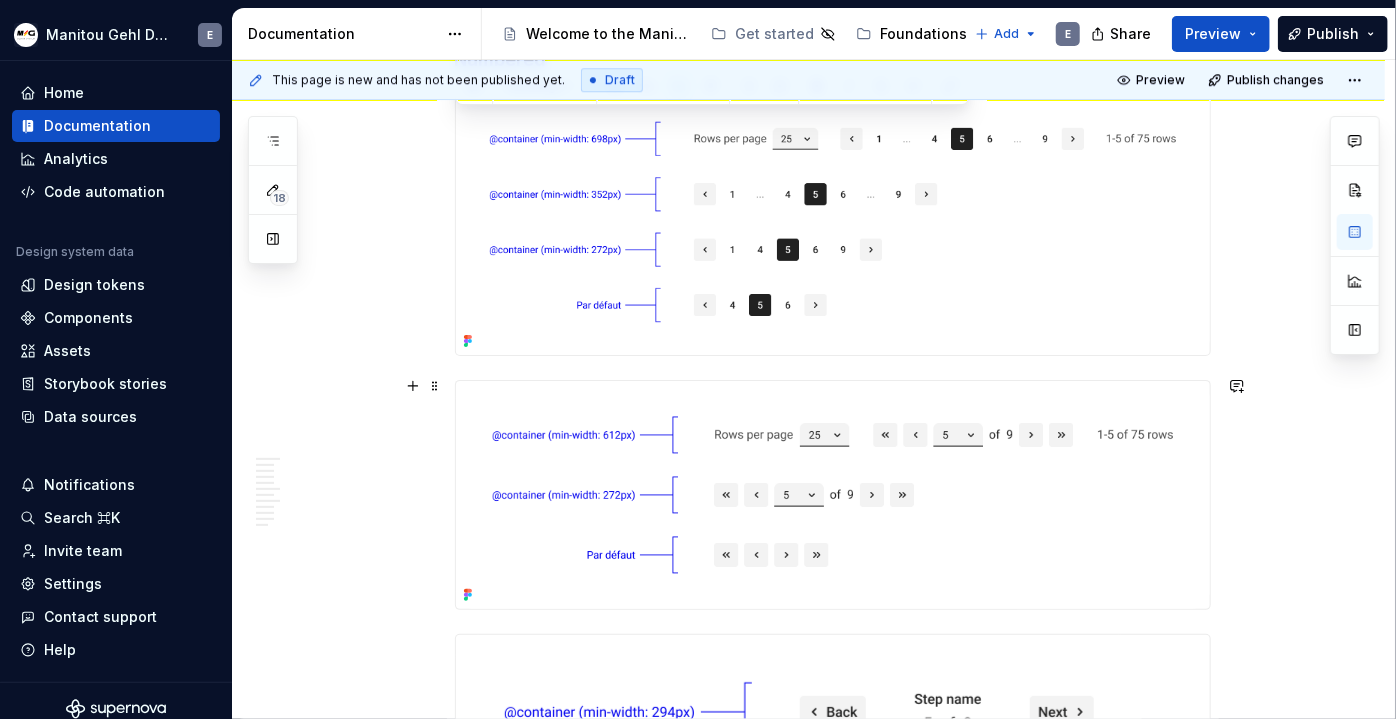 scroll, scrollTop: 6946, scrollLeft: 0, axis: vertical 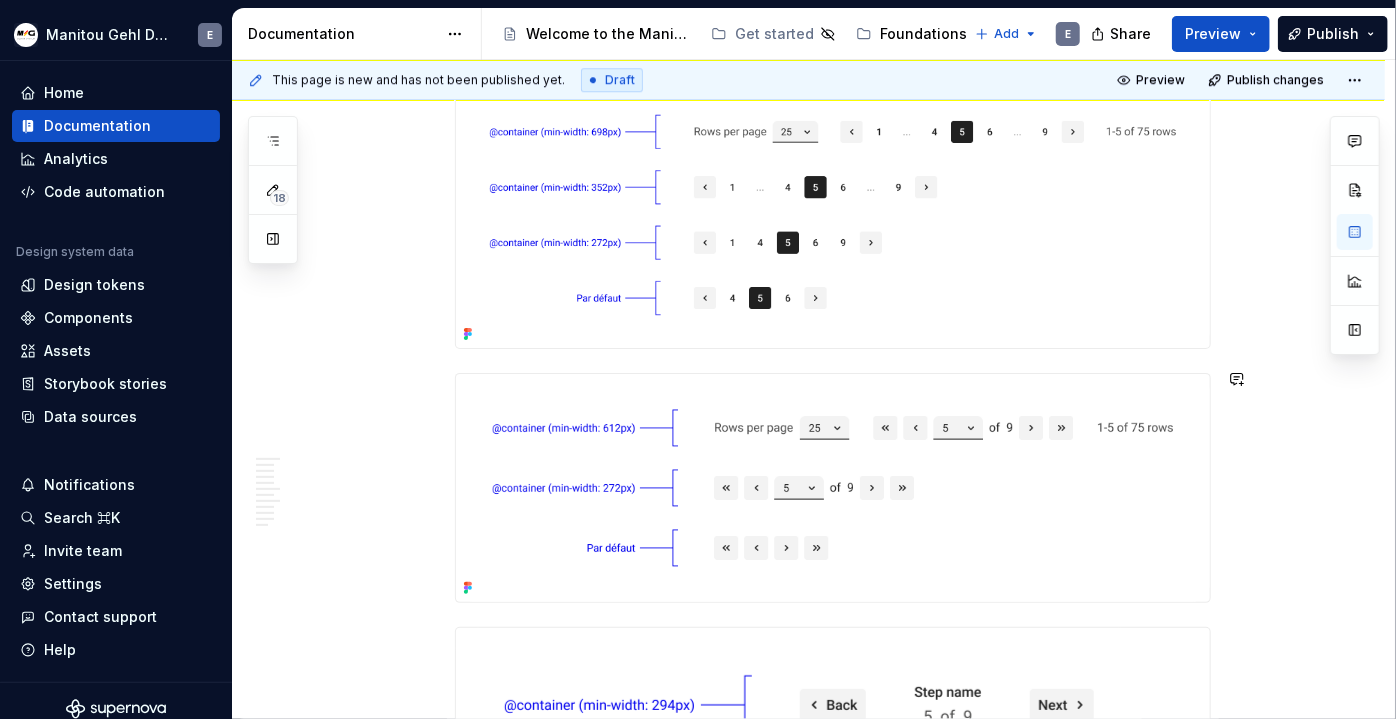 click on "Définition The  pagination  component organizes large quantities of content by dividing them into  distinct pages . It allows the user to  know their current position  and the  total number of pages , while giving them the  control  to navigate. The Pagination component offers different variants tailored for specific use cases: Numbered  :  Ideal for smaller datasets, offering  direct navigation to visible pages . Overflow  :  Designed for large datasets, enabling  quick jumps to any page via selection . Keyset  :  For sequential content, providing  linear "next/previous" progression . For table built using the Kendo UI framework, please use the dedicated  Kendo UI Pagination  component. This component is specifically designed to integrate seamlessly with Kendo UI table functionalities. Its behavior and appearance are very similar to our  Overflow Pagination  variant Numbered Pagination Rows per page:  A control (e.g., dropdown) allowing users to select the number of items displayed per page. Pager: Pages: ." at bounding box center [833, -2708] 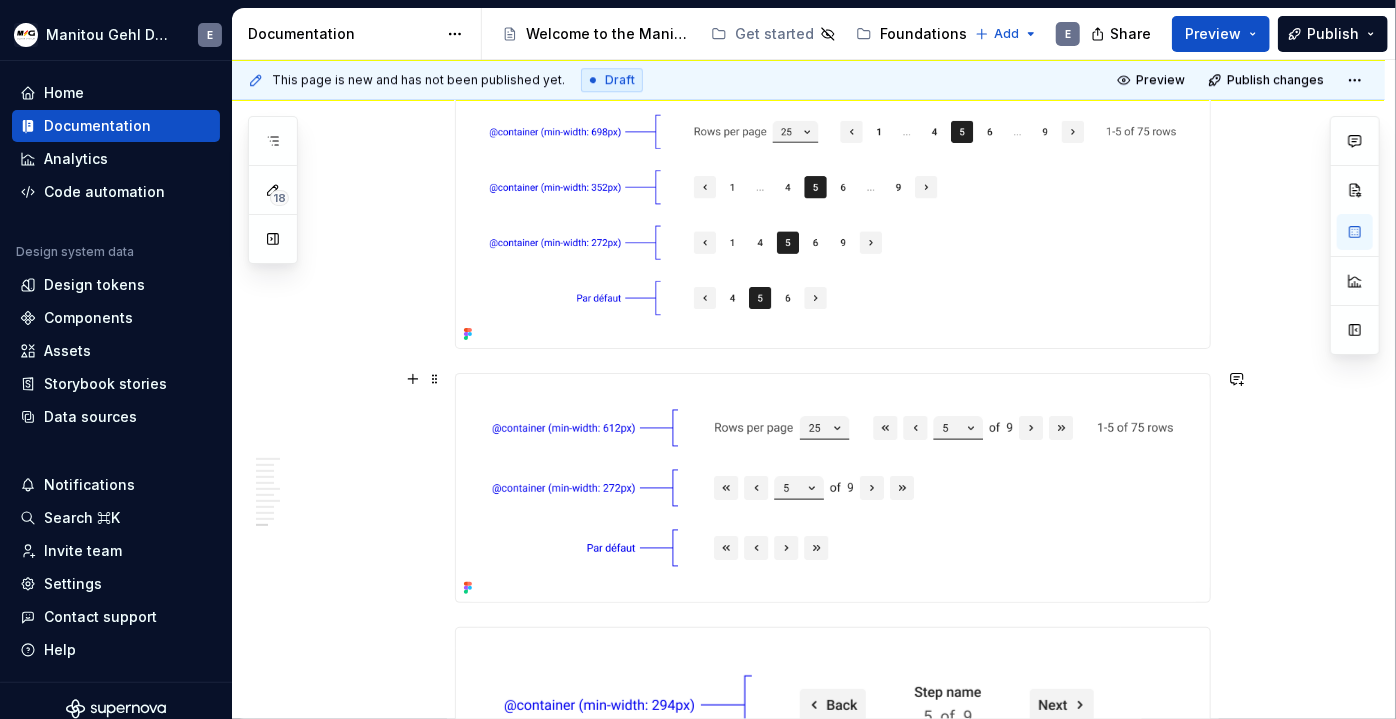 scroll, scrollTop: 6764, scrollLeft: 0, axis: vertical 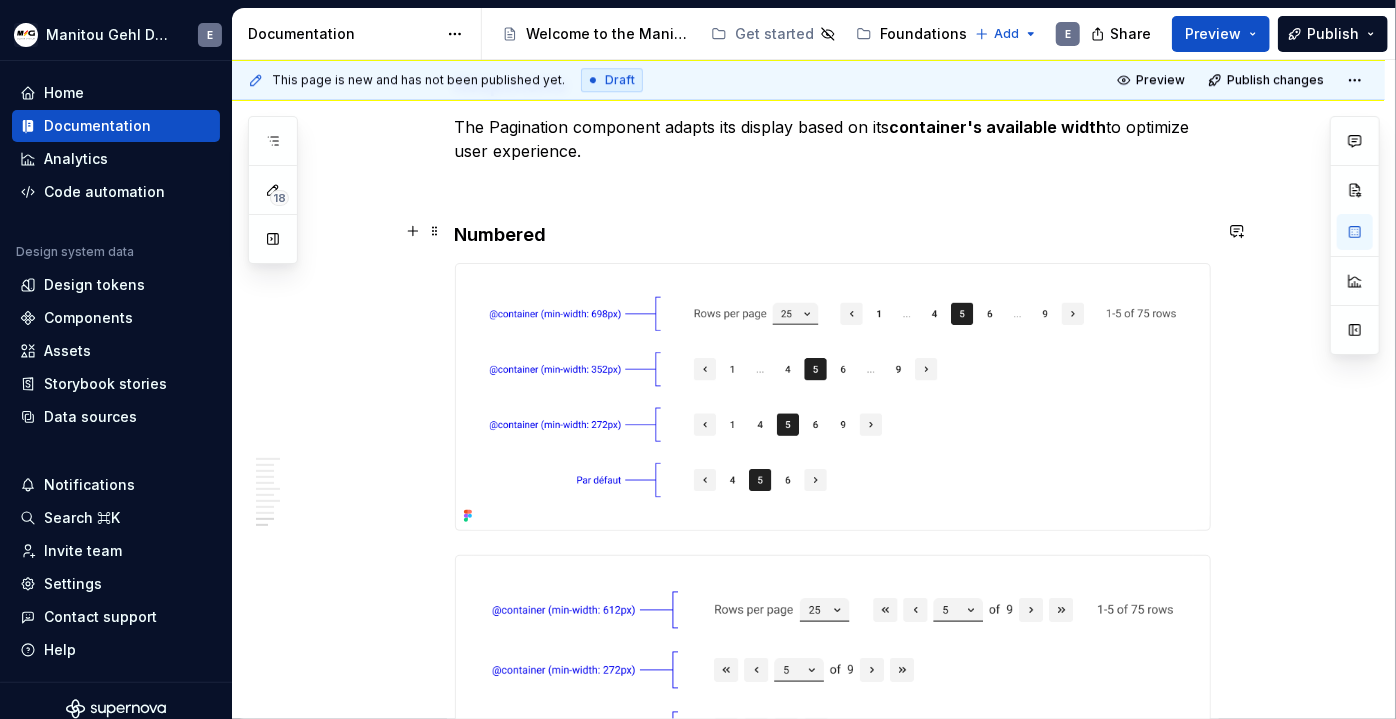click on "Numbered" at bounding box center (833, 235) 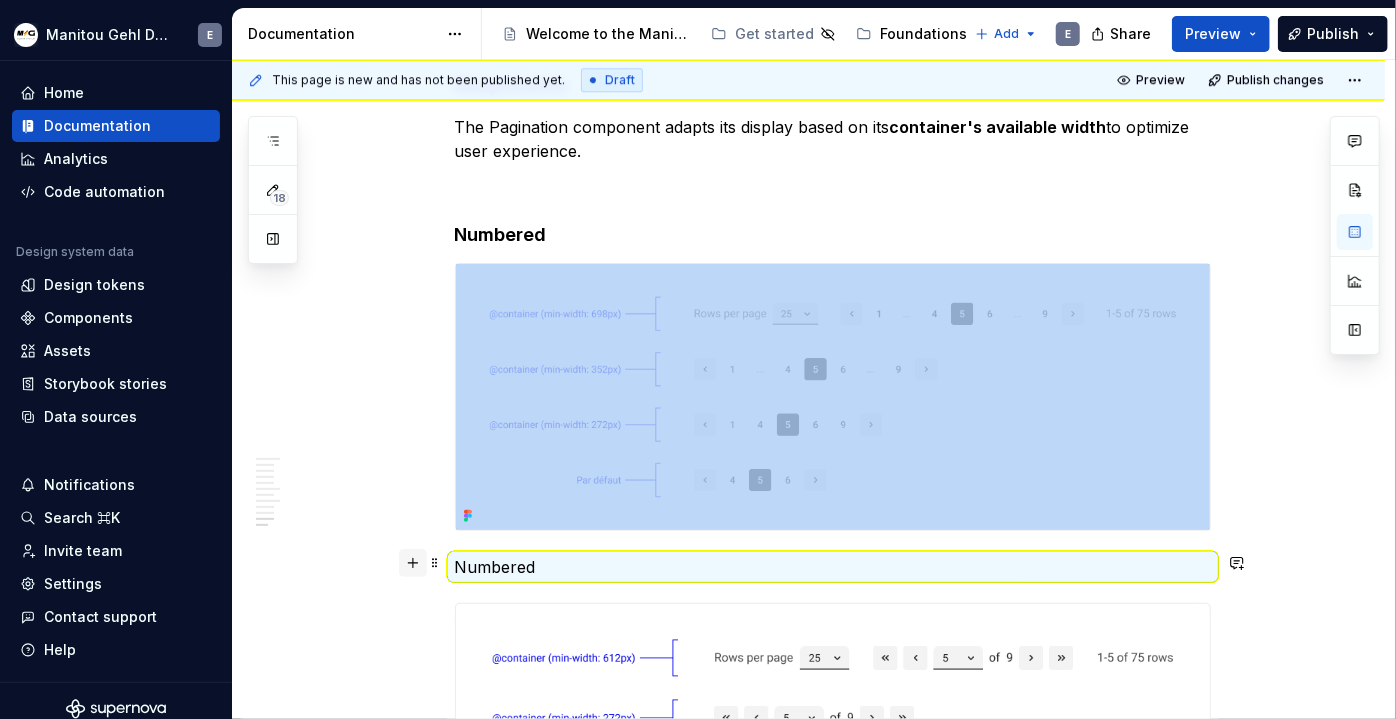 click at bounding box center (413, 563) 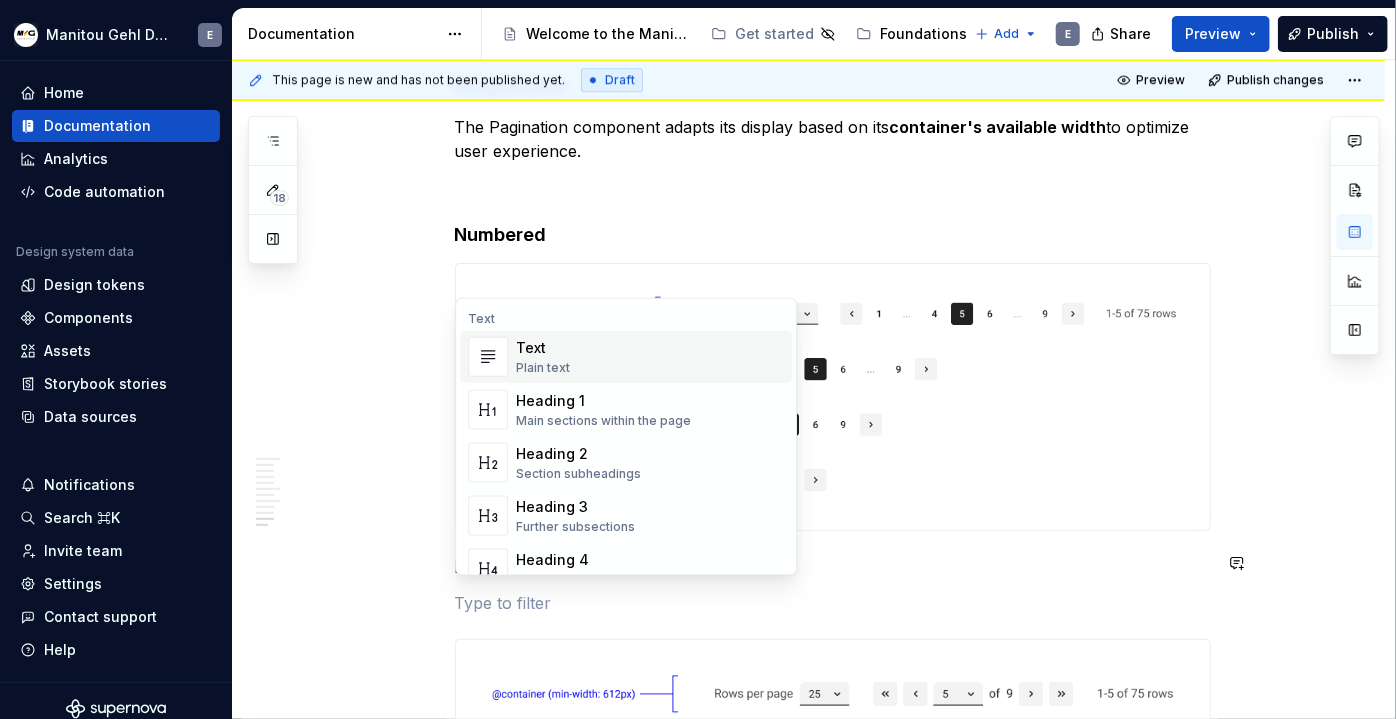 click on "Définition The  pagination  component organizes large quantities of content by dividing them into  distinct pages . It allows the user to  know their current position  and the  total number of pages , while giving them the  control  to navigate. The Pagination component offers different variants tailored for specific use cases: Numbered  :  Ideal for smaller datasets, offering  direct navigation to visible pages . Overflow  :  Designed for large datasets, enabling  quick jumps to any page via selection . Keyset  :  For sequential content, providing  linear "next/previous" progression . For table built using the Kendo UI framework, please use the dedicated  Kendo UI Pagination  component. This component is specifically designed to integrate seamlessly with Kendo UI table functionalities. Its behavior and appearance are very similar to our  Overflow Pagination  variant Numbered Pagination Rows per page:  A control (e.g., dropdown) allowing users to select the number of items displayed per page. Pager: Pages: ." at bounding box center [833, -2484] 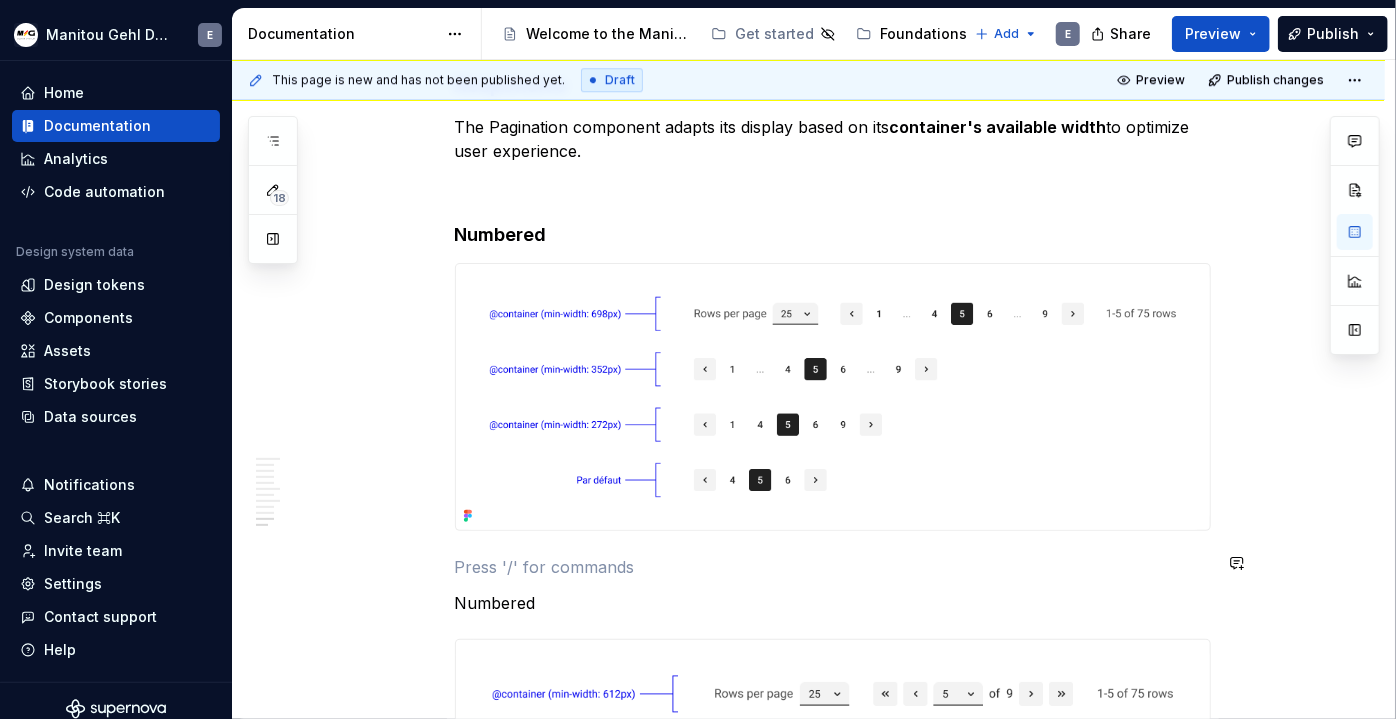 click on "Définition The  pagination  component organizes large quantities of content by dividing them into  distinct pages . It allows the user to  know their current position  and the  total number of pages , while giving them the  control  to navigate. The Pagination component offers different variants tailored for specific use cases: Numbered  :  Ideal for smaller datasets, offering  direct navigation to visible pages . Overflow  :  Designed for large datasets, enabling  quick jumps to any page via selection . Keyset  :  For sequential content, providing  linear "next/previous" progression . For table built using the Kendo UI framework, please use the dedicated  Kendo UI Pagination  component. This component is specifically designed to integrate seamlessly with Kendo UI table functionalities. Its behavior and appearance are very similar to our  Overflow Pagination  variant Numbered Pagination Rows per page:  A control (e.g., dropdown) allowing users to select the number of items displayed per page. Pager: Pages: ." at bounding box center (833, -2484) 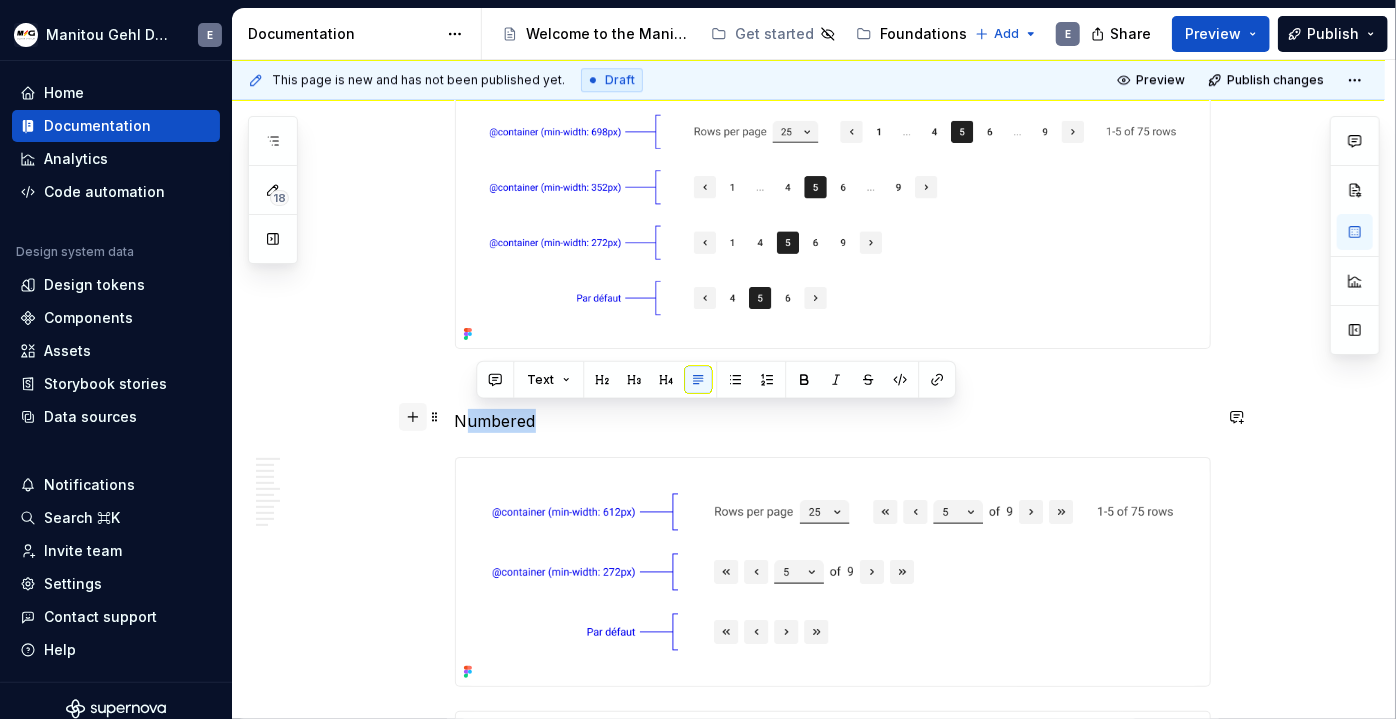 drag, startPoint x: 568, startPoint y: 422, endPoint x: 423, endPoint y: 420, distance: 145.0138 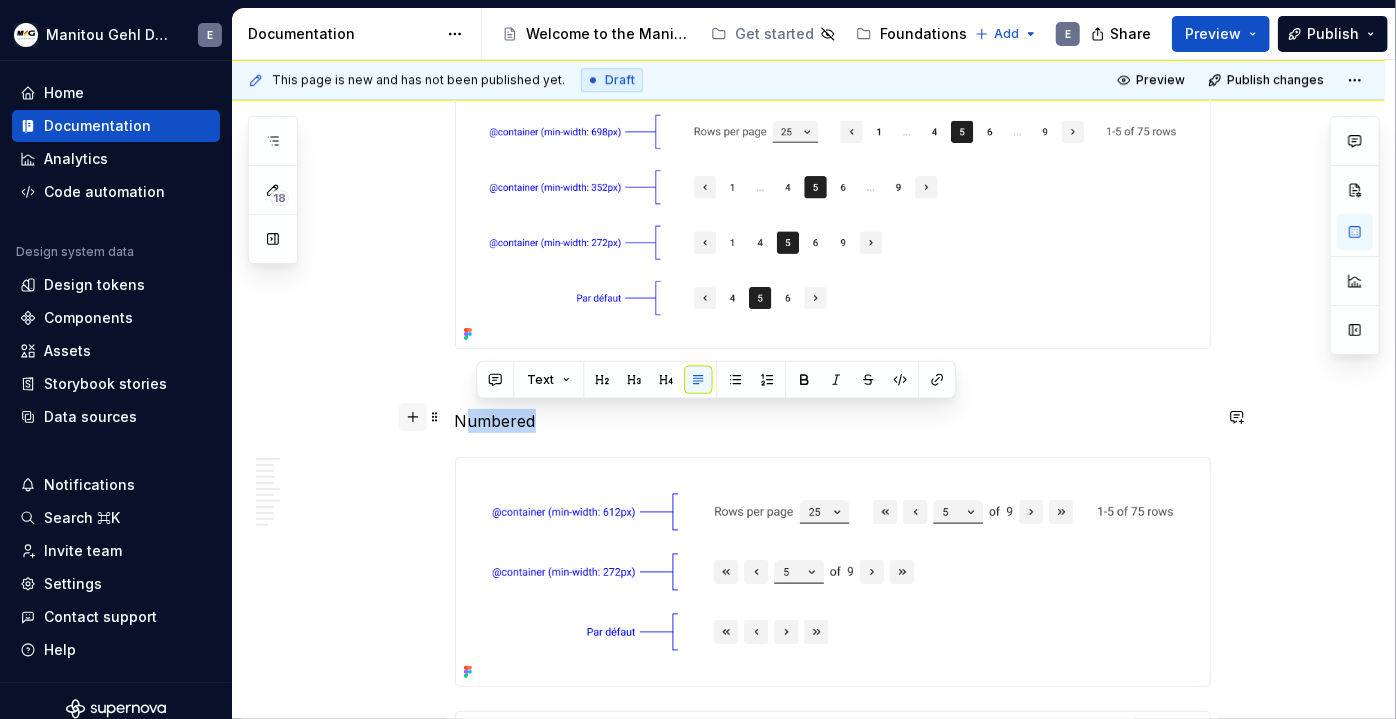 click on "Définition The  pagination  component organizes large quantities of content by dividing them into  distinct pages . It allows the user to  know their current position  and the  total number of pages , while giving them the  control  to navigate. The Pagination component offers different variants tailored for specific use cases: Numbered  :  Ideal for smaller datasets, offering  direct navigation to visible pages . Overflow  :  Designed for large datasets, enabling  quick jumps to any page via selection . Keyset  :  For sequential content, providing  linear "next/previous" progression . For table built using the Kendo UI framework, please use the dedicated  Kendo UI Pagination  component. This component is specifically designed to integrate seamlessly with Kendo UI table functionalities. Its behavior and appearance are very similar to our  Overflow Pagination  variant Numbered Pagination Rows per page:  A control (e.g., dropdown) allowing users to select the number of items displayed per page. Pager: Pages: ." at bounding box center (833, -2654) 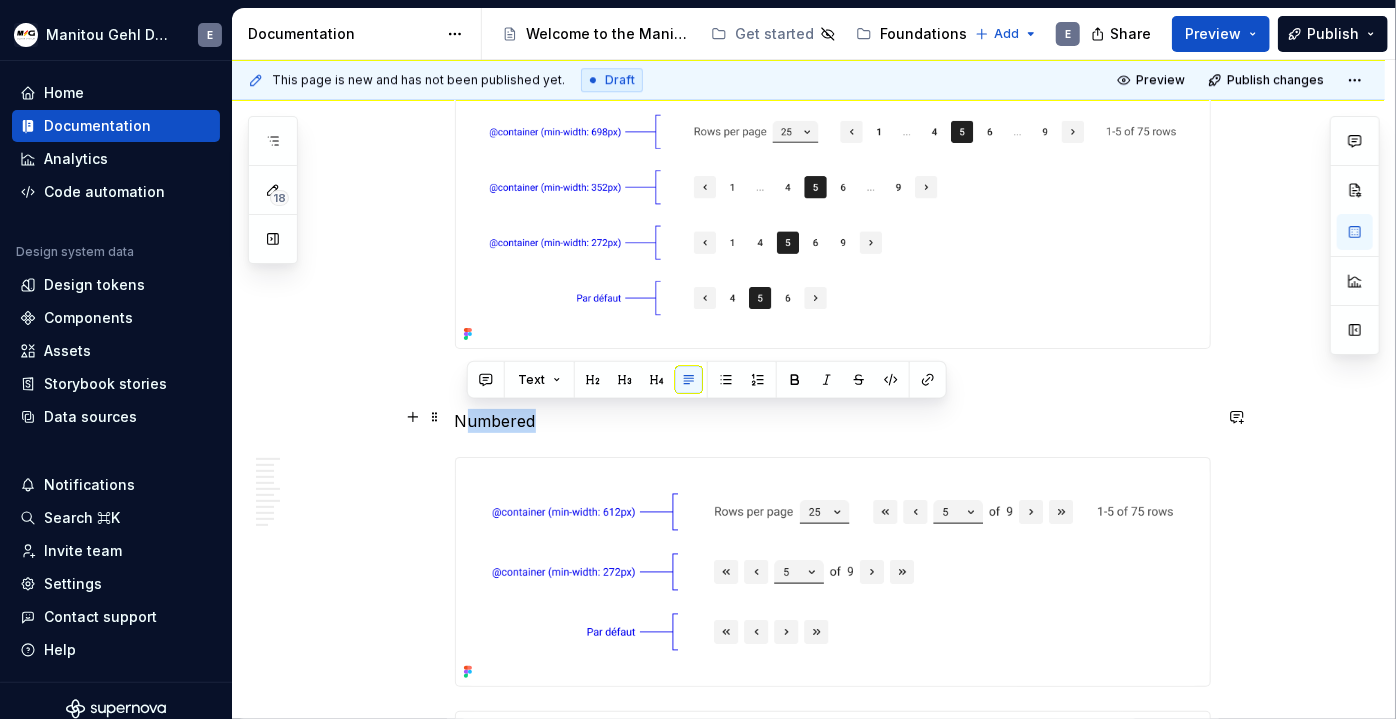 click on "Numbered" at bounding box center [833, 421] 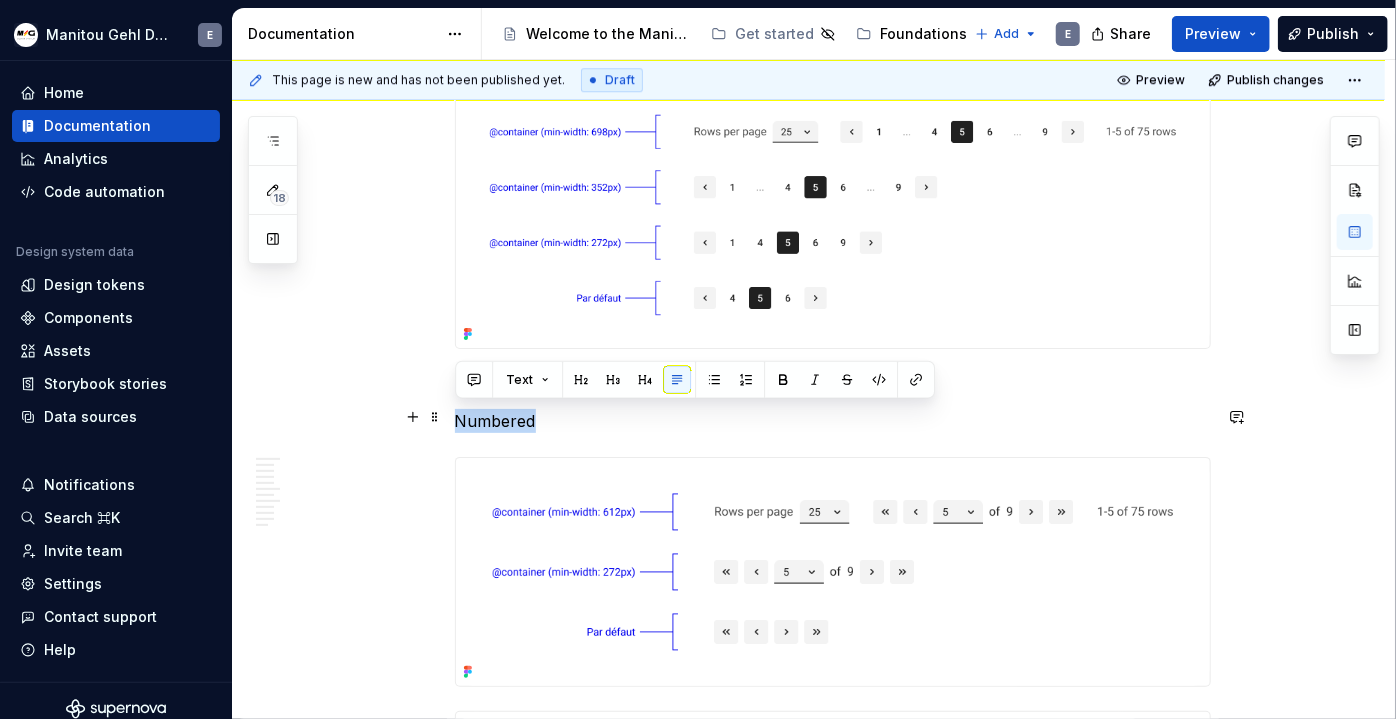 drag, startPoint x: 546, startPoint y: 420, endPoint x: 457, endPoint y: 415, distance: 89.140335 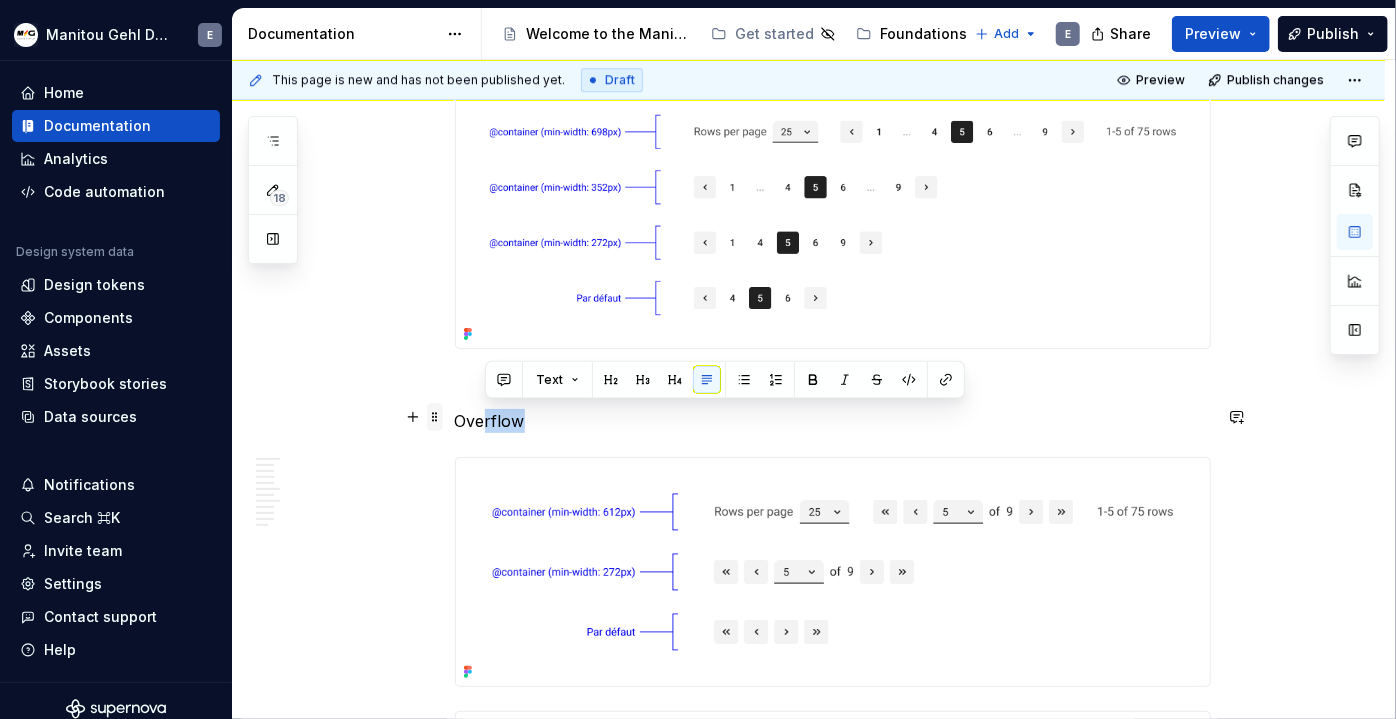 drag, startPoint x: 546, startPoint y: 411, endPoint x: 438, endPoint y: 413, distance: 108.01852 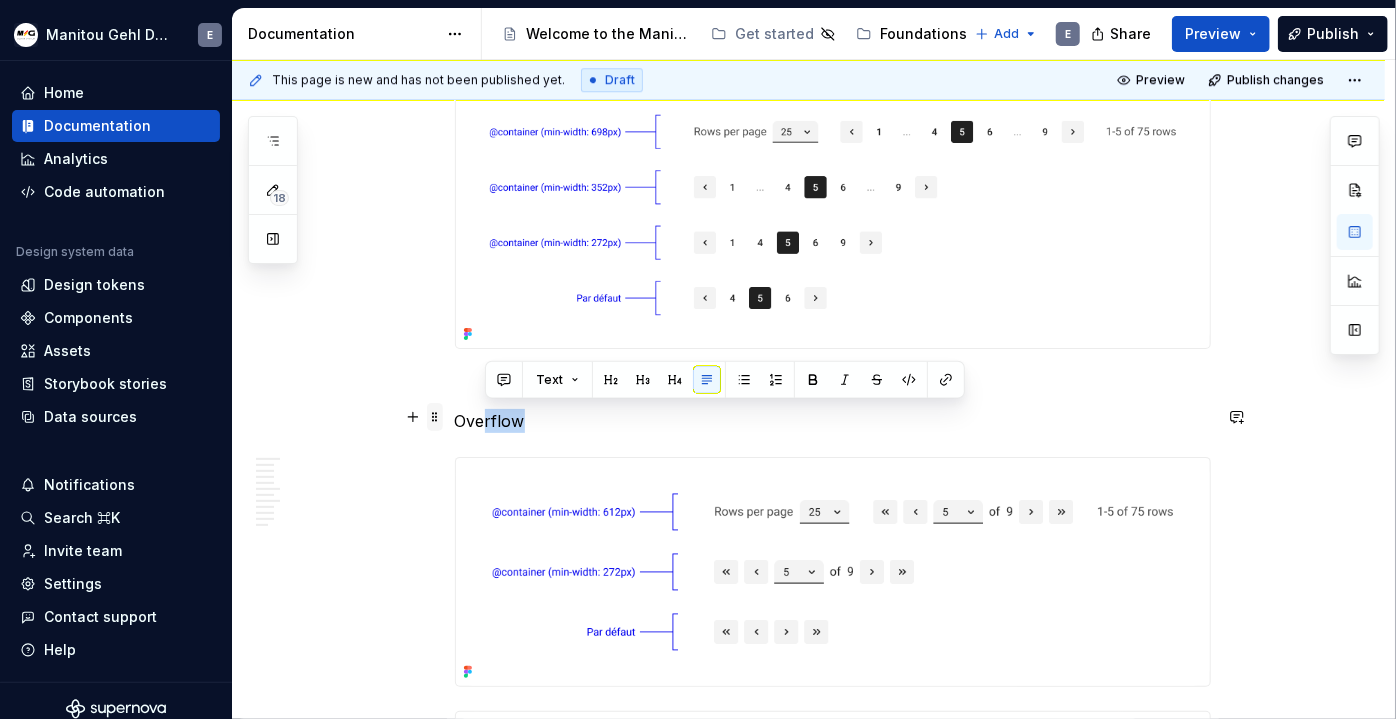click on "Définition The  pagination  component organizes large quantities of content by dividing them into  distinct pages . It allows the user to  know their current position  and the  total number of pages , while giving them the  control  to navigate. The Pagination component offers different variants tailored for specific use cases: Numbered  :  Ideal for smaller datasets, offering  direct navigation to visible pages . Overflow  :  Designed for large datasets, enabling  quick jumps to any page via selection . Keyset  :  For sequential content, providing  linear "next/previous" progression . For table built using the Kendo UI framework, please use the dedicated  Kendo UI Pagination  component. This component is specifically designed to integrate seamlessly with Kendo UI table functionalities. Its behavior and appearance are very similar to our  Overflow Pagination  variant Numbered Pagination Rows per page:  A control (e.g., dropdown) allowing users to select the number of items displayed per page. Pager: Pages: ." at bounding box center (833, -2654) 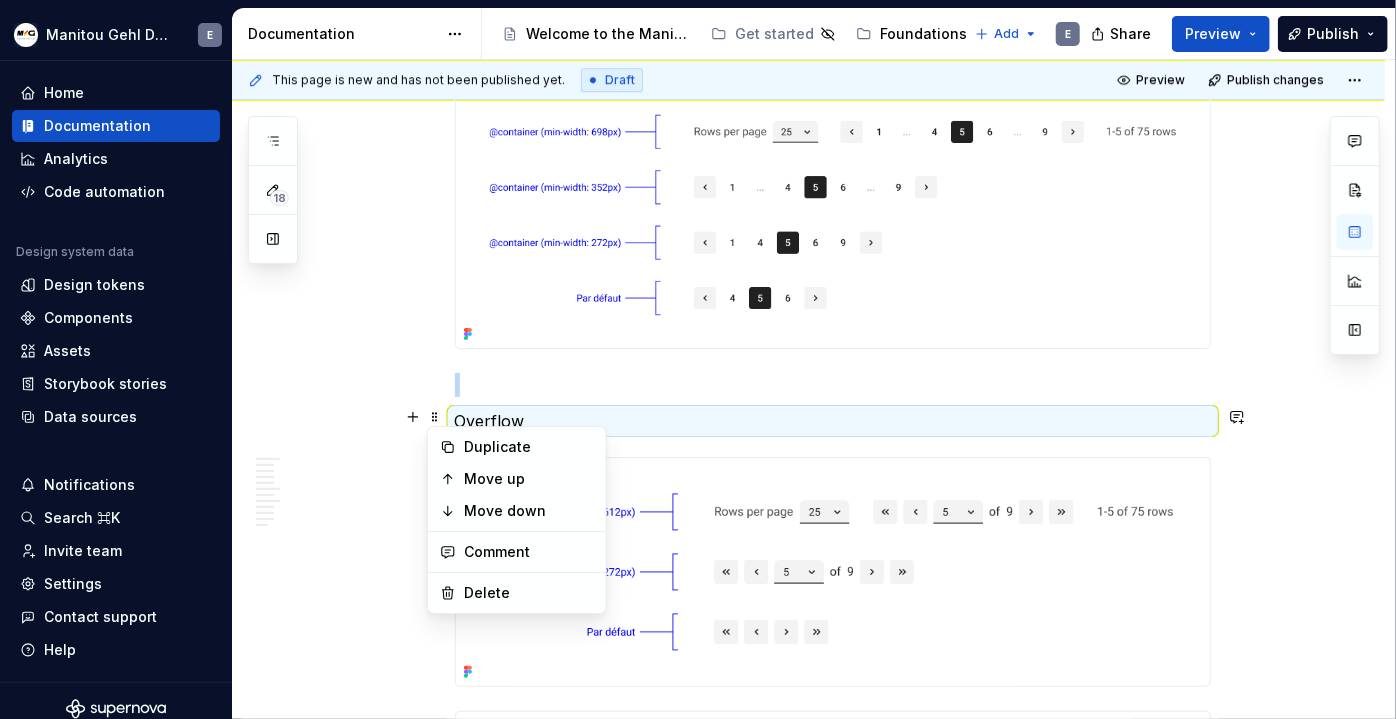 click on "Overflow" at bounding box center (833, 421) 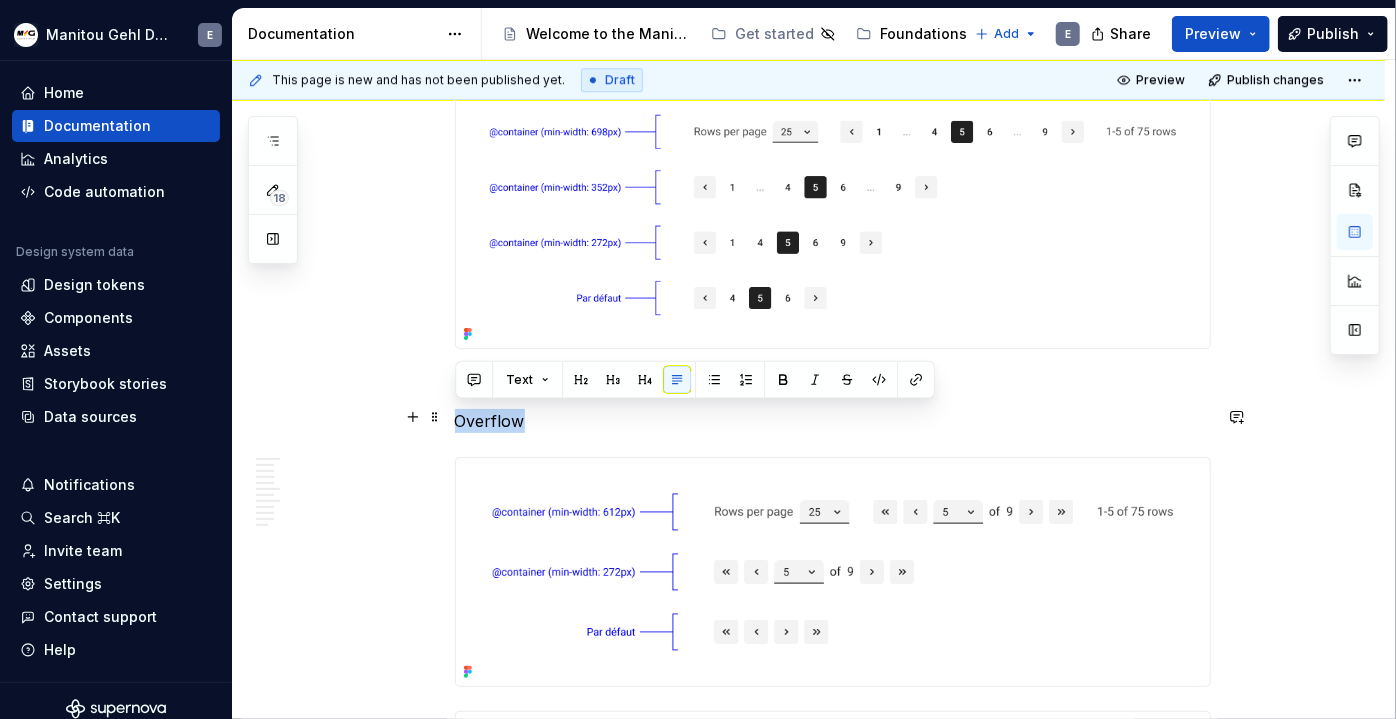 drag, startPoint x: 542, startPoint y: 418, endPoint x: 456, endPoint y: 419, distance: 86.00581 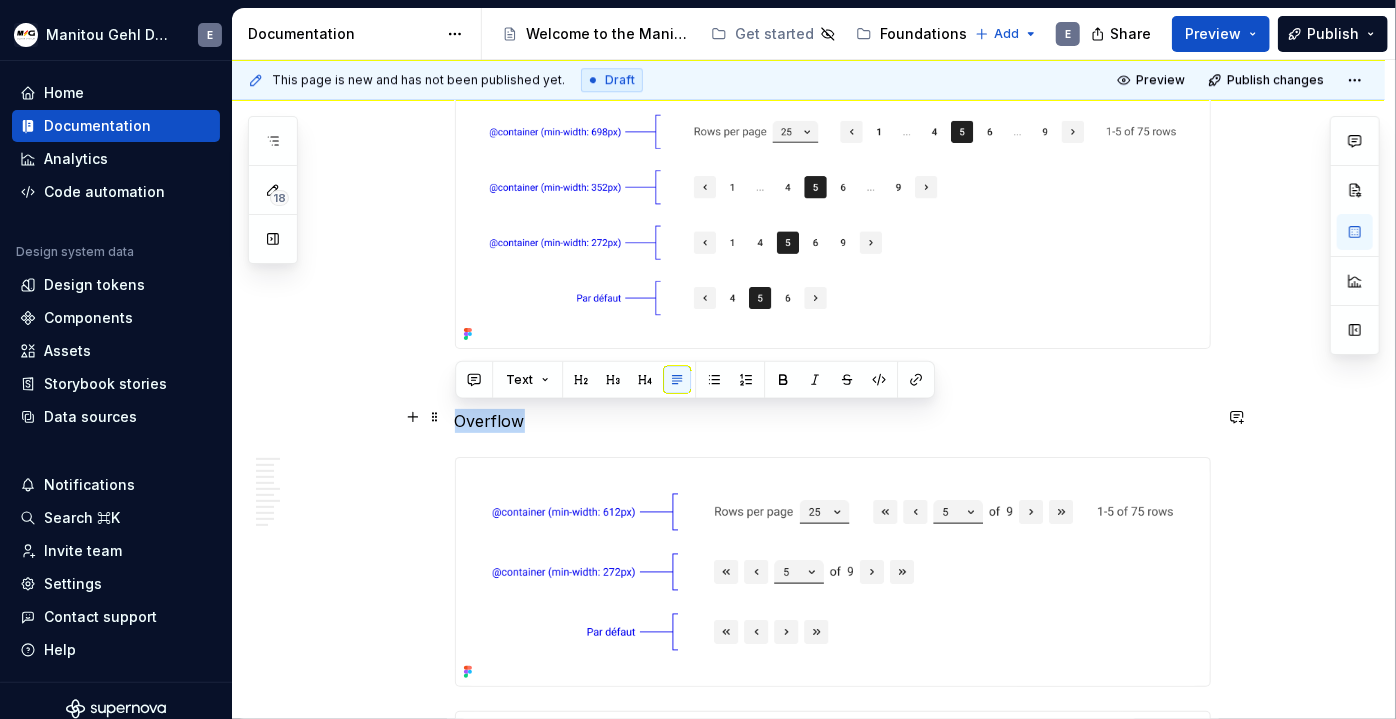 click on "Overflow" at bounding box center (833, 421) 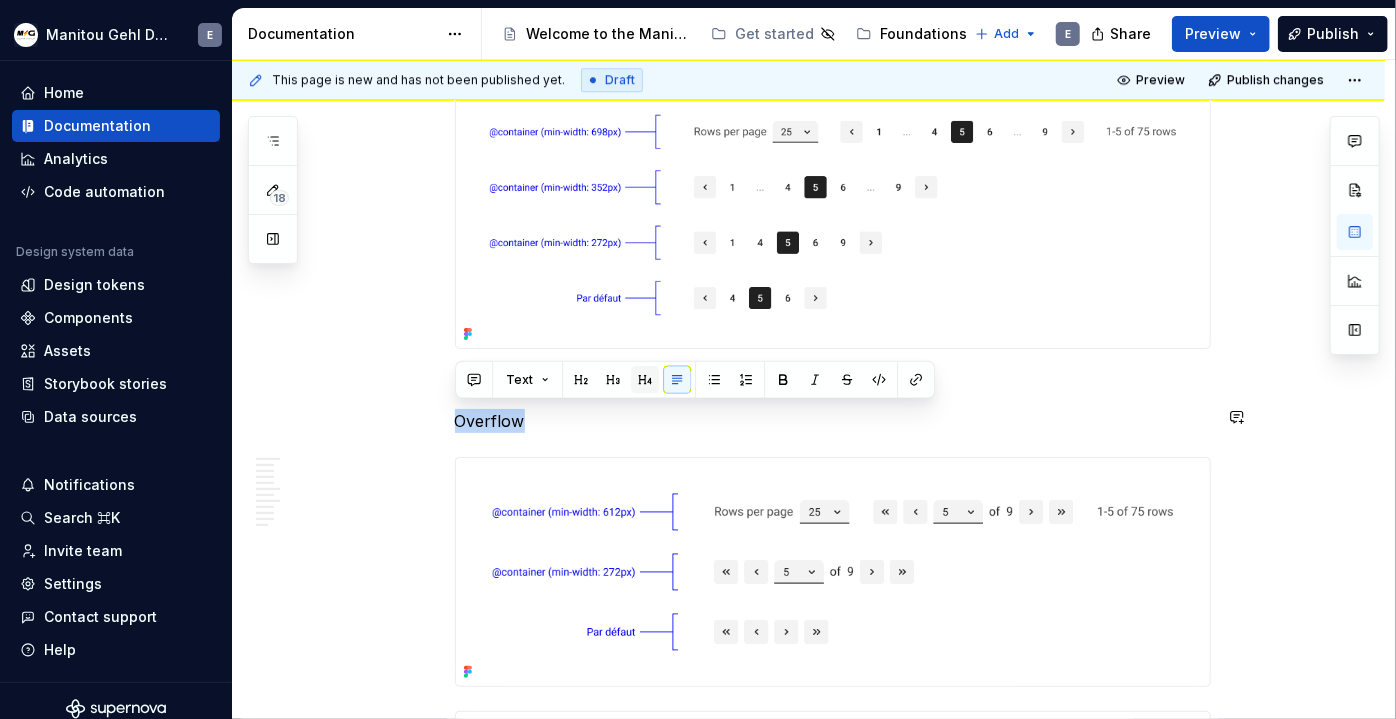 click at bounding box center [645, 380] 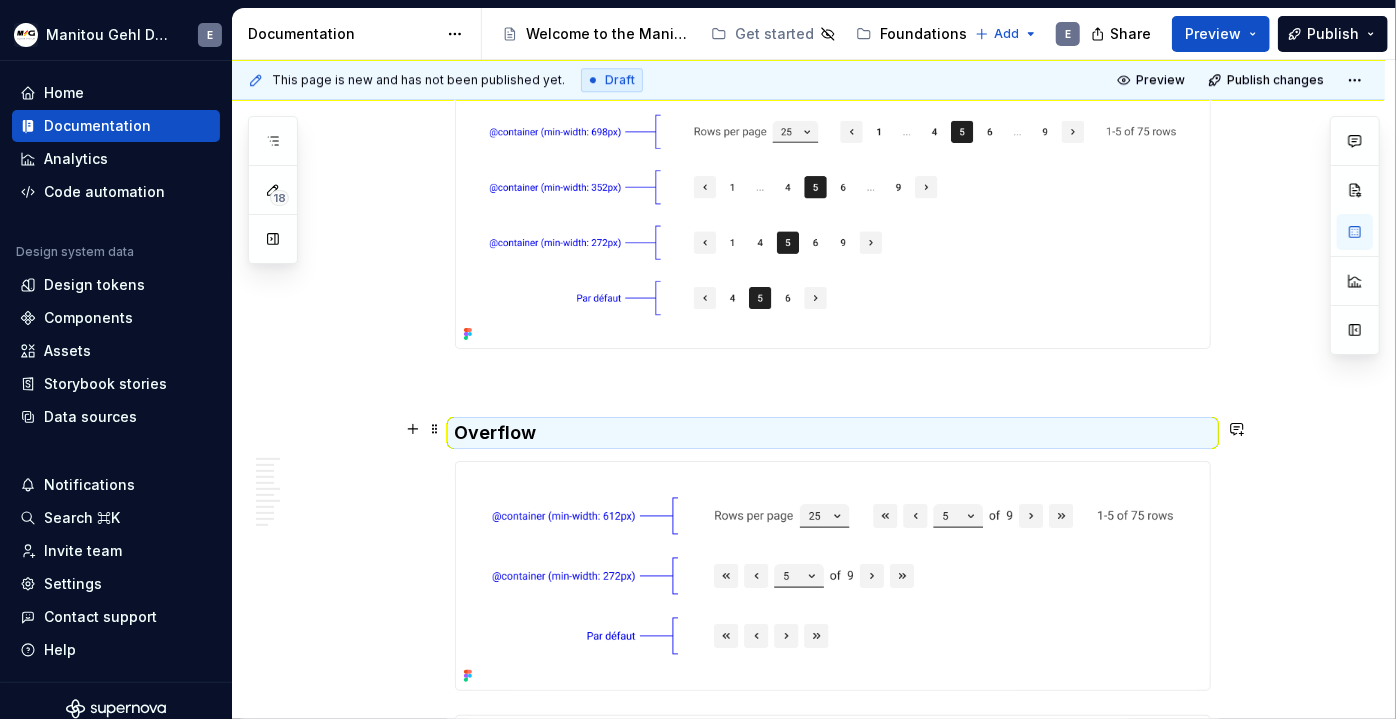 click on "Overflow" at bounding box center [833, 433] 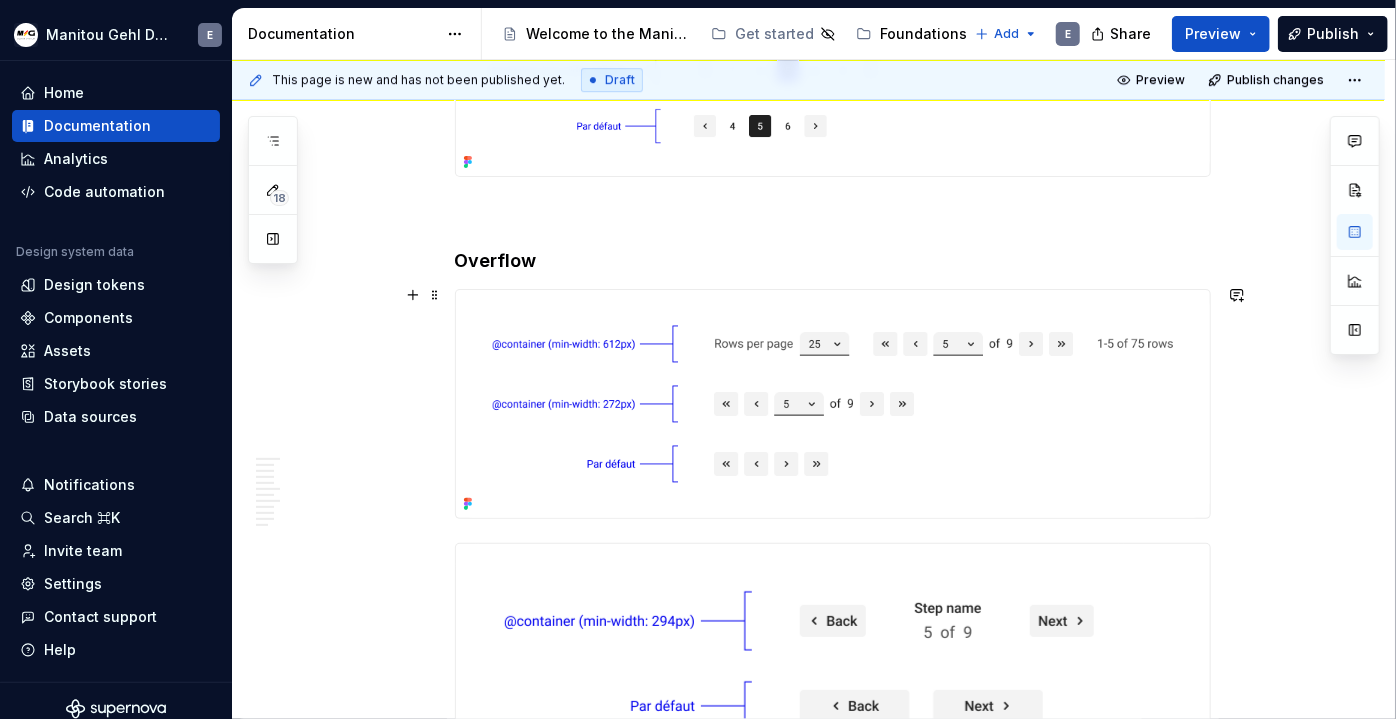 scroll, scrollTop: 7128, scrollLeft: 0, axis: vertical 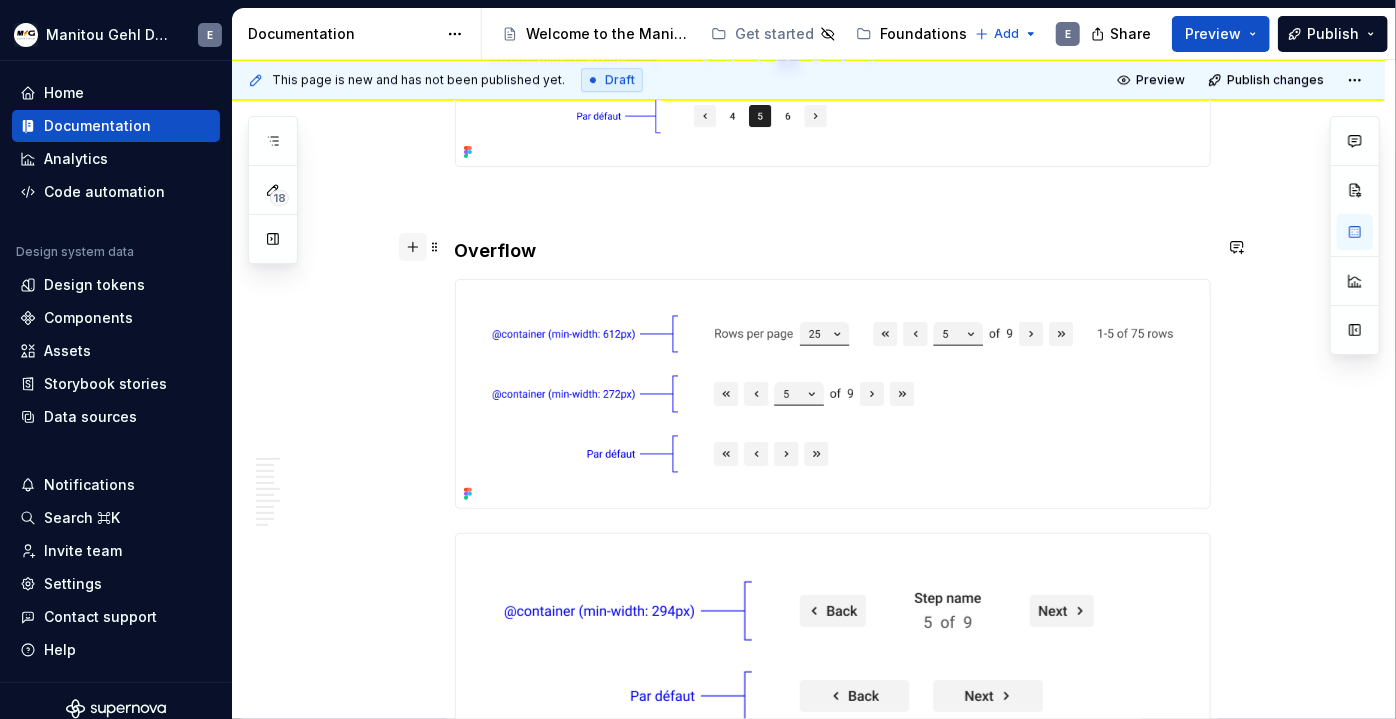 click at bounding box center (413, 247) 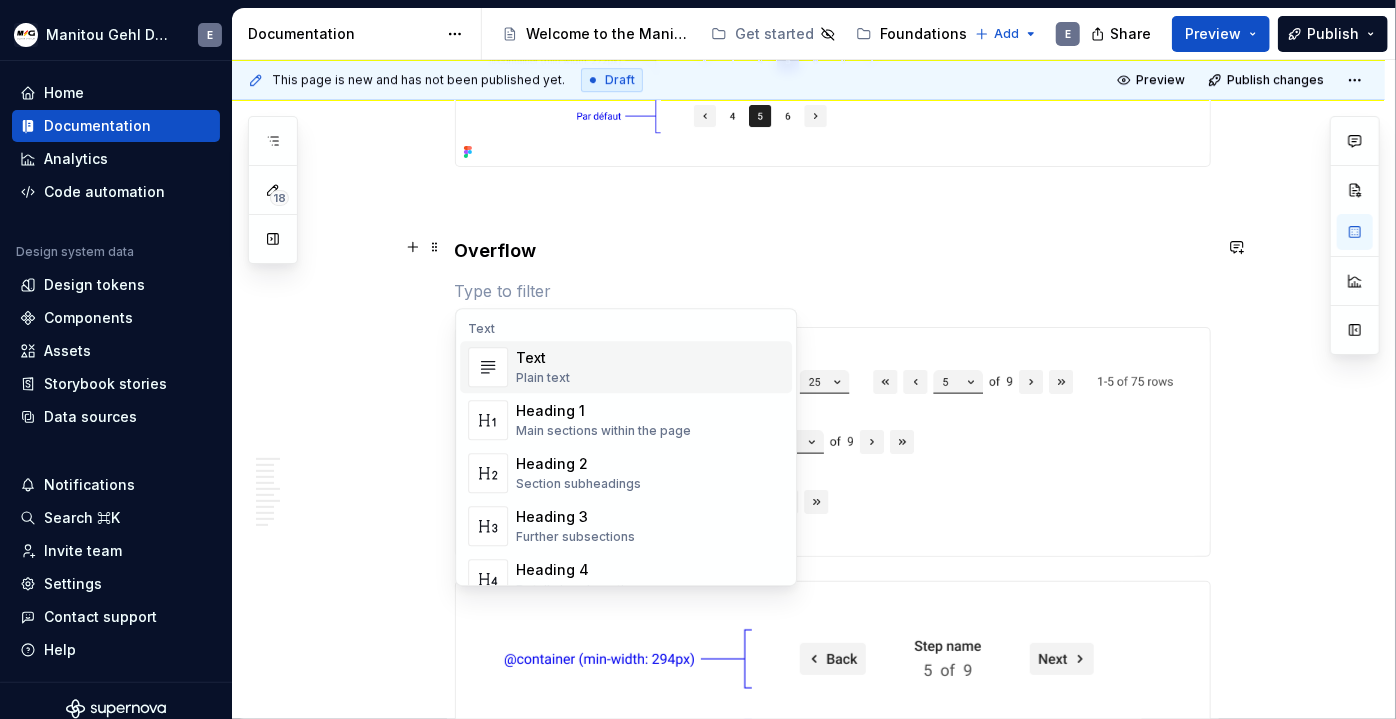 click at bounding box center [833, 291] 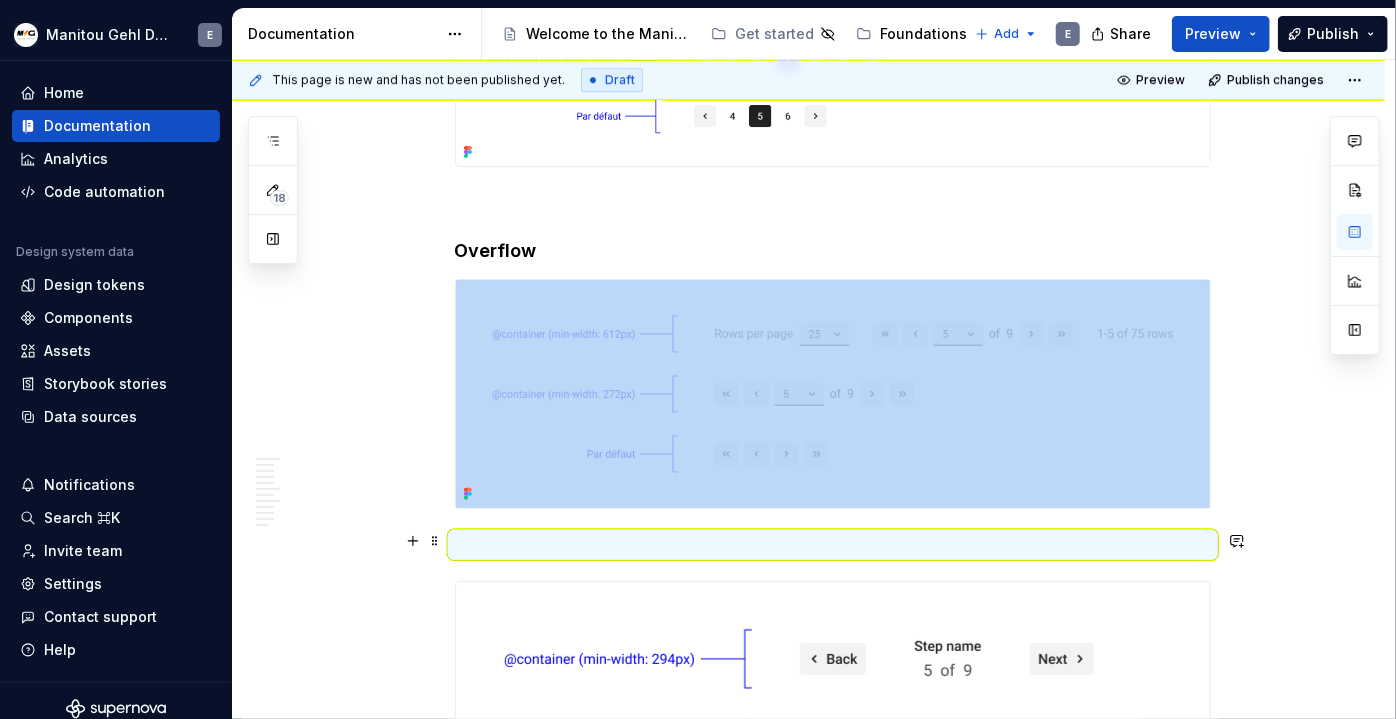 click at bounding box center (833, 545) 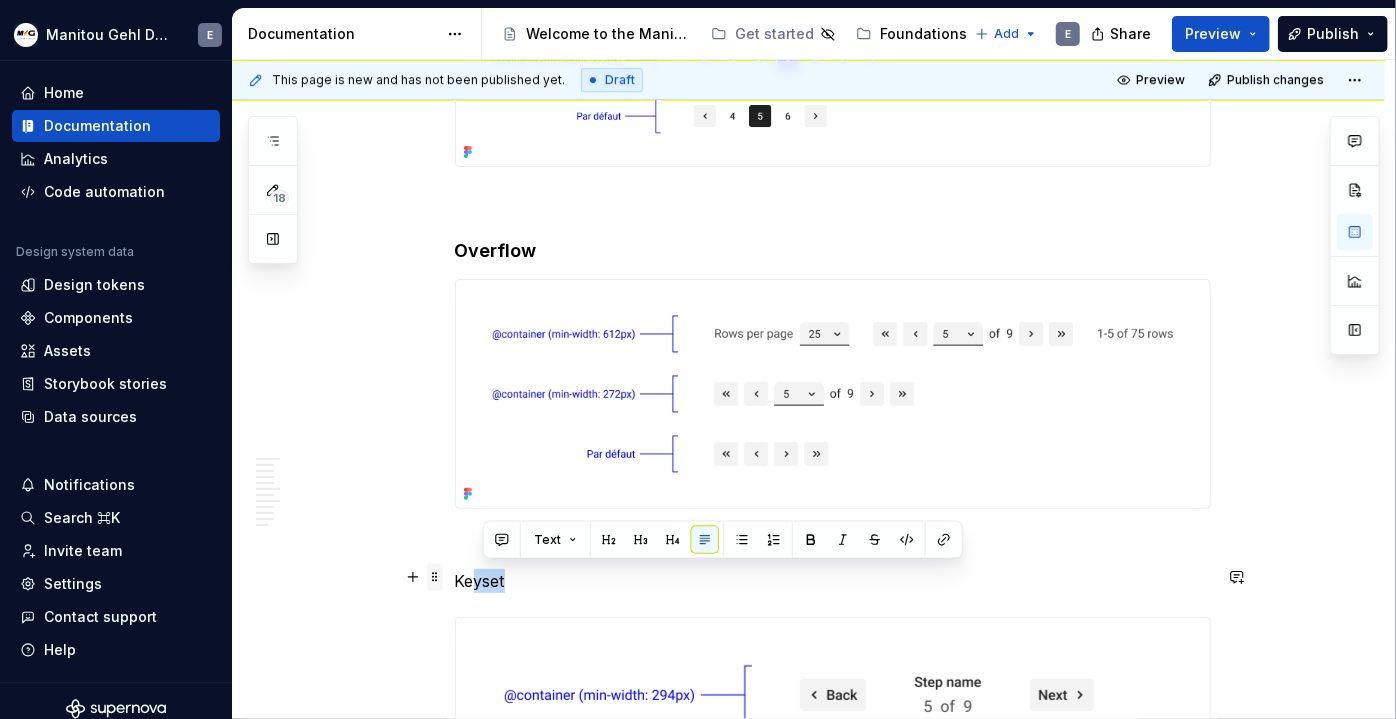 drag, startPoint x: 520, startPoint y: 566, endPoint x: 430, endPoint y: 574, distance: 90.35486 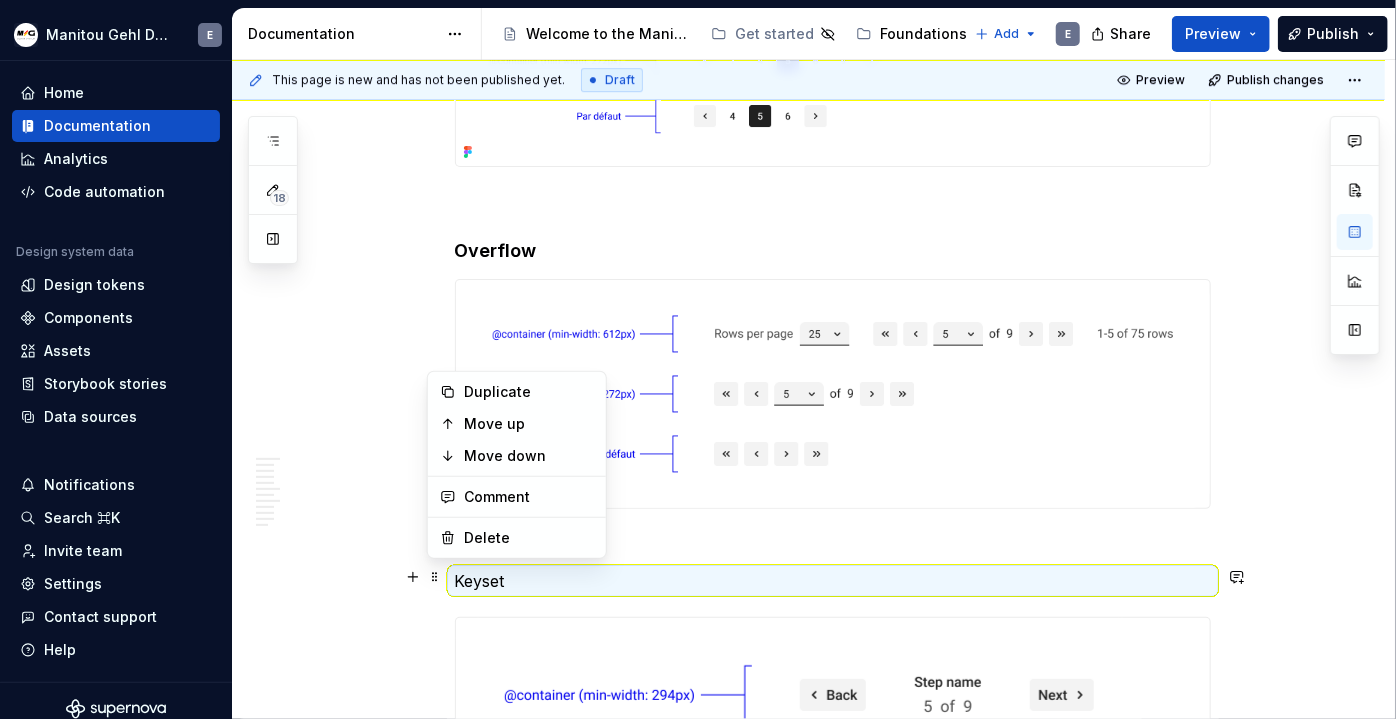 click on "Définition The  pagination  component organizes large quantities of content by dividing them into  distinct pages . It allows the user to  know their current position  and the  total number of pages , while giving them the  control  to navigate. The Pagination component offers different variants tailored for specific use cases: Numbered  :  Ideal for smaller datasets, offering  direct navigation to visible pages . Overflow  :  Designed for large datasets, enabling  quick jumps to any page via selection . Keyset  :  For sequential content, providing  linear "next/previous" progression . For table built using the Kendo UI framework, please use the dedicated  Kendo UI Pagination  component. This component is specifically designed to integrate seamlessly with Kendo UI table functionalities. Its behavior and appearance are very similar to our  Overflow Pagination  variant Numbered Pagination Rows per page:  A control (e.g., dropdown) allowing users to select the number of items displayed per page. Pager: Pages: ." at bounding box center (833, -2804) 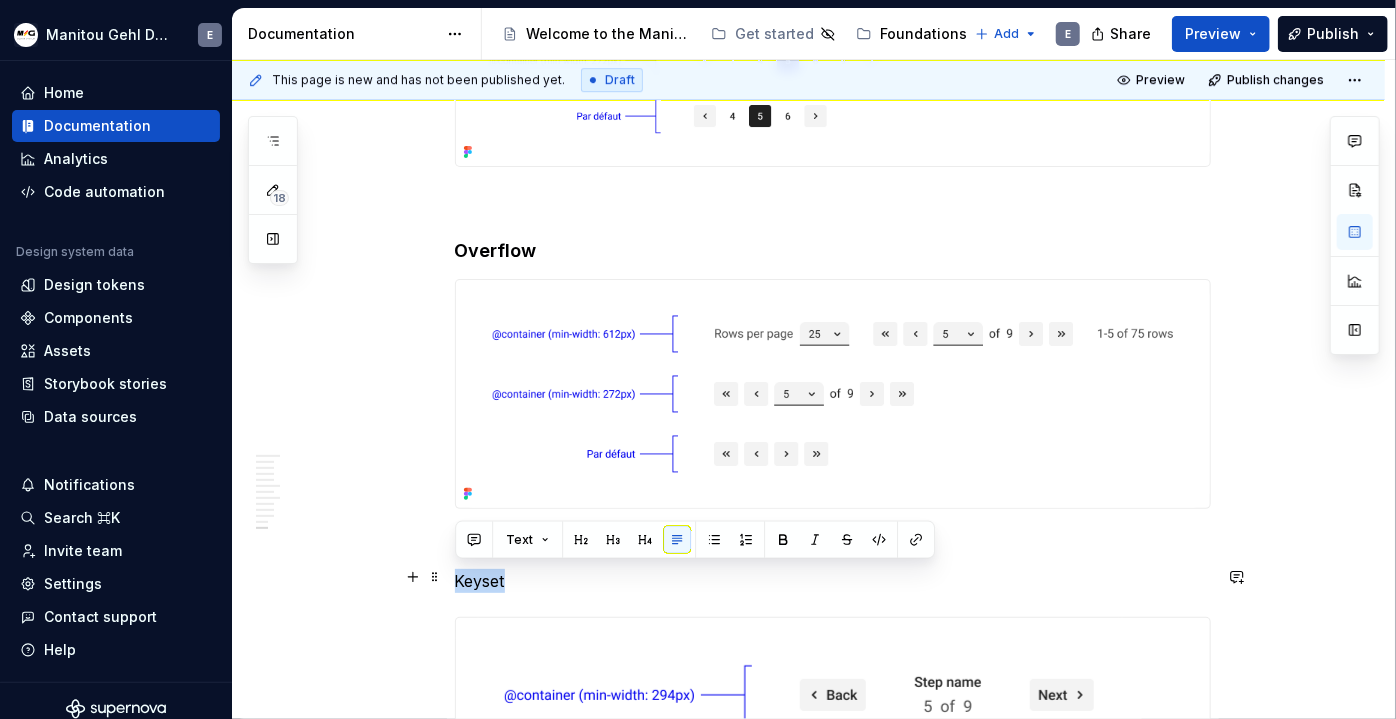 drag, startPoint x: 512, startPoint y: 575, endPoint x: 453, endPoint y: 582, distance: 59.413803 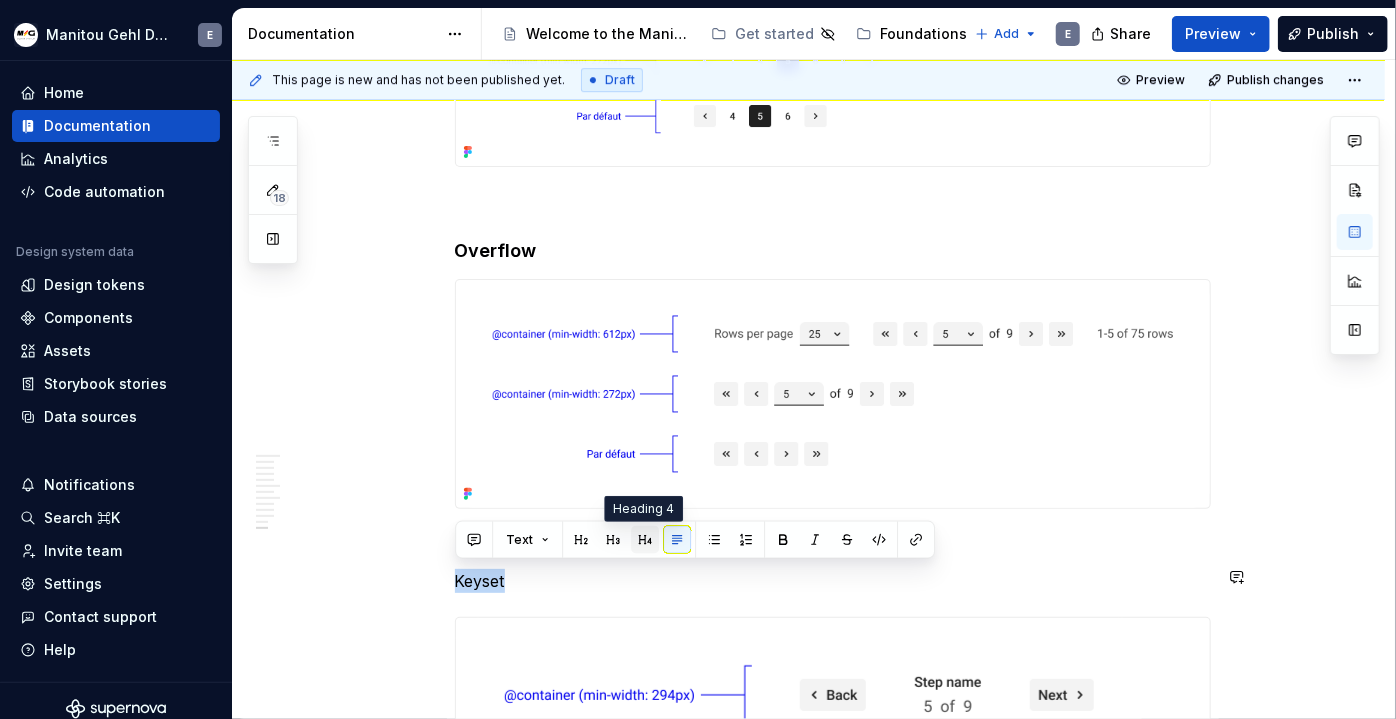 click at bounding box center (645, 540) 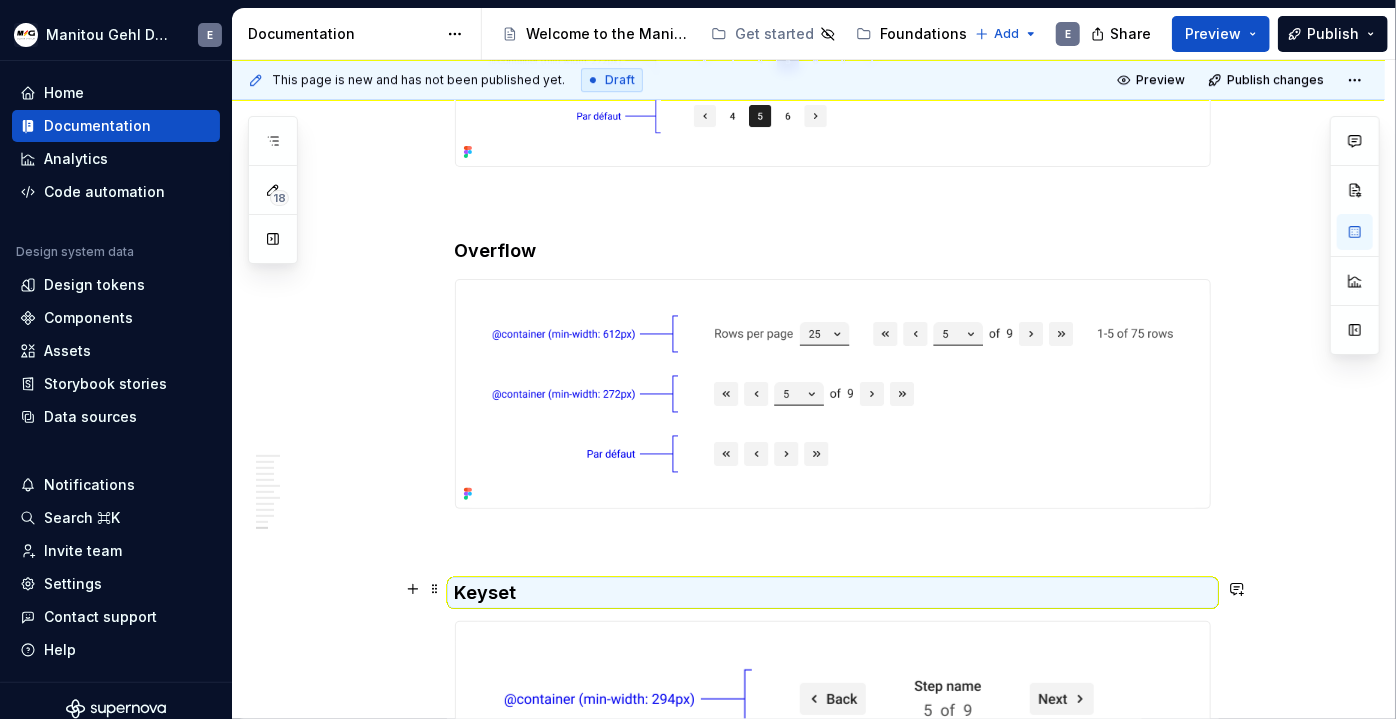 click on "Keyset" at bounding box center [833, 593] 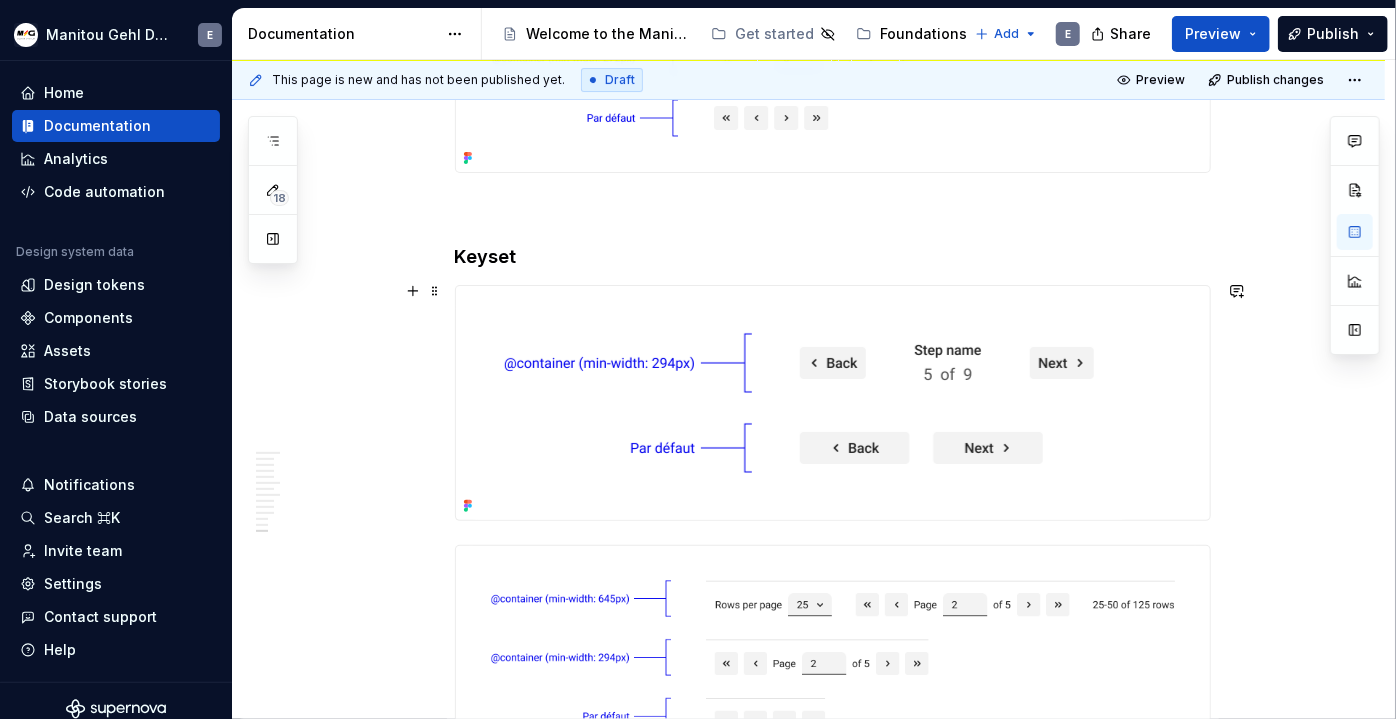 scroll, scrollTop: 7491, scrollLeft: 0, axis: vertical 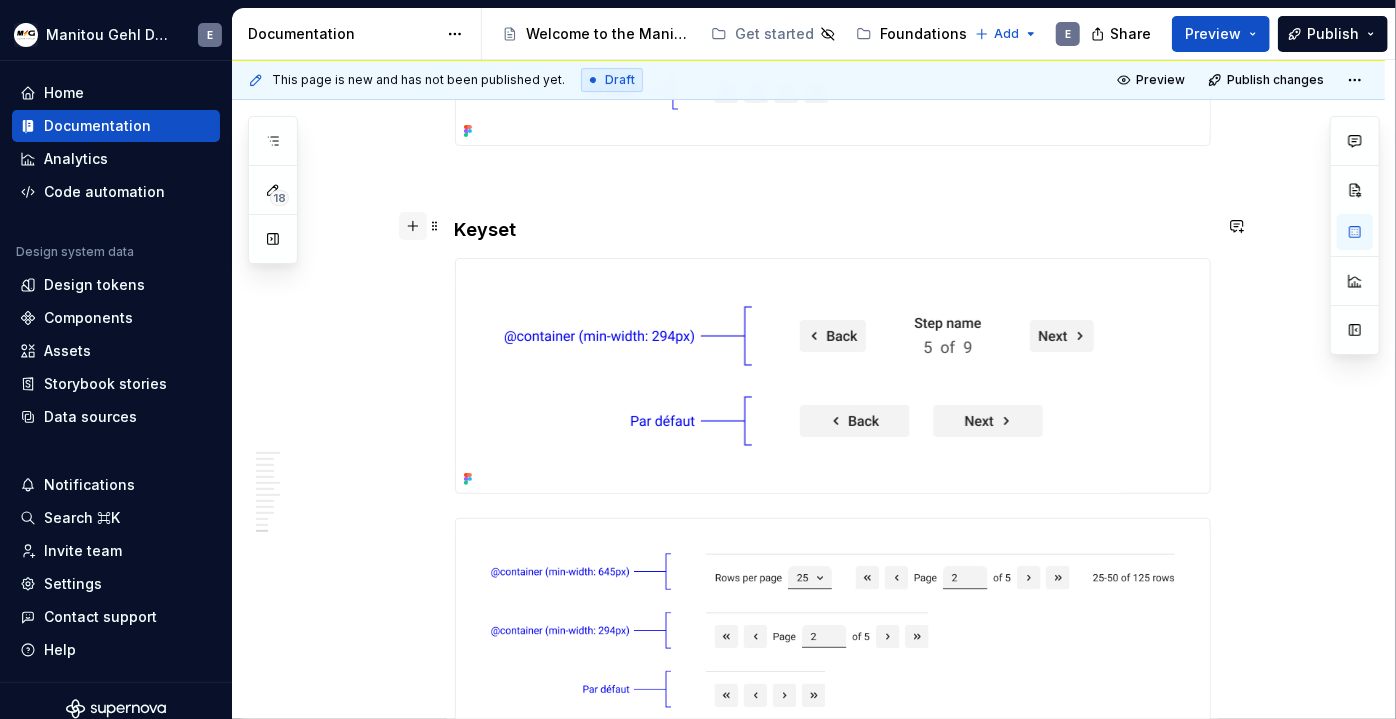 click at bounding box center [413, 226] 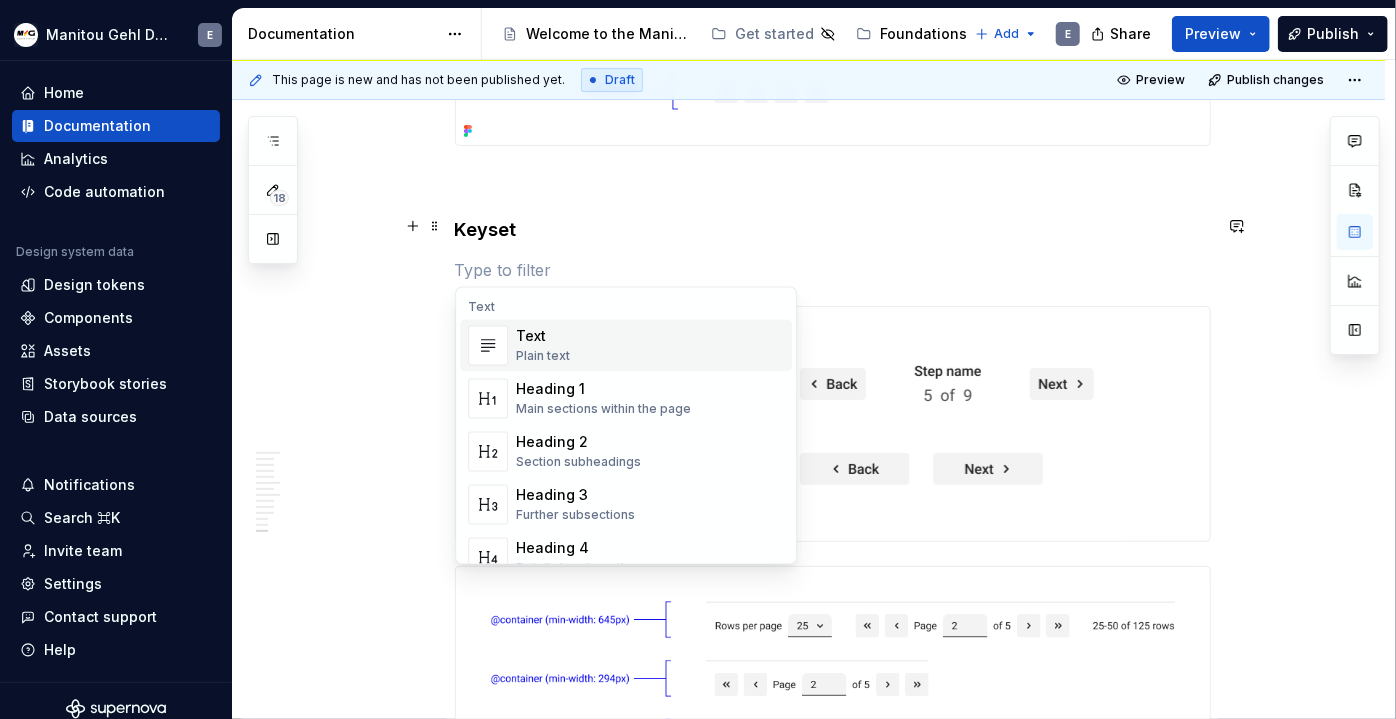 click on "This page is new and has not been published yet. Draft Preview Publish changes Pagination Allows to divide large content into distinct pages, allowing the user to know their current position and to navigate easily. Edit header Overview Usage Content & Accessibility Specification Définition Numbered Pagination Overflow Pagination Keyset Pagination Kendo UI Pagination Variants and states navigationState Behaviour Touch targets Responsive Numbered Overflow Keyset Définition The  pagination  component organizes large quantities of content by dividing them into  distinct pages . It allows the user to  know their current position  and the  total number of pages , while giving them the  control  to navigate. The Pagination component offers different variants tailored for specific use cases: Numbered  :  Ideal for smaller datasets, offering  direct navigation to visible pages . Overflow  :  Designed for large datasets, enabling  quick jumps to any page via selection . Keyset  :  For sequential content, providing  ." at bounding box center (813, 389) 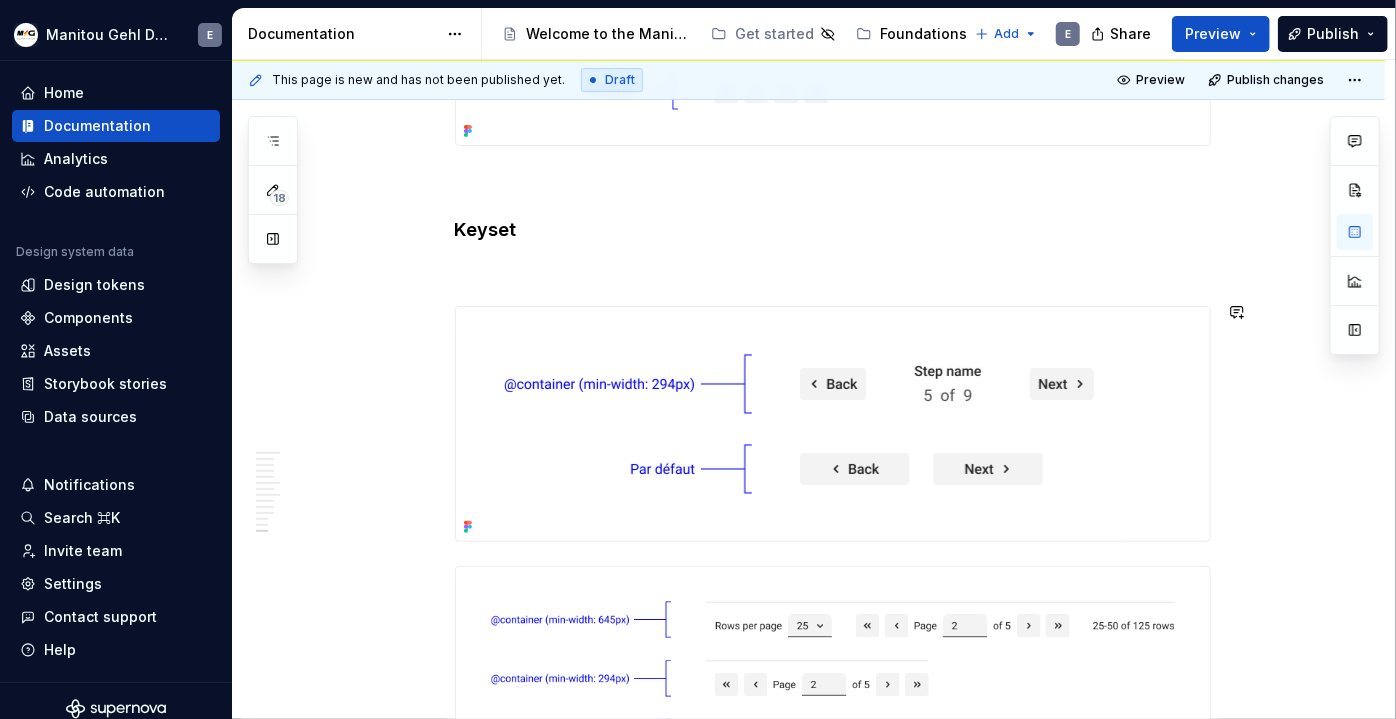 drag, startPoint x: 434, startPoint y: 265, endPoint x: 473, endPoint y: 509, distance: 247.09715 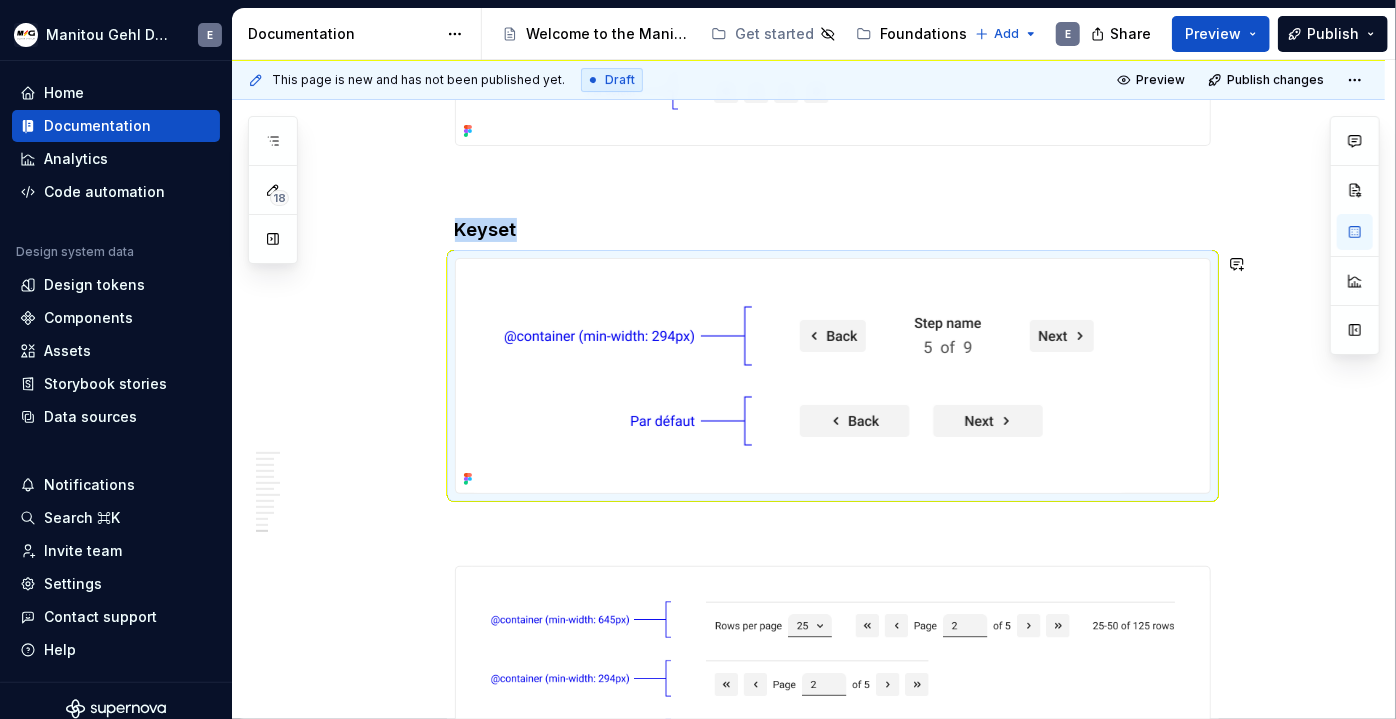 click at bounding box center (833, 530) 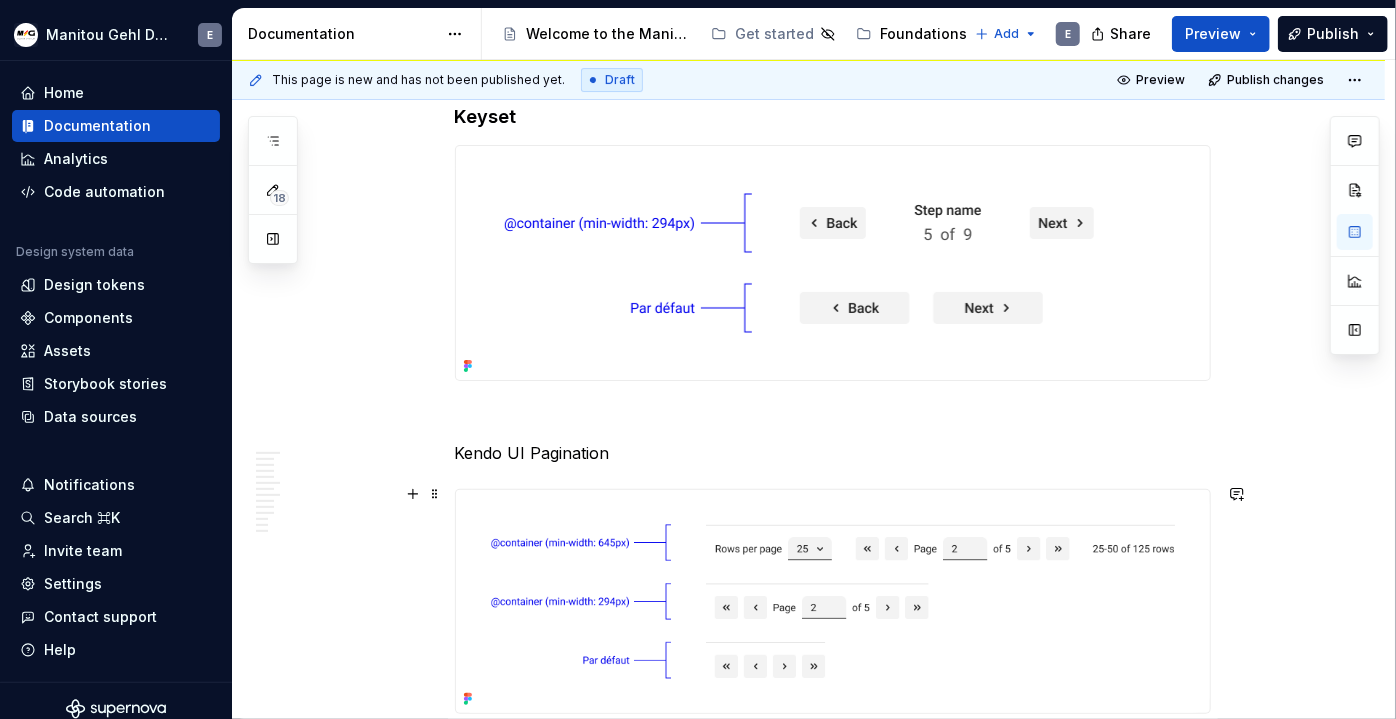 scroll, scrollTop: 7673, scrollLeft: 0, axis: vertical 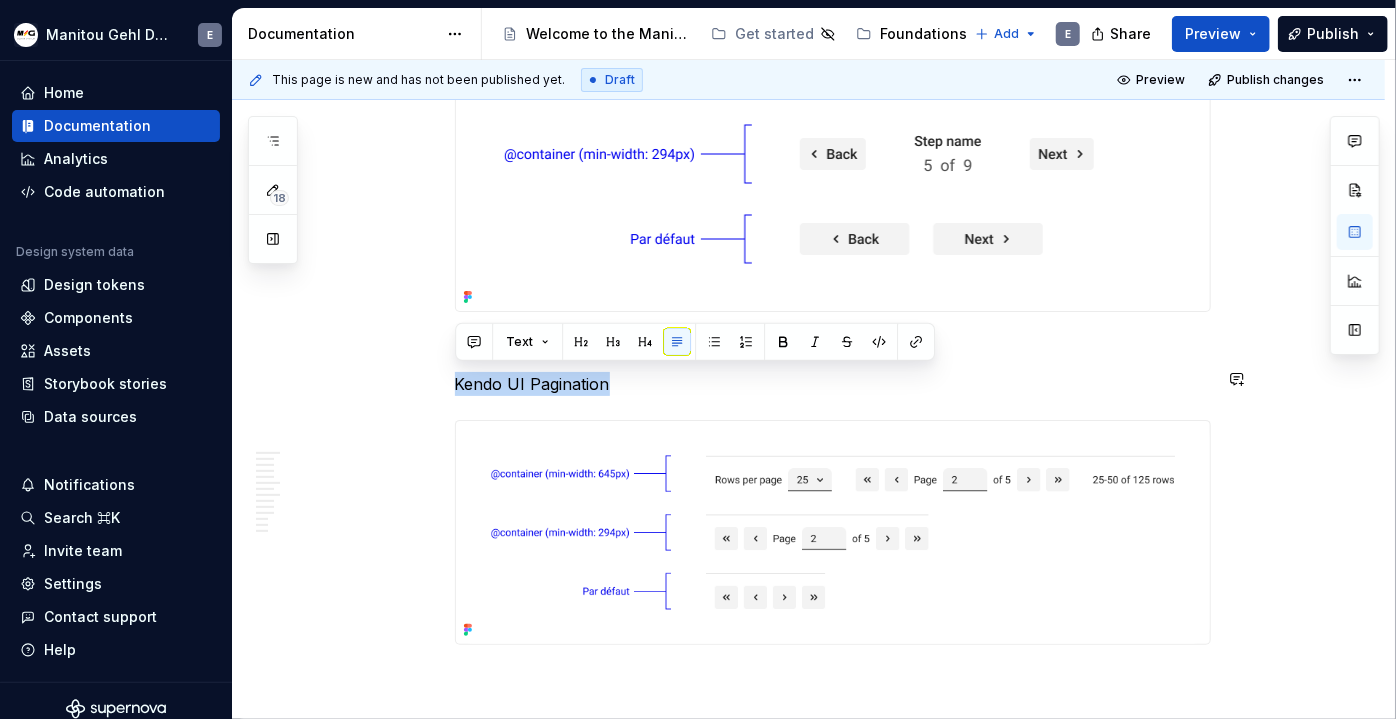 drag, startPoint x: 626, startPoint y: 376, endPoint x: 447, endPoint y: 364, distance: 179.40178 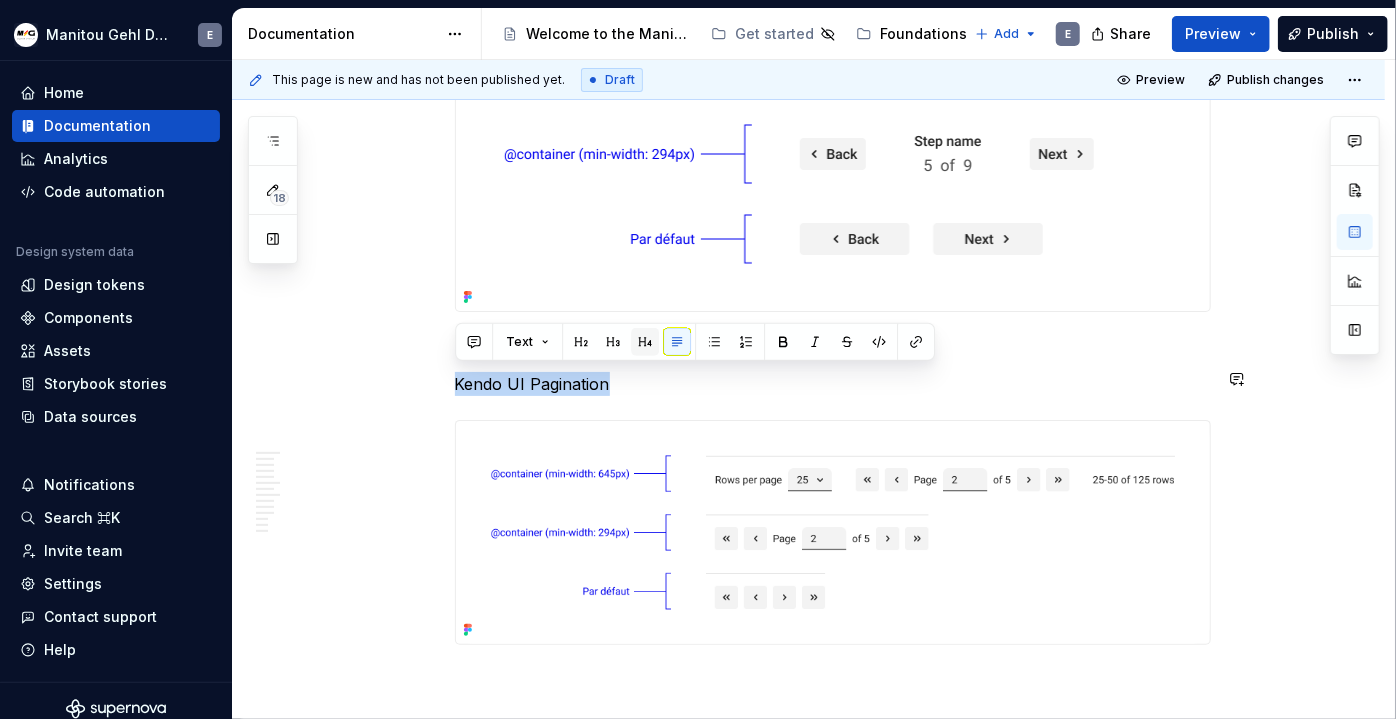 click at bounding box center (645, 342) 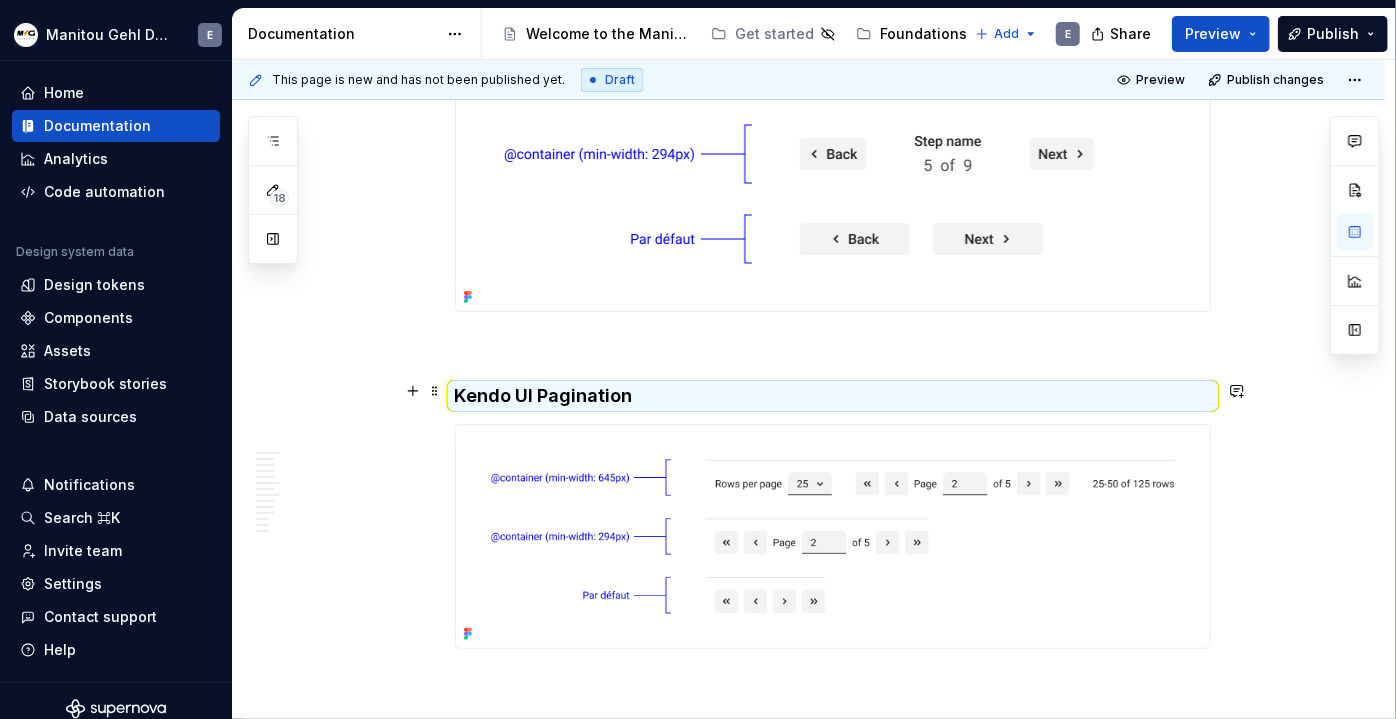 click at bounding box center [833, 348] 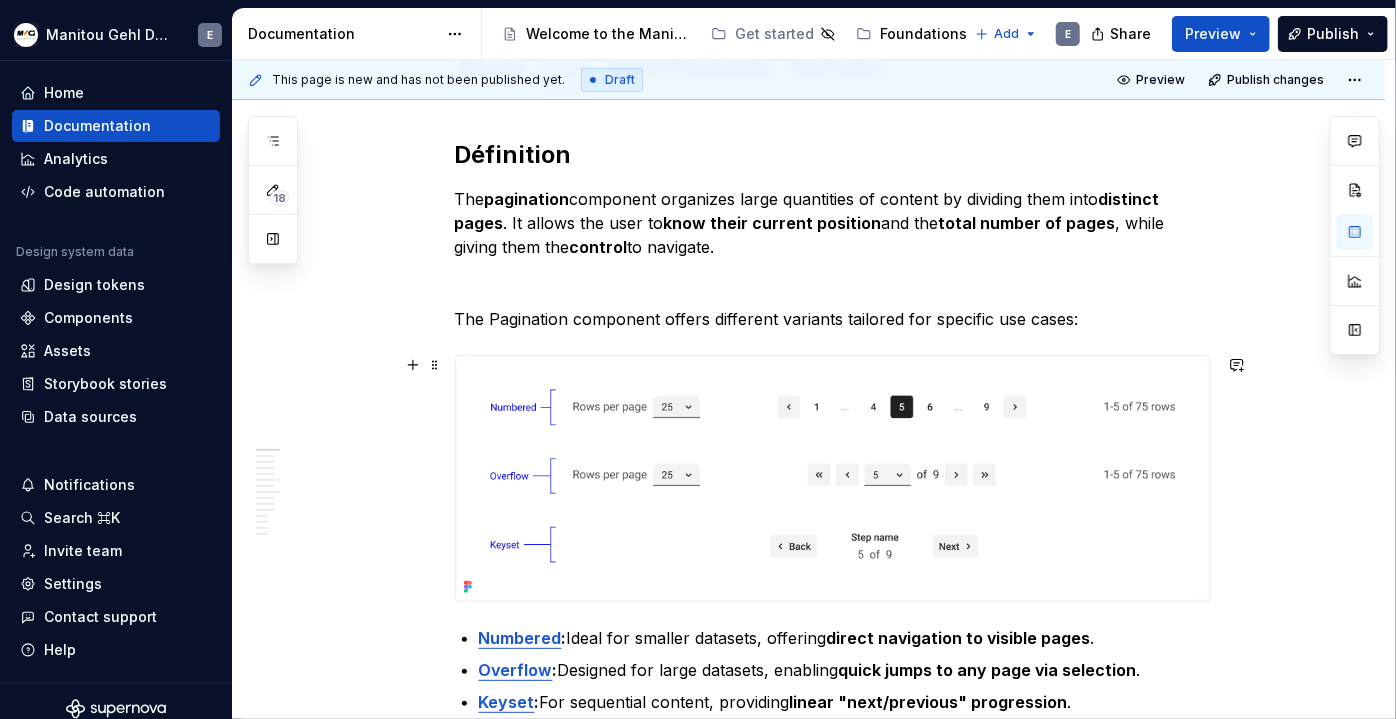scroll, scrollTop: 274, scrollLeft: 0, axis: vertical 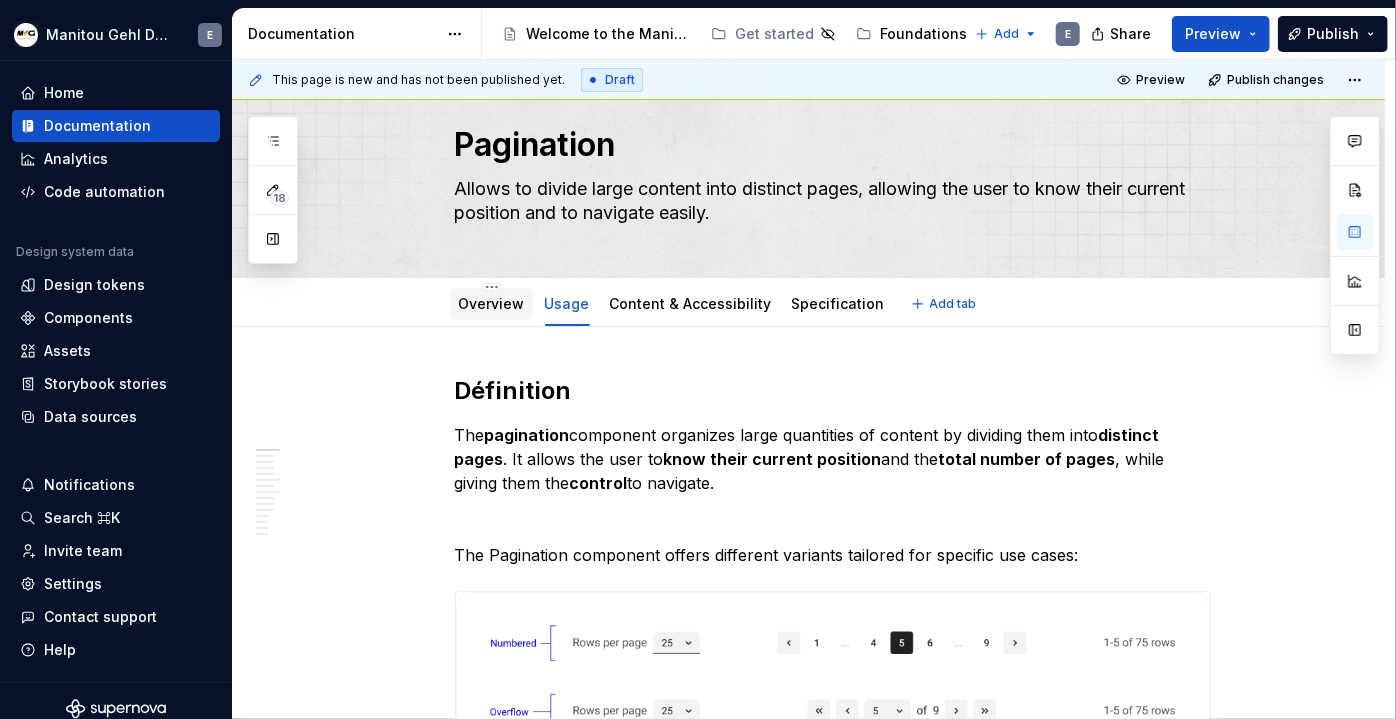 click on "Overview" at bounding box center [492, 303] 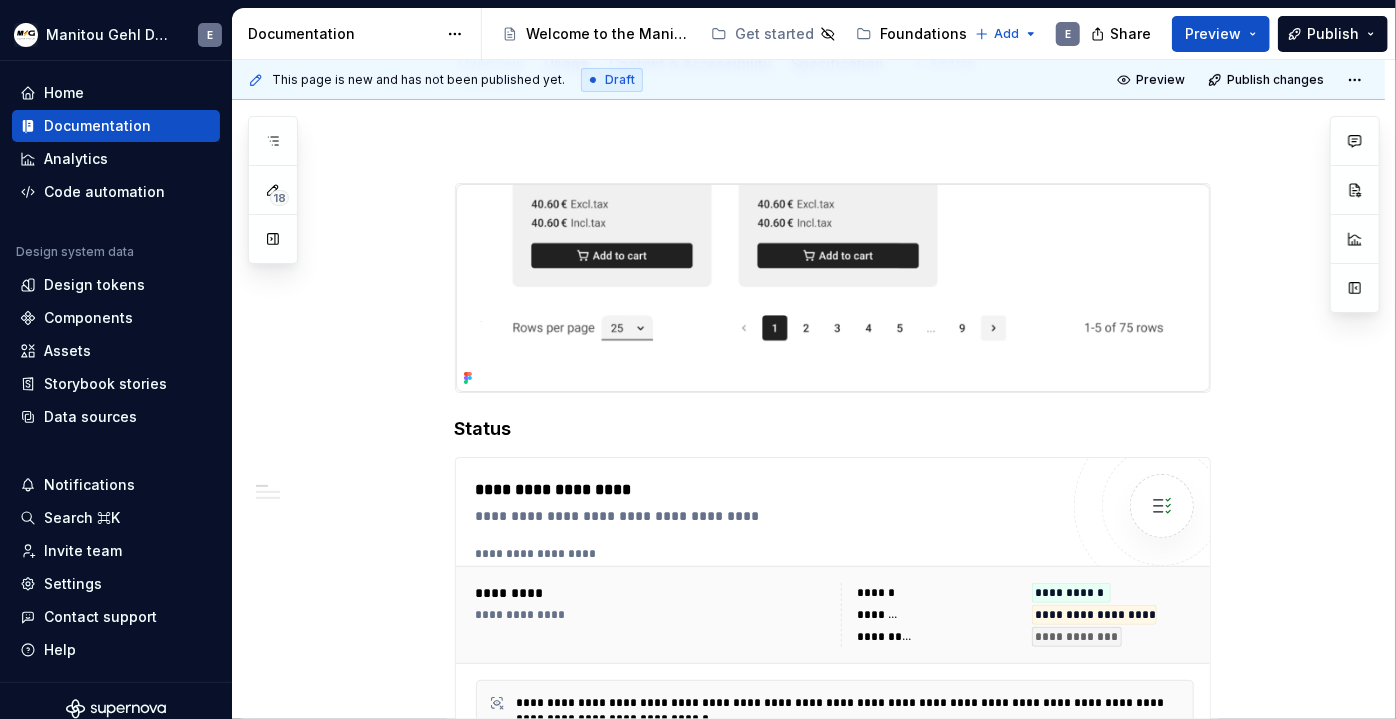 scroll, scrollTop: 0, scrollLeft: 0, axis: both 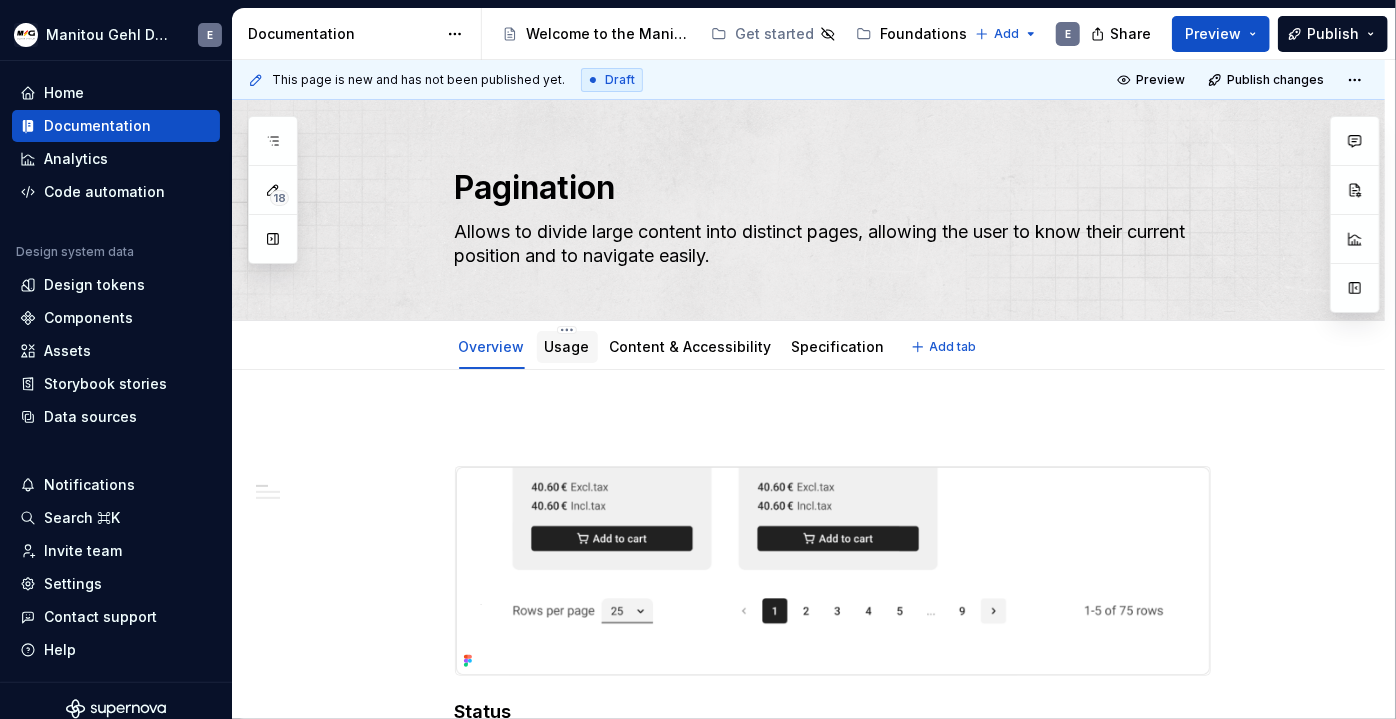 click on "Usage" at bounding box center (567, 346) 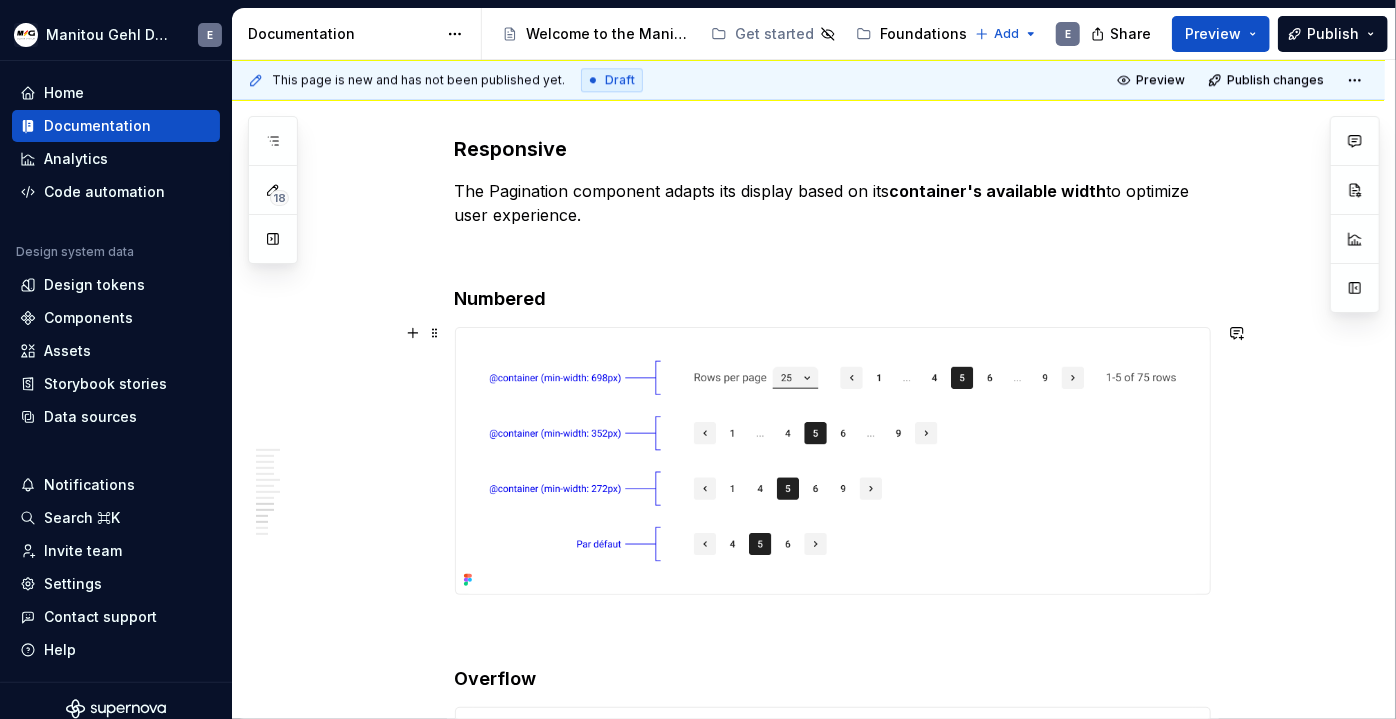 scroll, scrollTop: 6701, scrollLeft: 0, axis: vertical 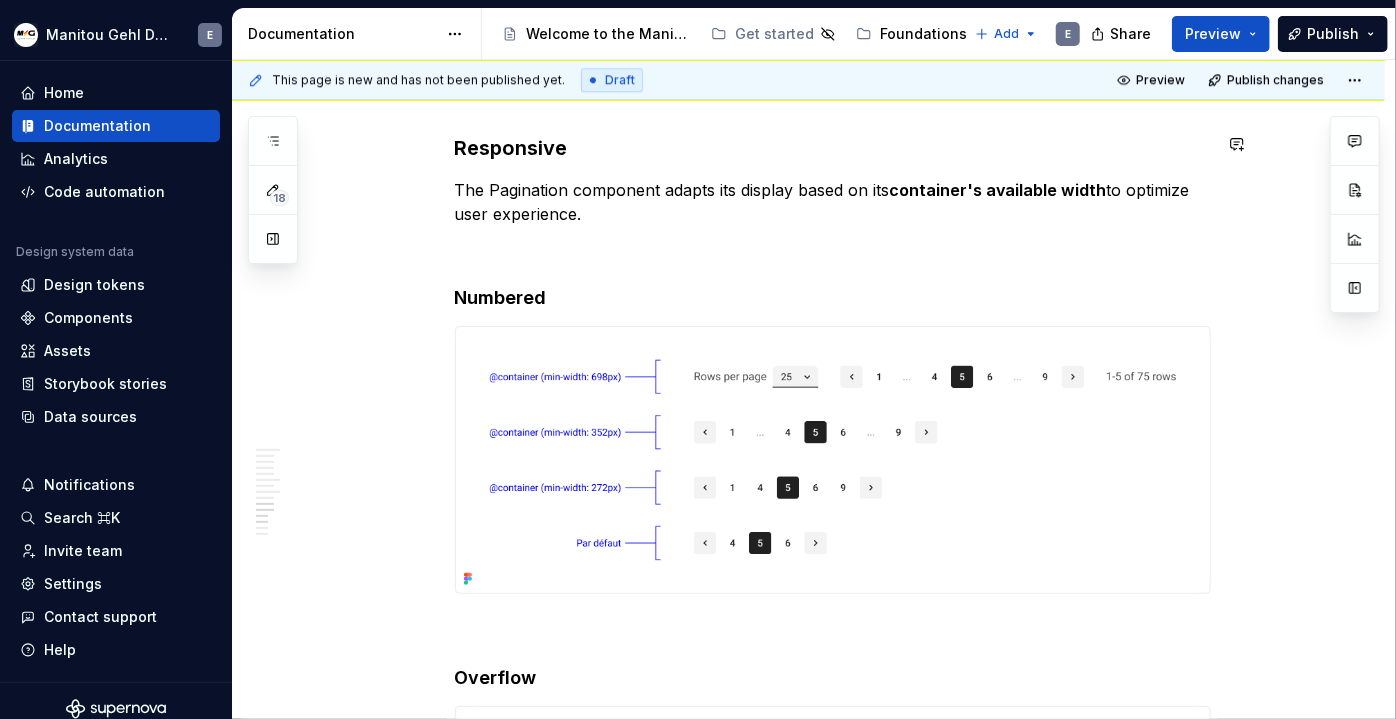click on "This page is new and has not been published yet." at bounding box center [418, 80] 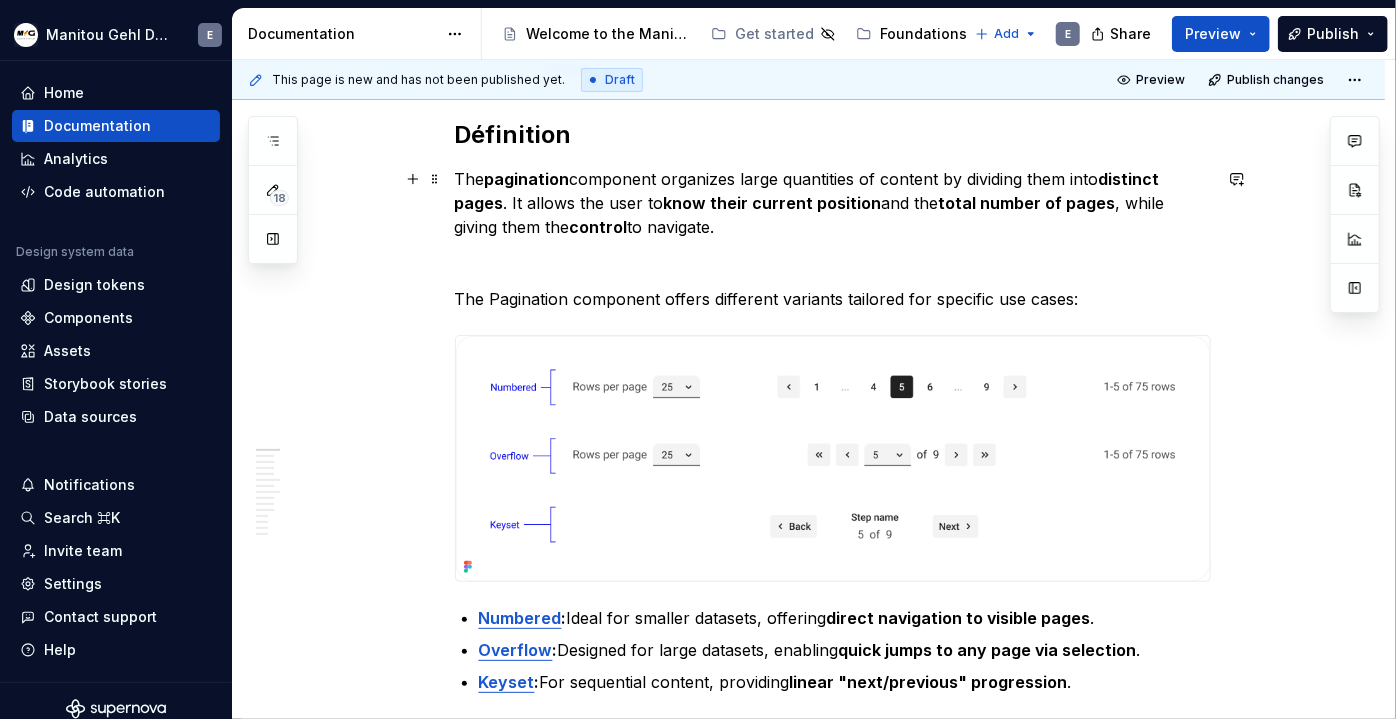 scroll, scrollTop: 0, scrollLeft: 0, axis: both 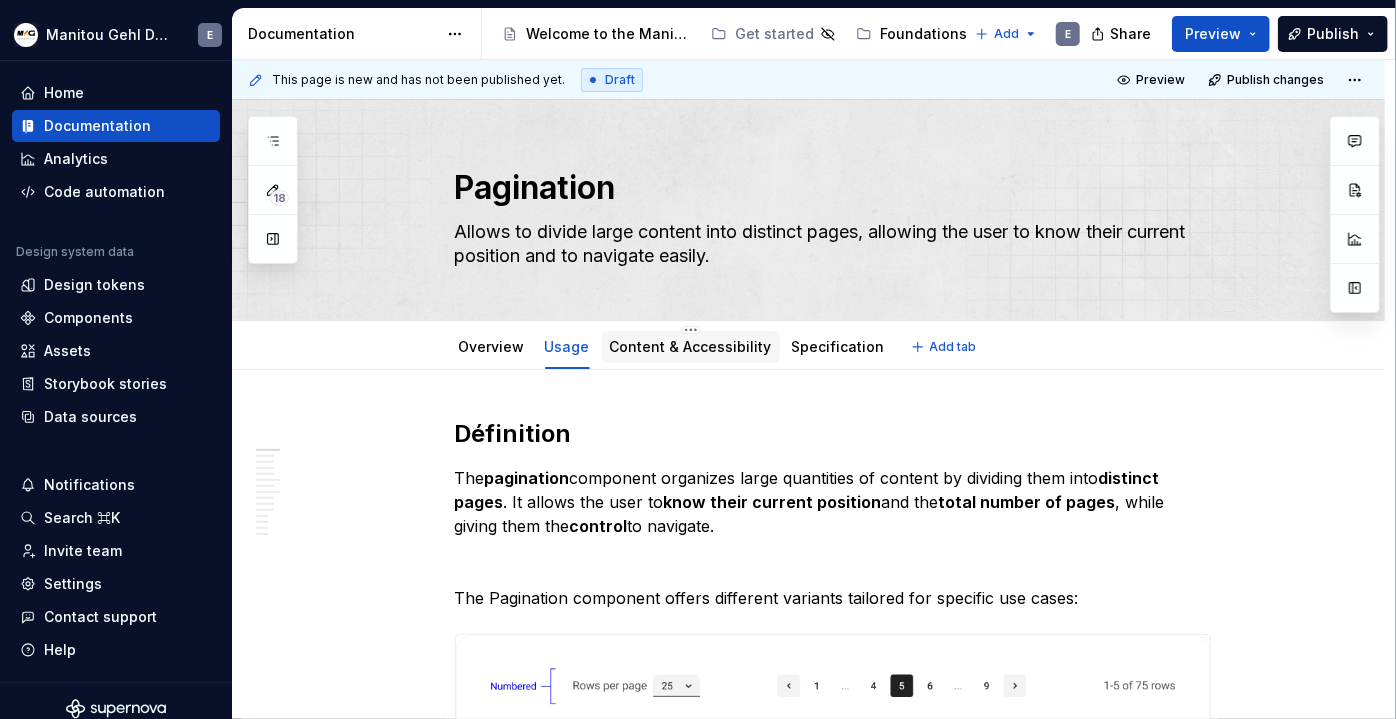 click on "Content & Accessibility" at bounding box center (691, 346) 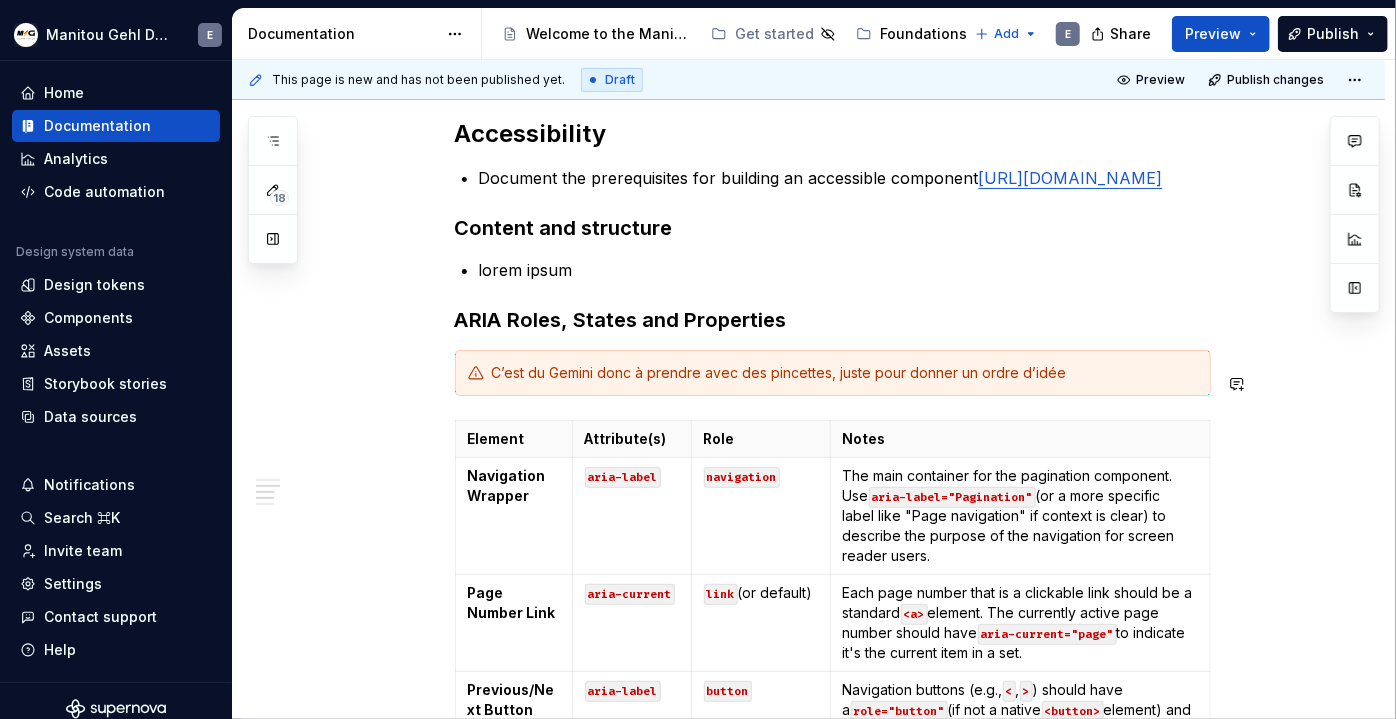 scroll, scrollTop: 446, scrollLeft: 0, axis: vertical 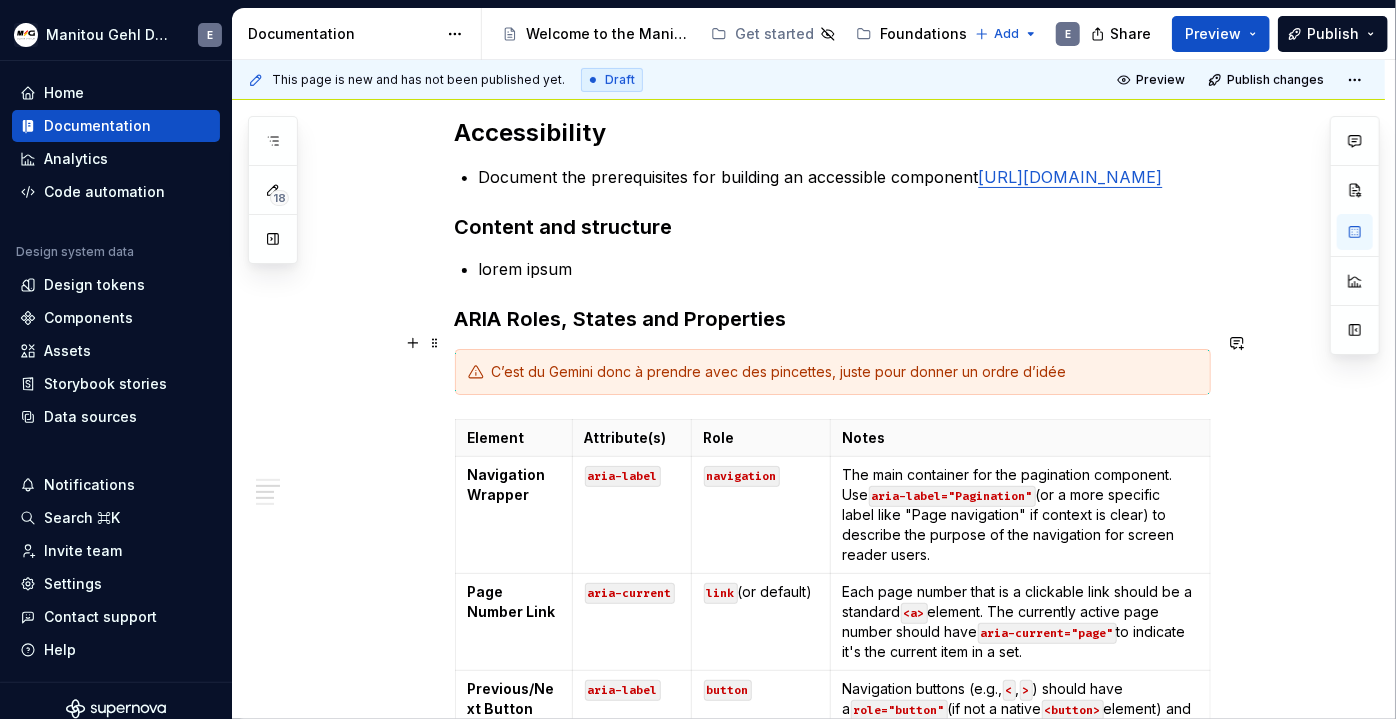 click on "ARIA Roles, States and Properties" at bounding box center [833, 319] 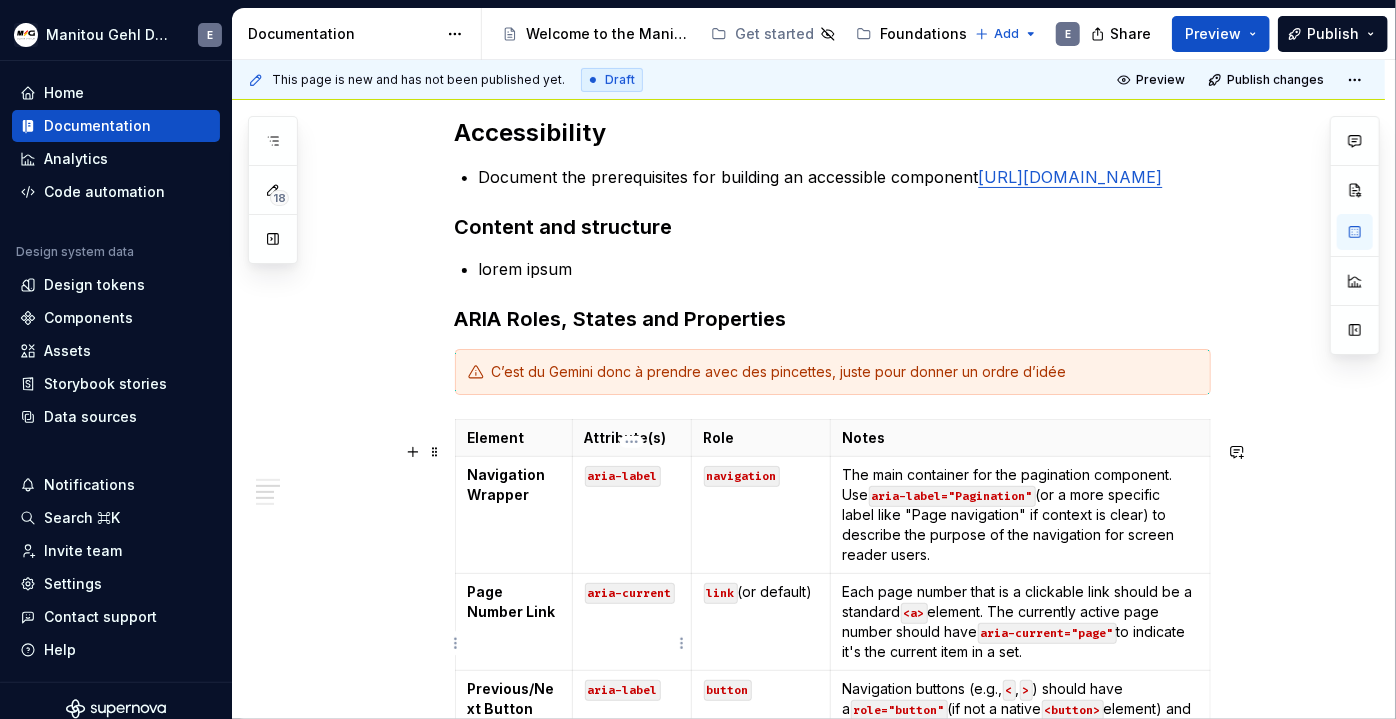 type on "*" 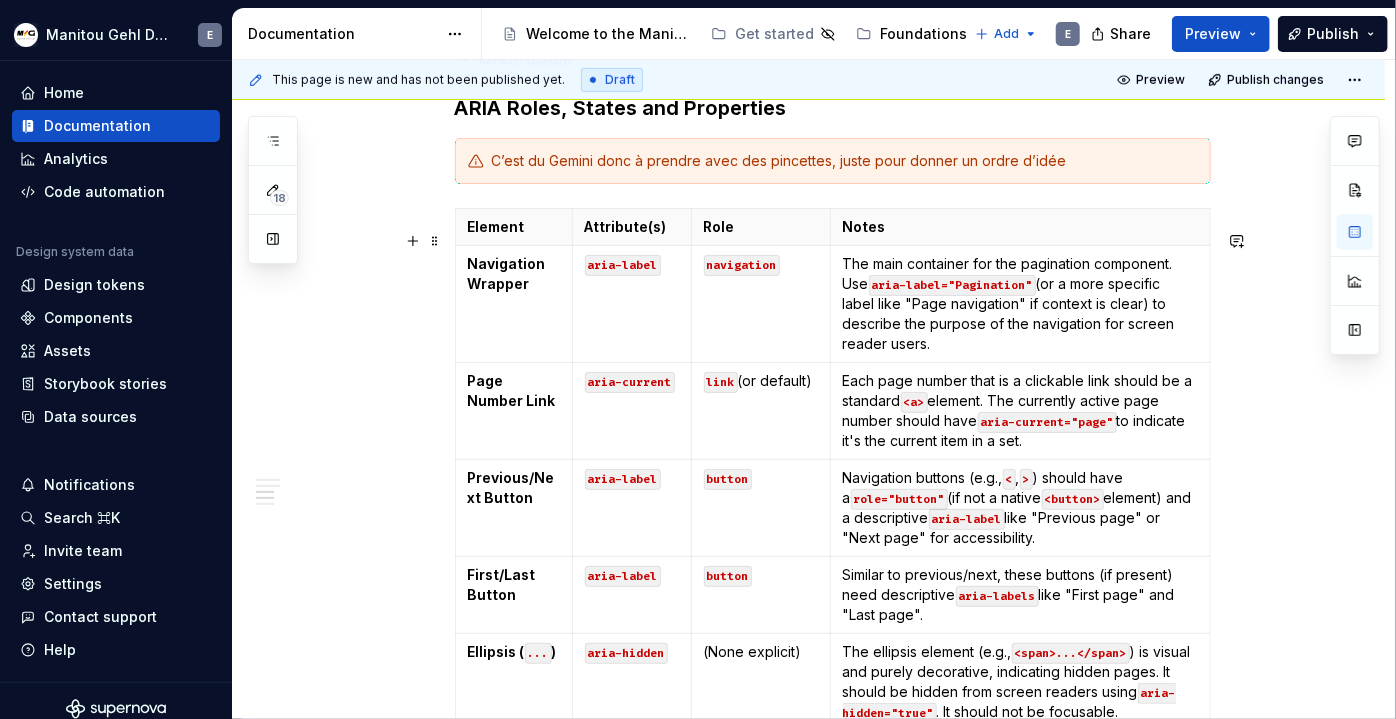 scroll, scrollTop: 526, scrollLeft: 0, axis: vertical 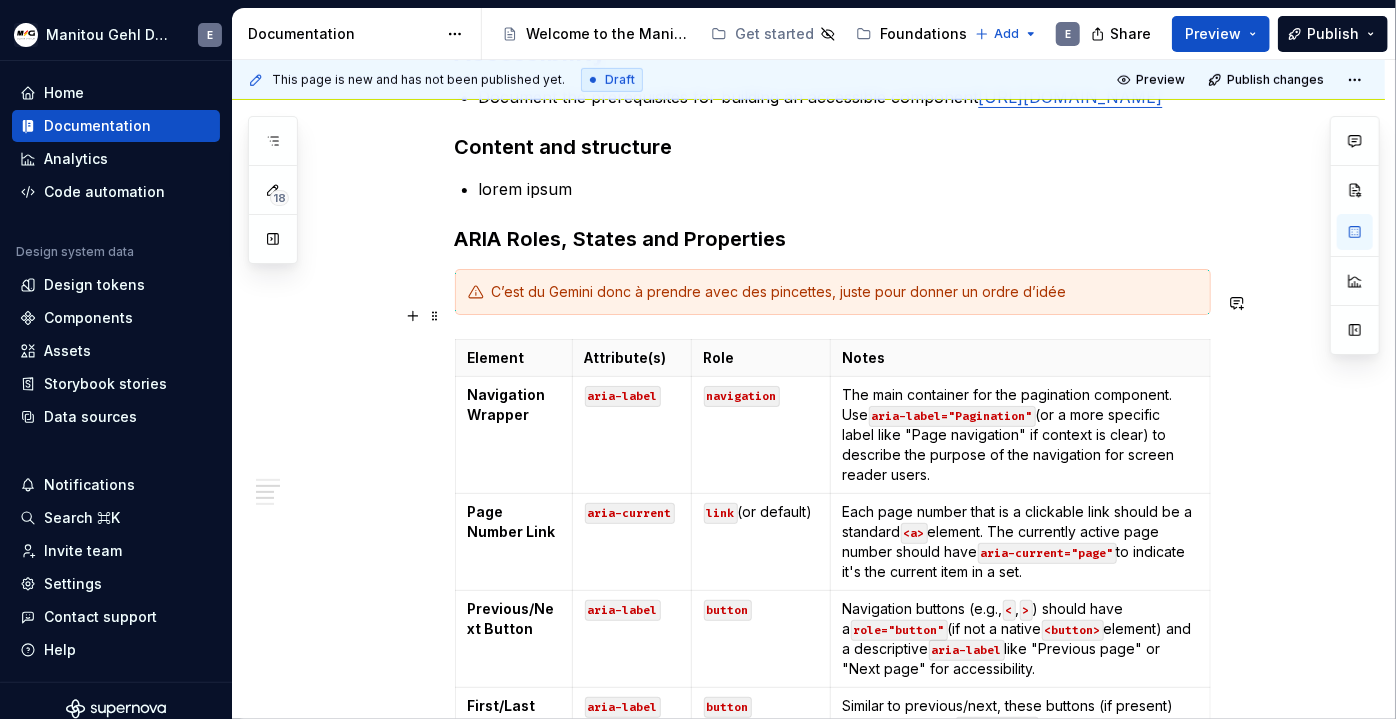 click on "C’est du Gemini donc à prendre avec des pincettes, juste pour donner un ordre d’idée" at bounding box center (845, 292) 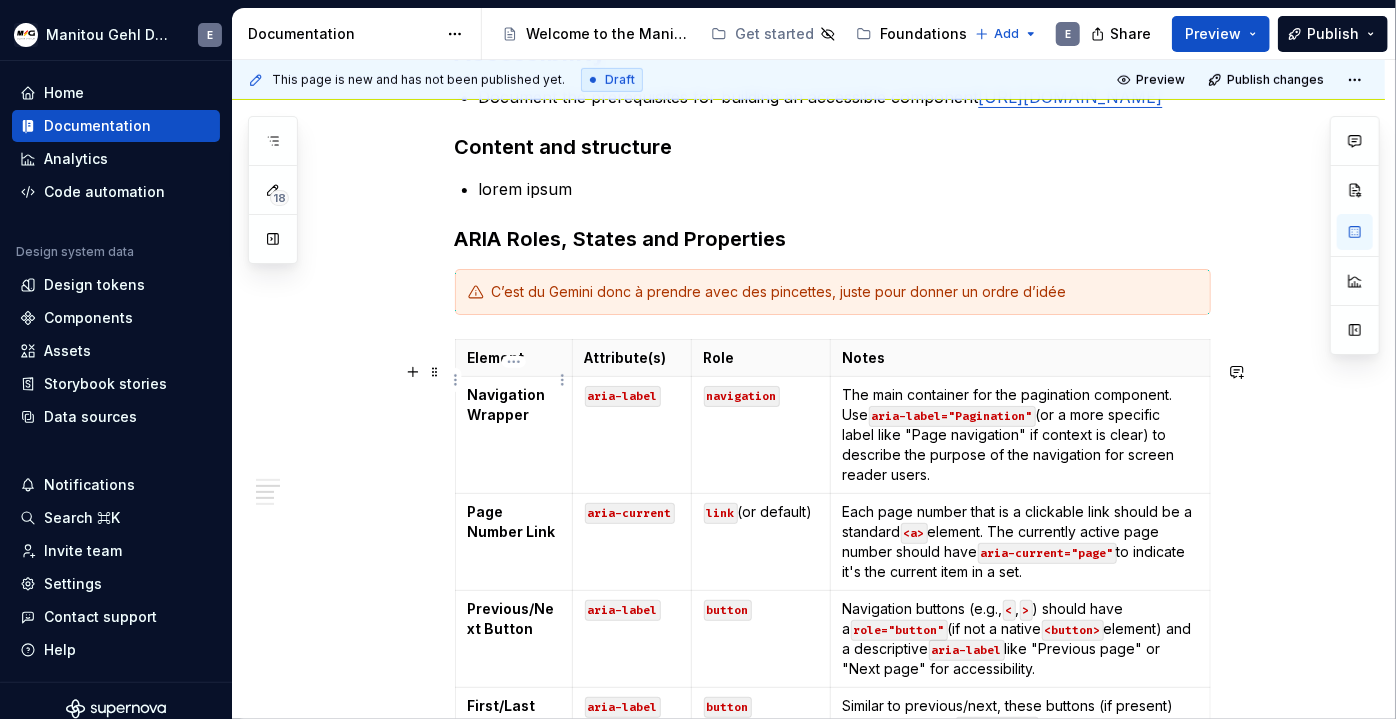 type 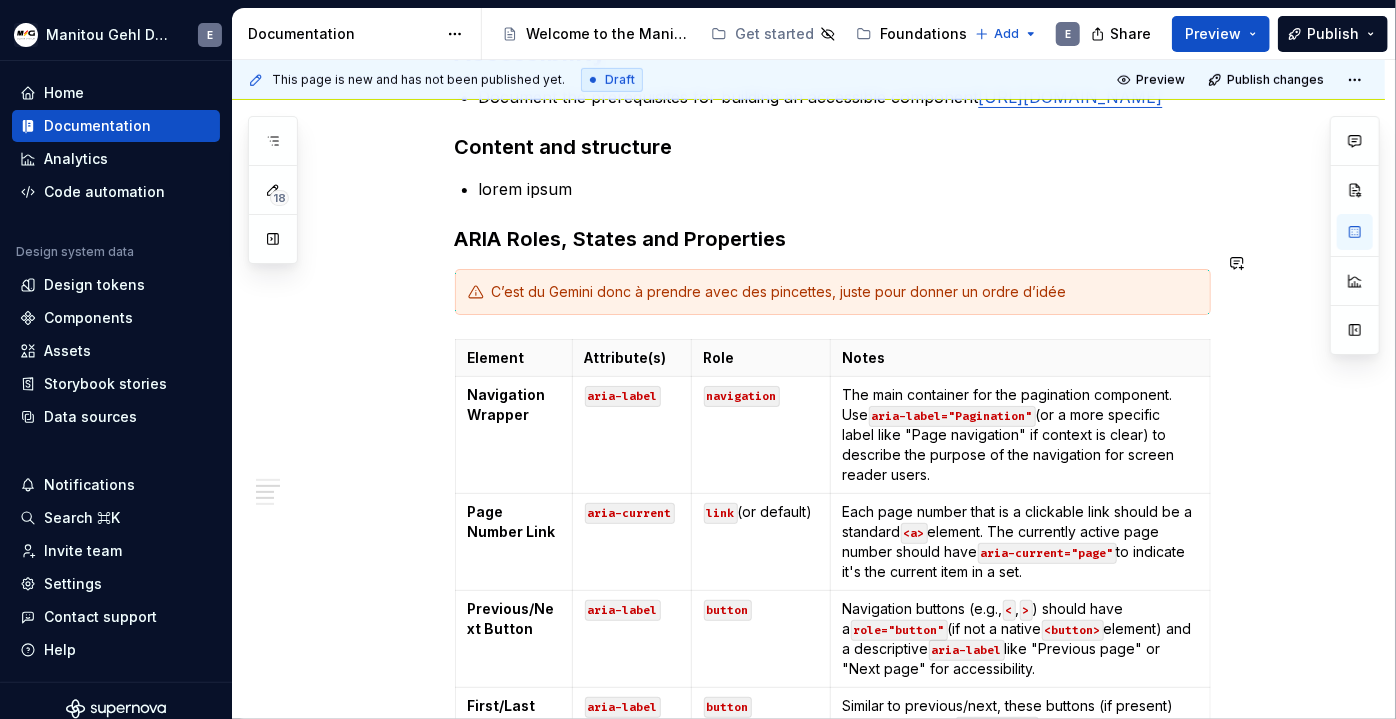 click on "Content Content ux writing preconisation Accessibility Document the prerequisites for building an accessible component  [URL][DOMAIN_NAME] Content and structure lorem ipsum ARIA Roles, States and Properties C’est du Gemini donc à prendre avec des pincettes, juste pour donner un ordre d’idée Element Attribute(s) Role Notes Navigation Wrapper aria-label navigation The main container for the pagination component. Use  aria-label="Pagination"  (or a more specific label like "Page navigation" if context is clear) to describe the purpose of the navigation for screen reader users. Page Number Link aria-current link  (or default) Each page number that is a clickable link should be a standard  <a>  element. The currently active page number should have  aria-current="page"  to indicate it's the current item in a set. Previous/Next Button aria-label button Navigation buttons (e.g.,  < ,  > ) should have a  role="button"  (if not a native  <button>  element) and a descriptive  aria-label aria-label )" at bounding box center (833, 956) 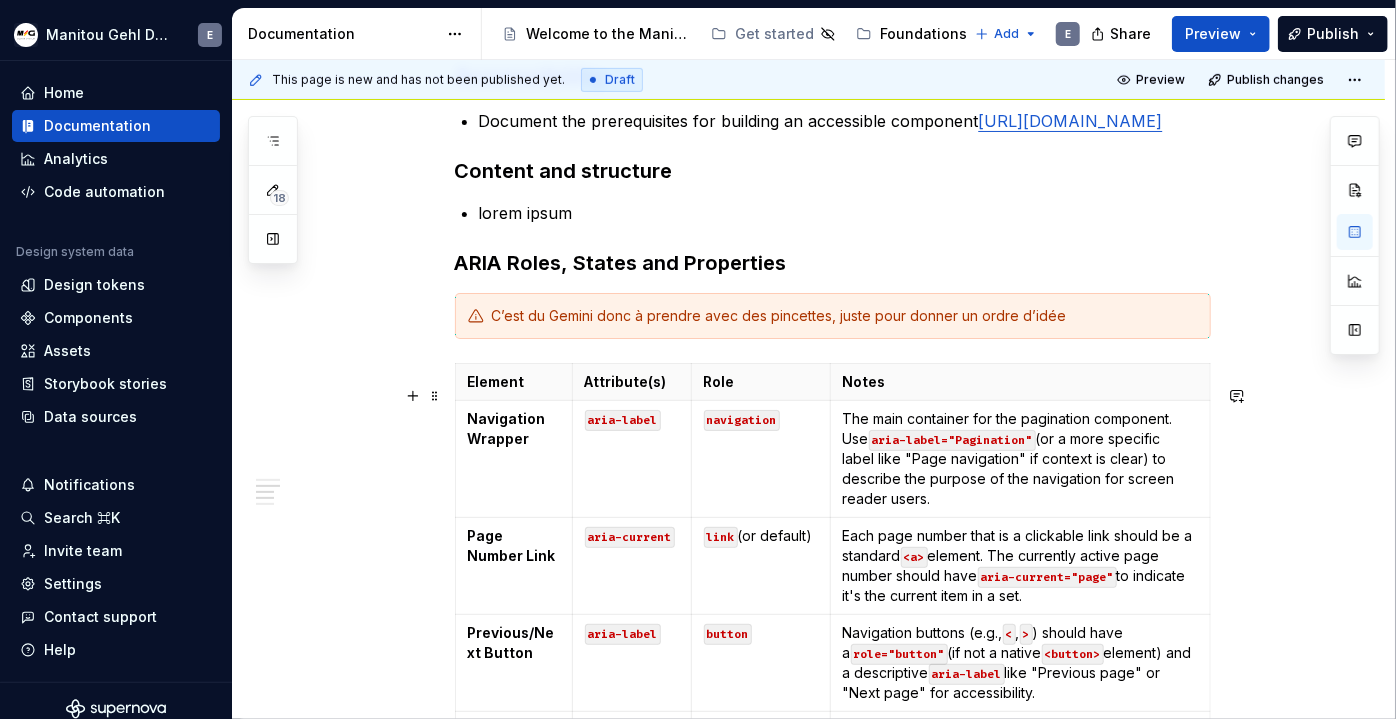 scroll, scrollTop: 516, scrollLeft: 0, axis: vertical 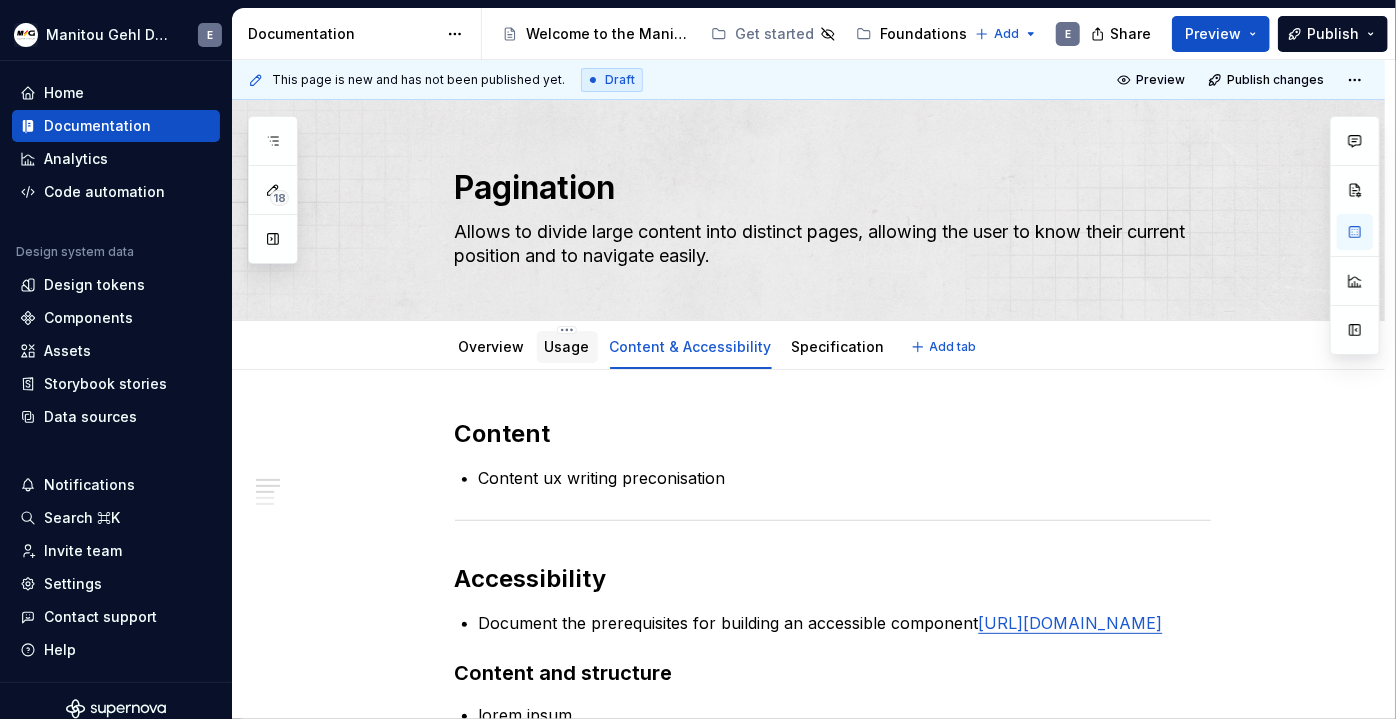 click on "Usage" at bounding box center (567, 346) 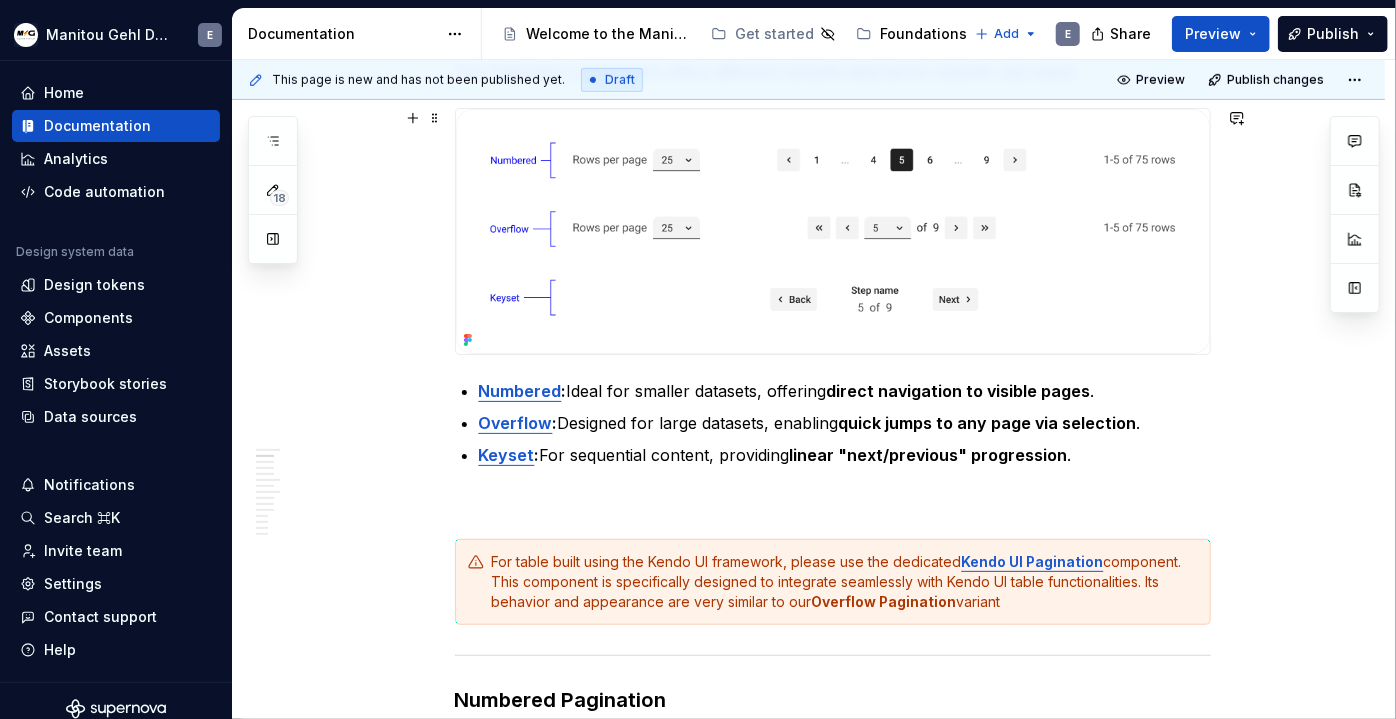 scroll, scrollTop: 403, scrollLeft: 0, axis: vertical 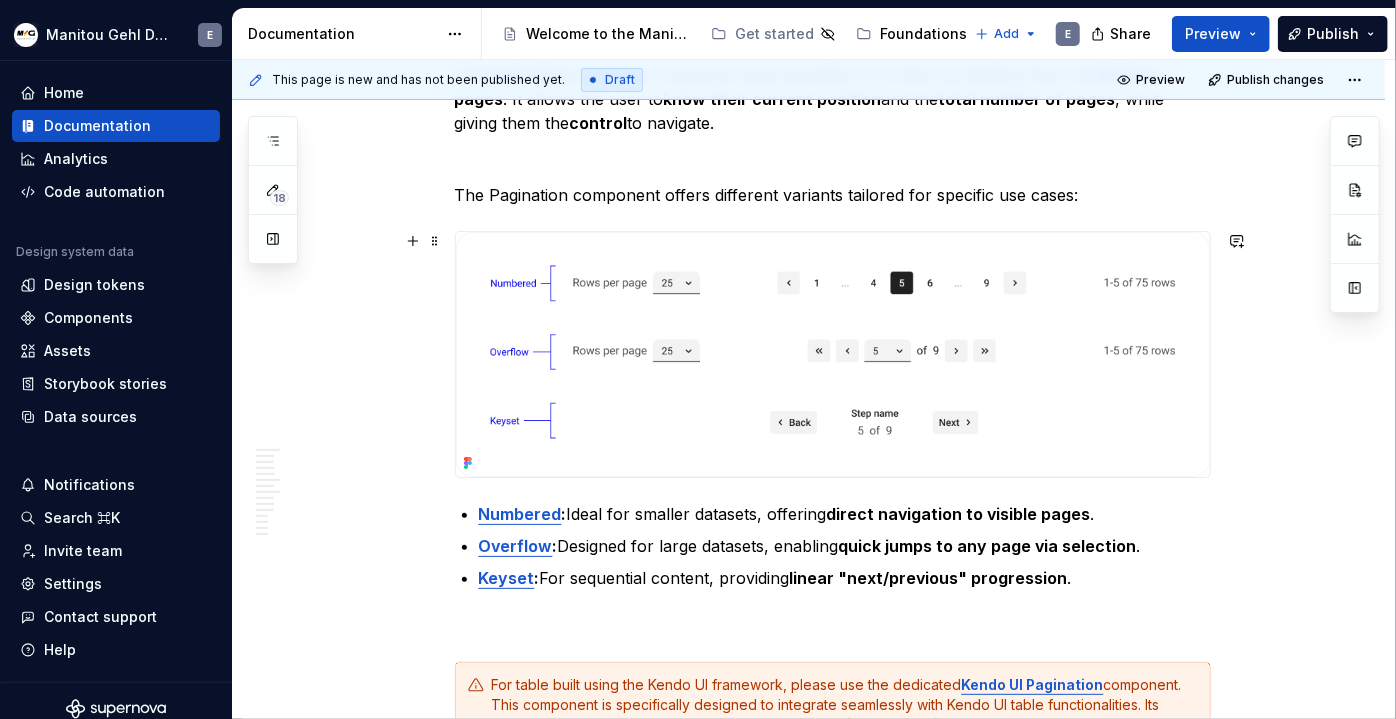 type on "*" 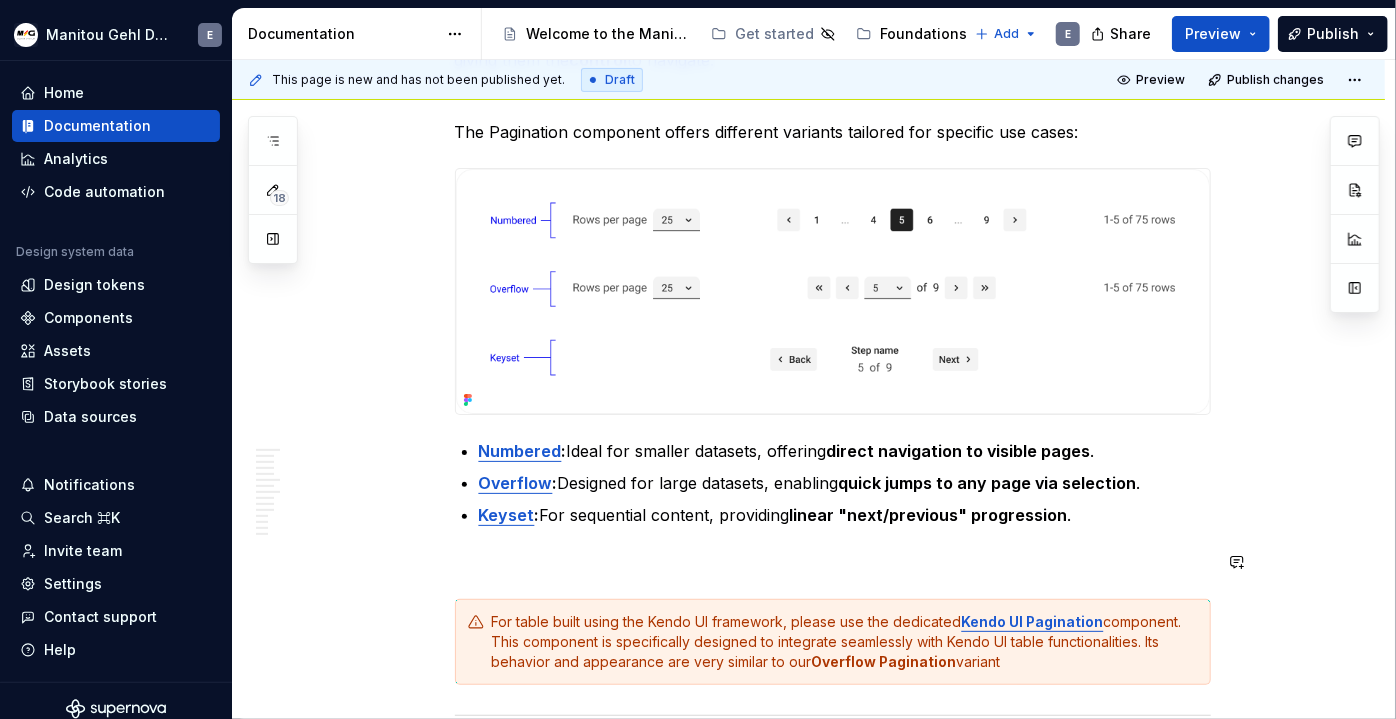 scroll, scrollTop: 467, scrollLeft: 0, axis: vertical 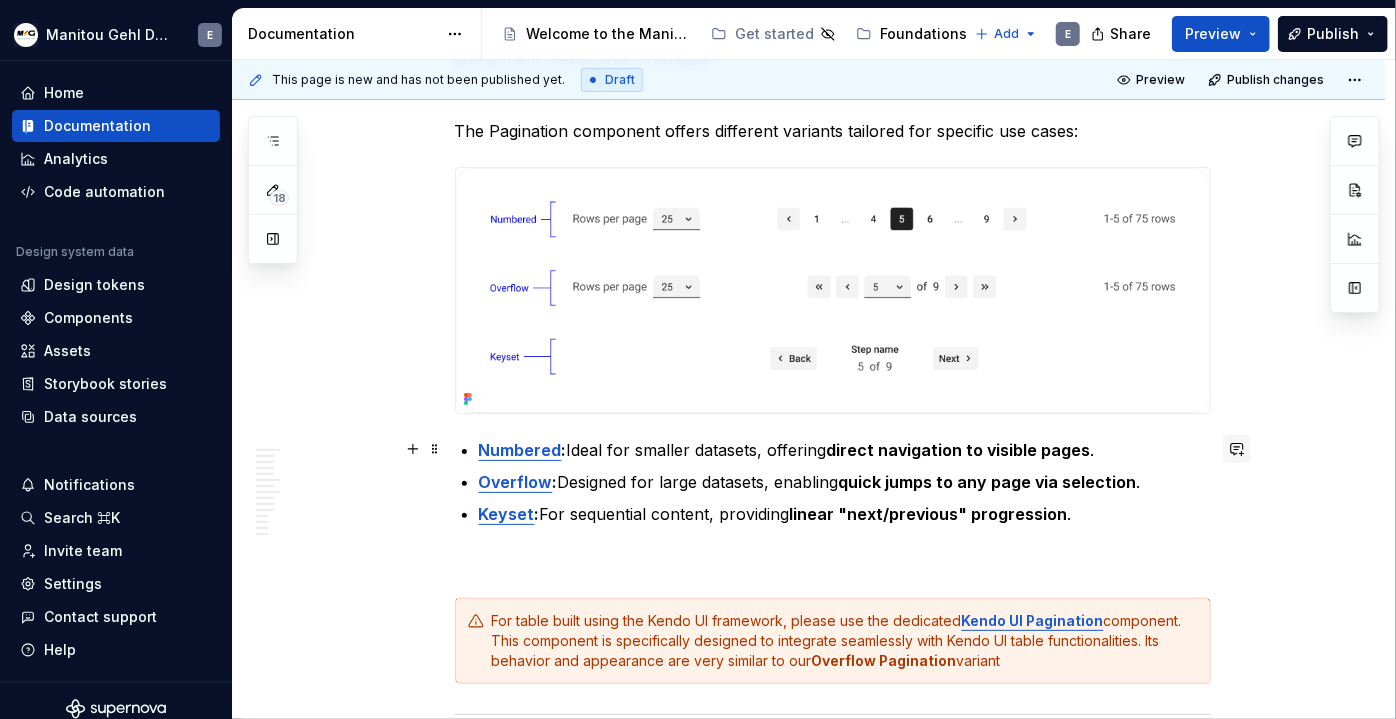 click at bounding box center (1237, 449) 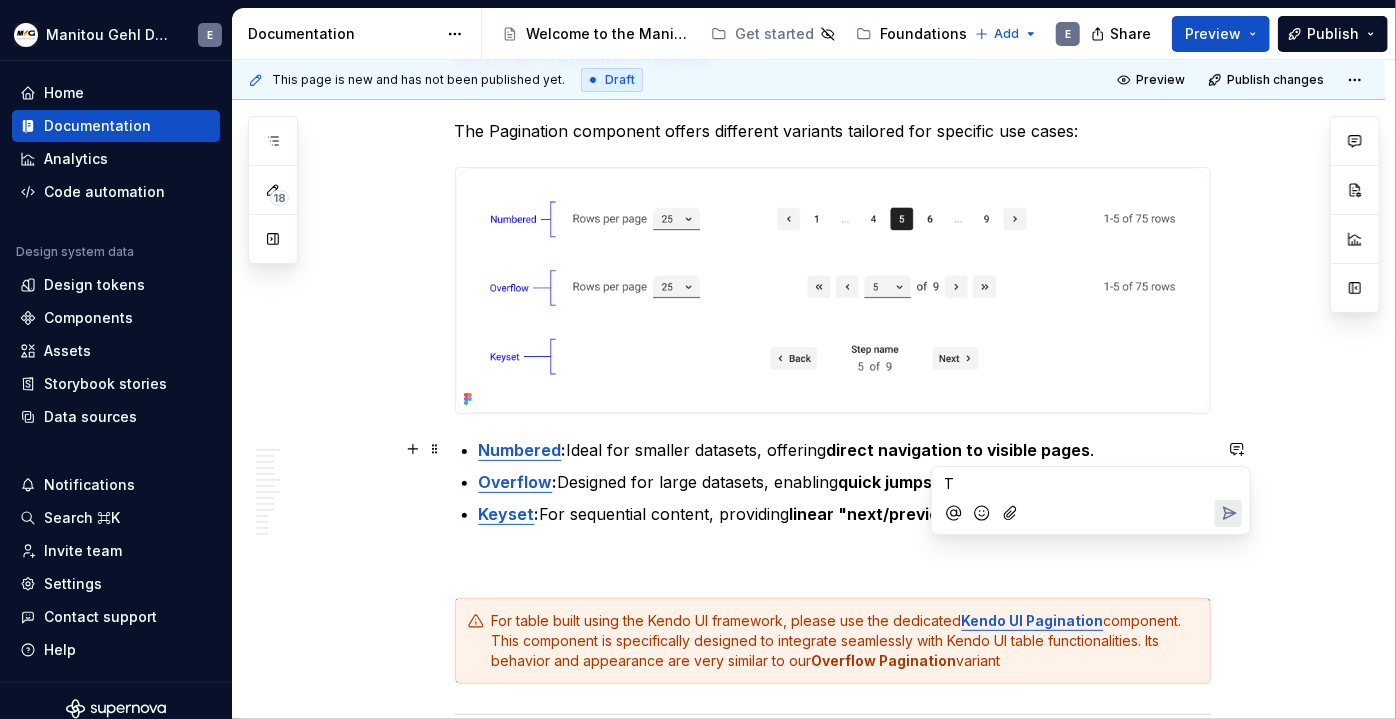 type 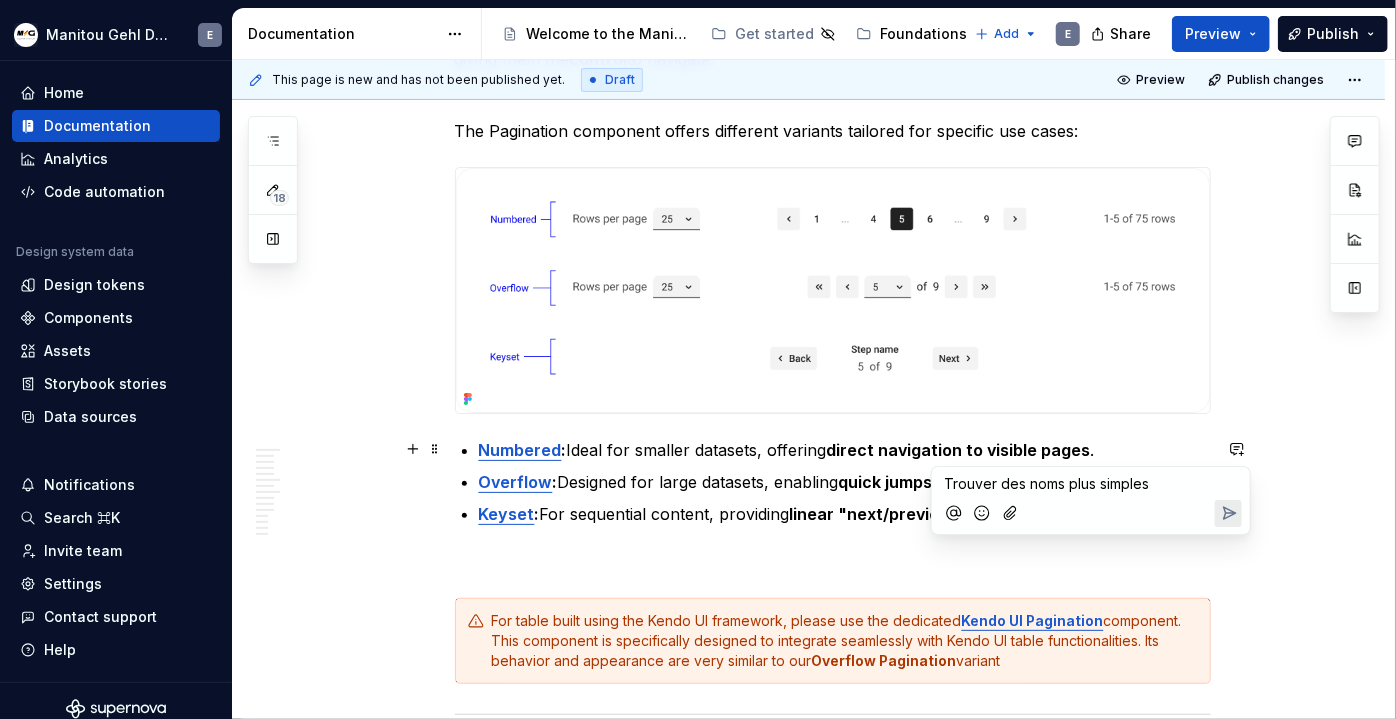 click 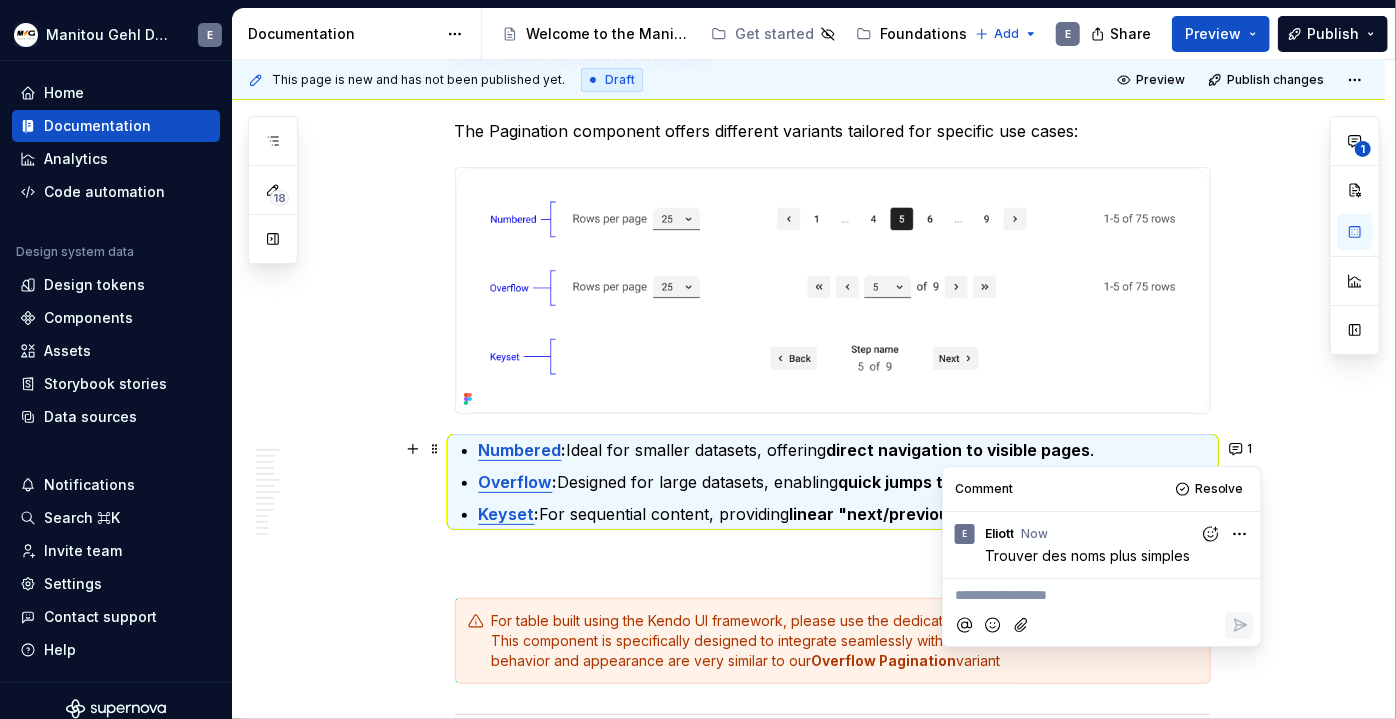 click on "This page is new and has not been published yet. Draft Preview Publish changes Pagination Allows to divide large content into distinct pages, allowing the user to know their current position and to navigate easily. Edit header Overview Usage Content & Accessibility Specification Définition Numbered Pagination Overflow Pagination Keyset Pagination Kendo UI Pagination Variants and states navigationState Behaviour Touch targets Responsive Numbered Overflow Keyset Kendo UI Pagination Définition The  pagination  component organizes large quantities of content by dividing them into  distinct pages . It allows the user to  know their current position  and the  total number of pages , while giving them the  control  to navigate. The Pagination component offers different variants tailored for specific use cases: Numbered  :  Ideal for smaller datasets, offering  direct navigation to visible pages . Overflow  :  Designed for large datasets, enabling  quick jumps to any page via selection . Keyset  : .  variant Pager:" at bounding box center [813, 389] 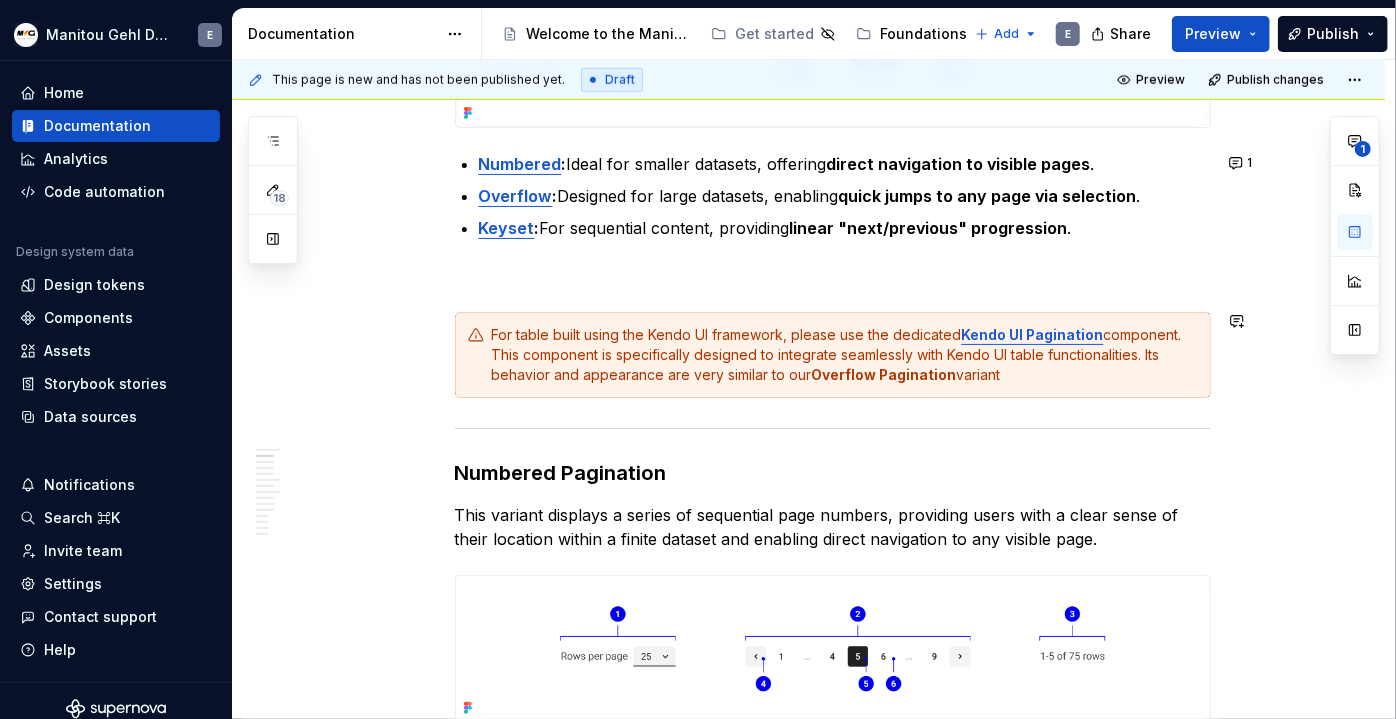 scroll, scrollTop: 754, scrollLeft: 0, axis: vertical 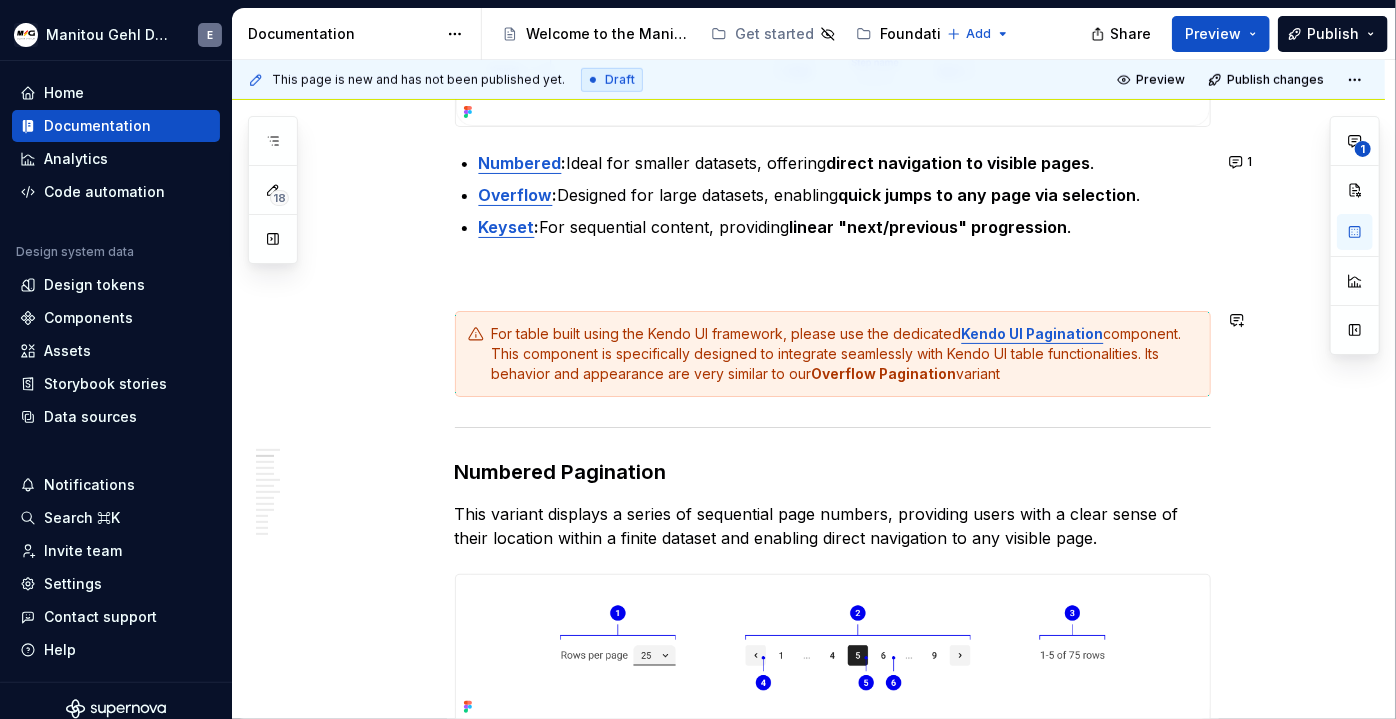 type on "*" 